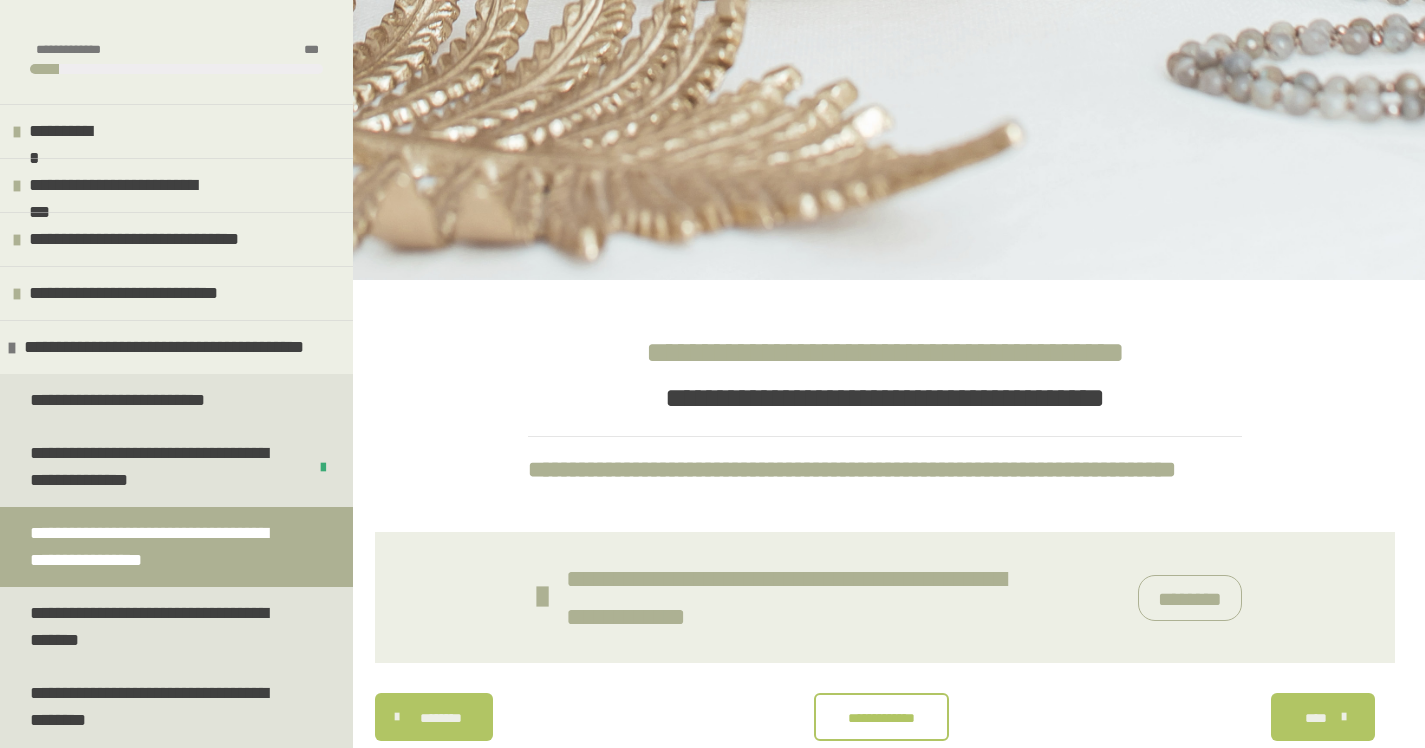 scroll, scrollTop: 270, scrollLeft: 0, axis: vertical 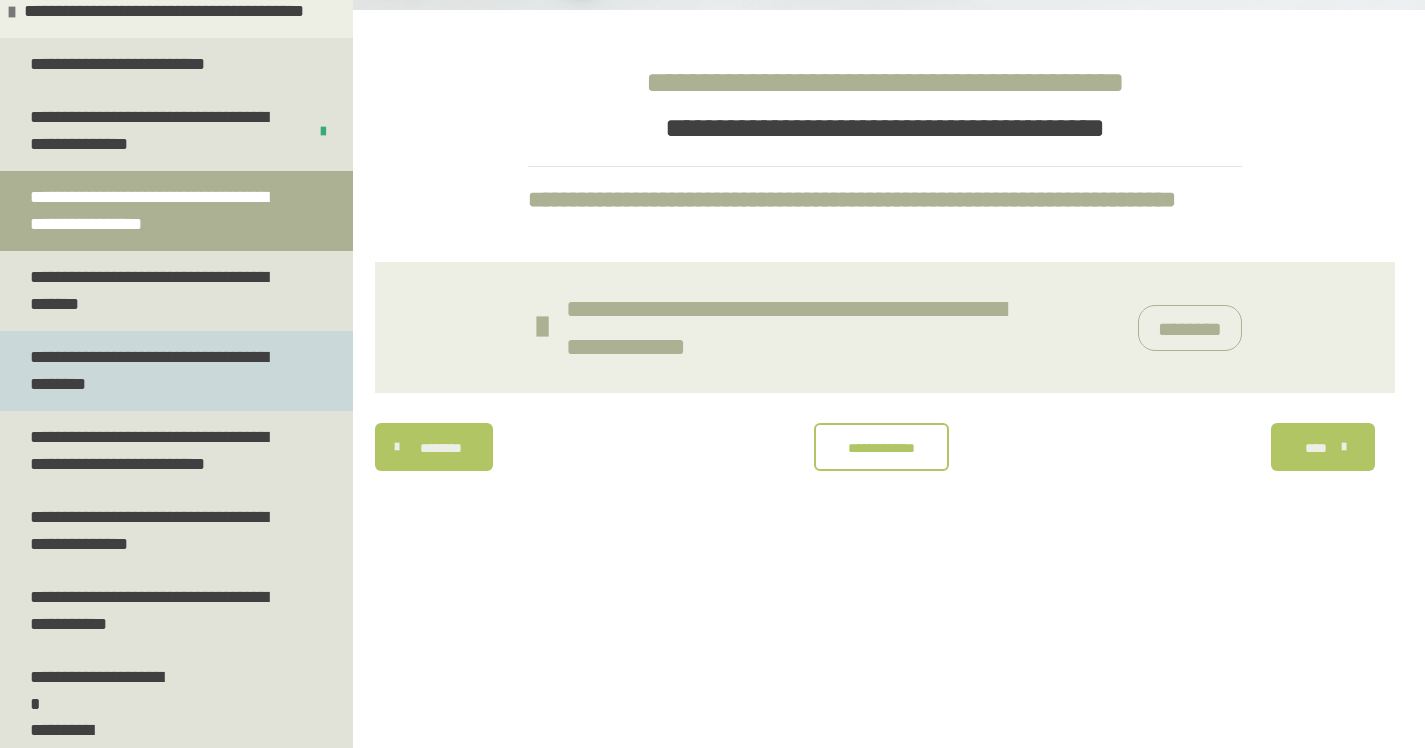 click on "**********" at bounding box center [161, 371] 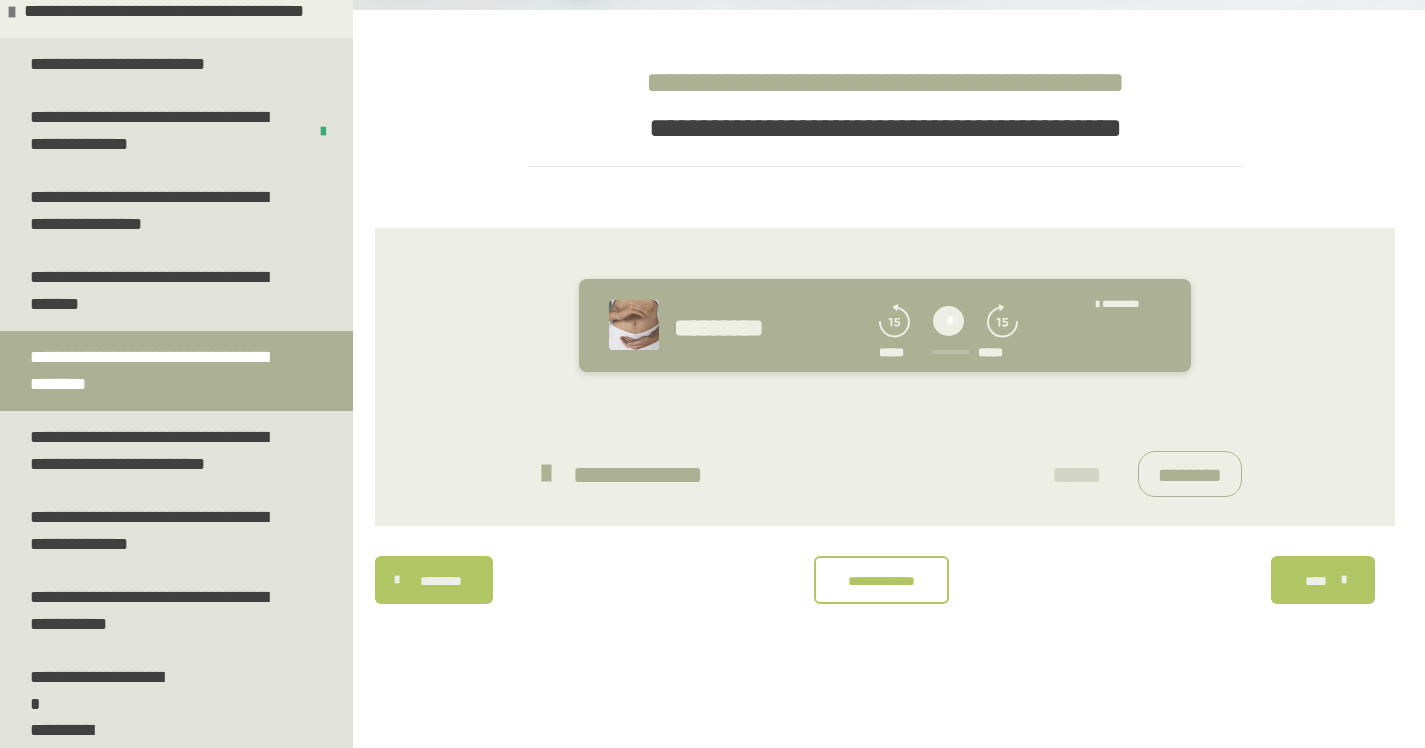 click at bounding box center [948, 321] 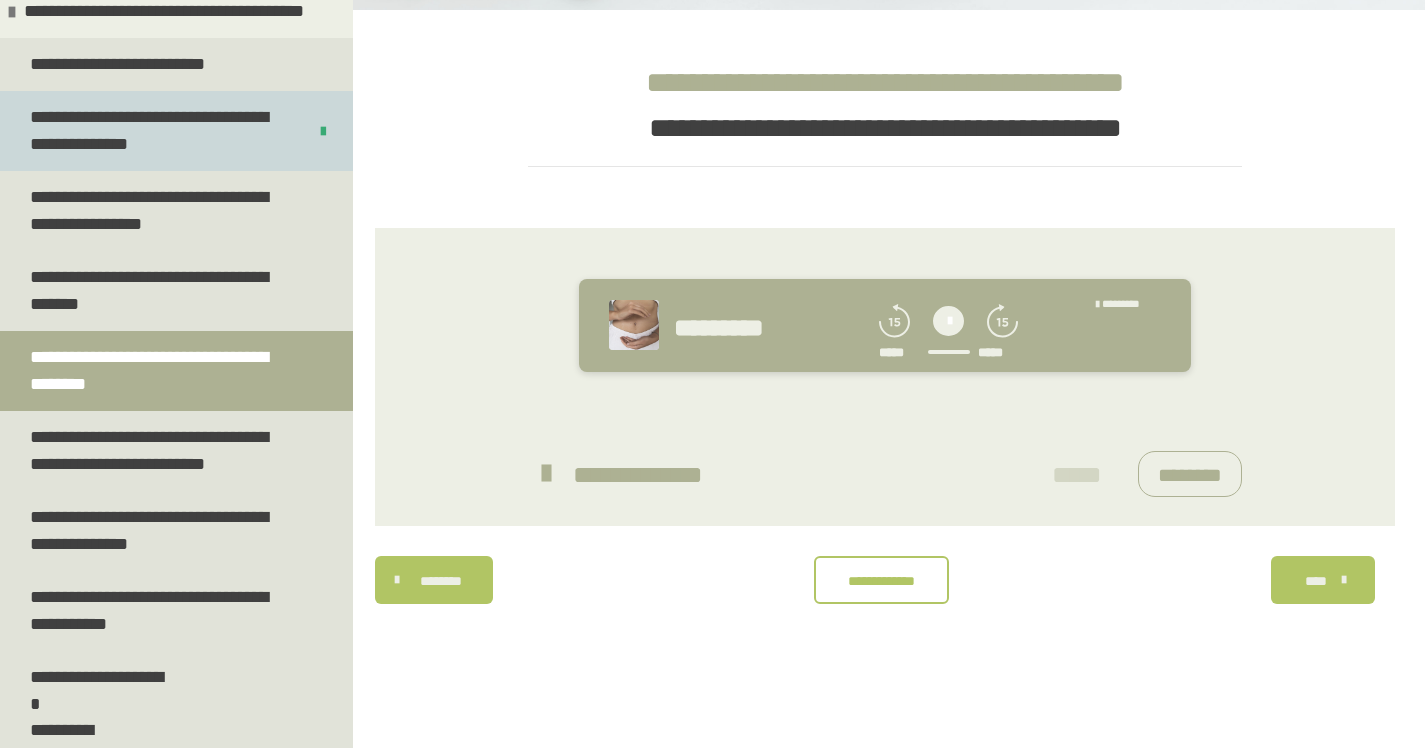 click on "**********" at bounding box center (153, 131) 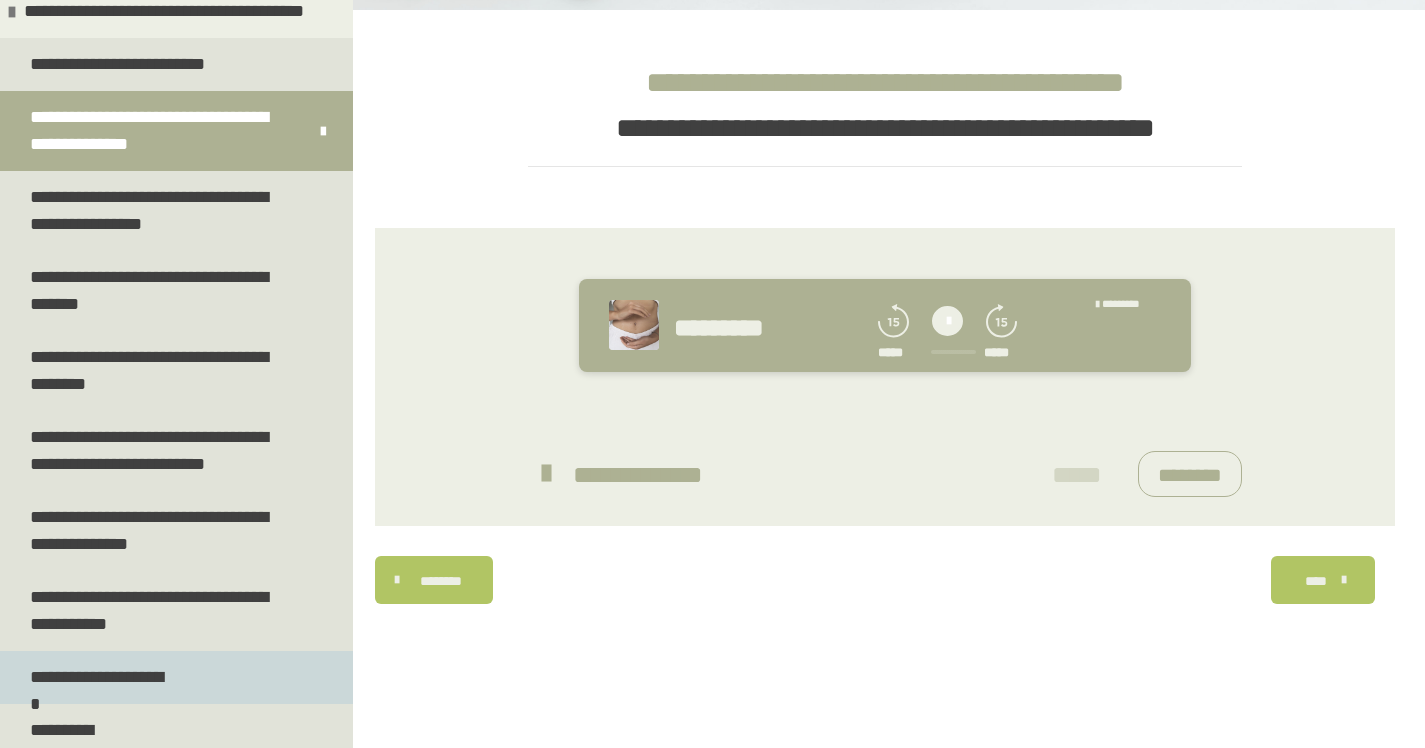click on "**********" at bounding box center (99, 677) 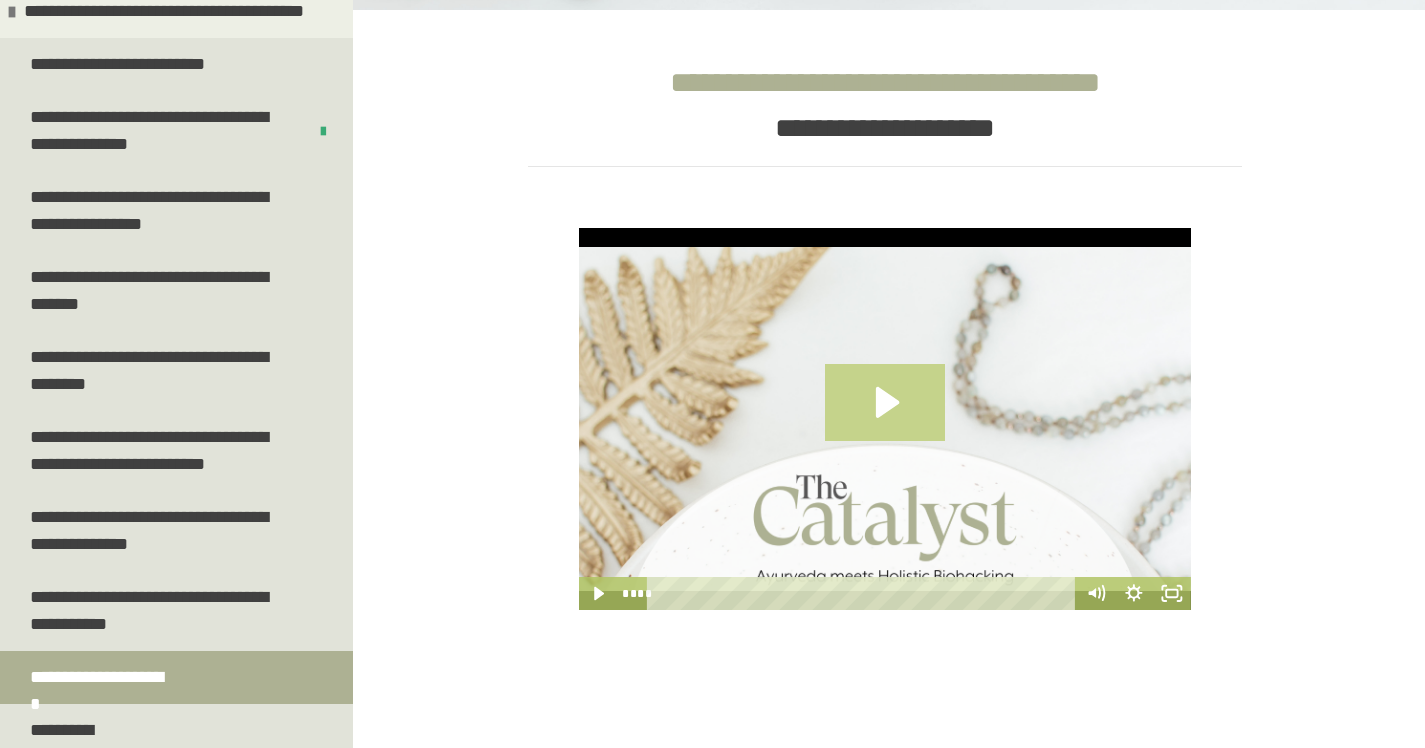 click 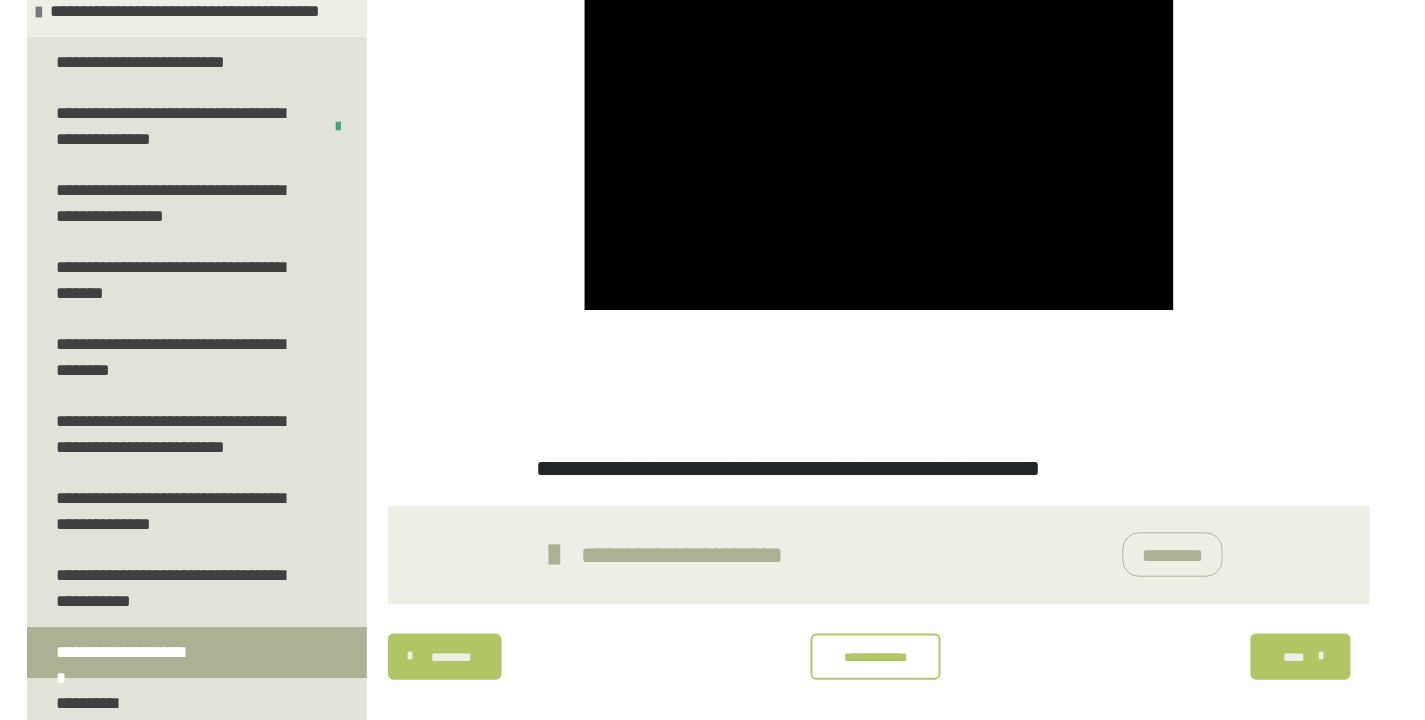 scroll, scrollTop: 576, scrollLeft: 0, axis: vertical 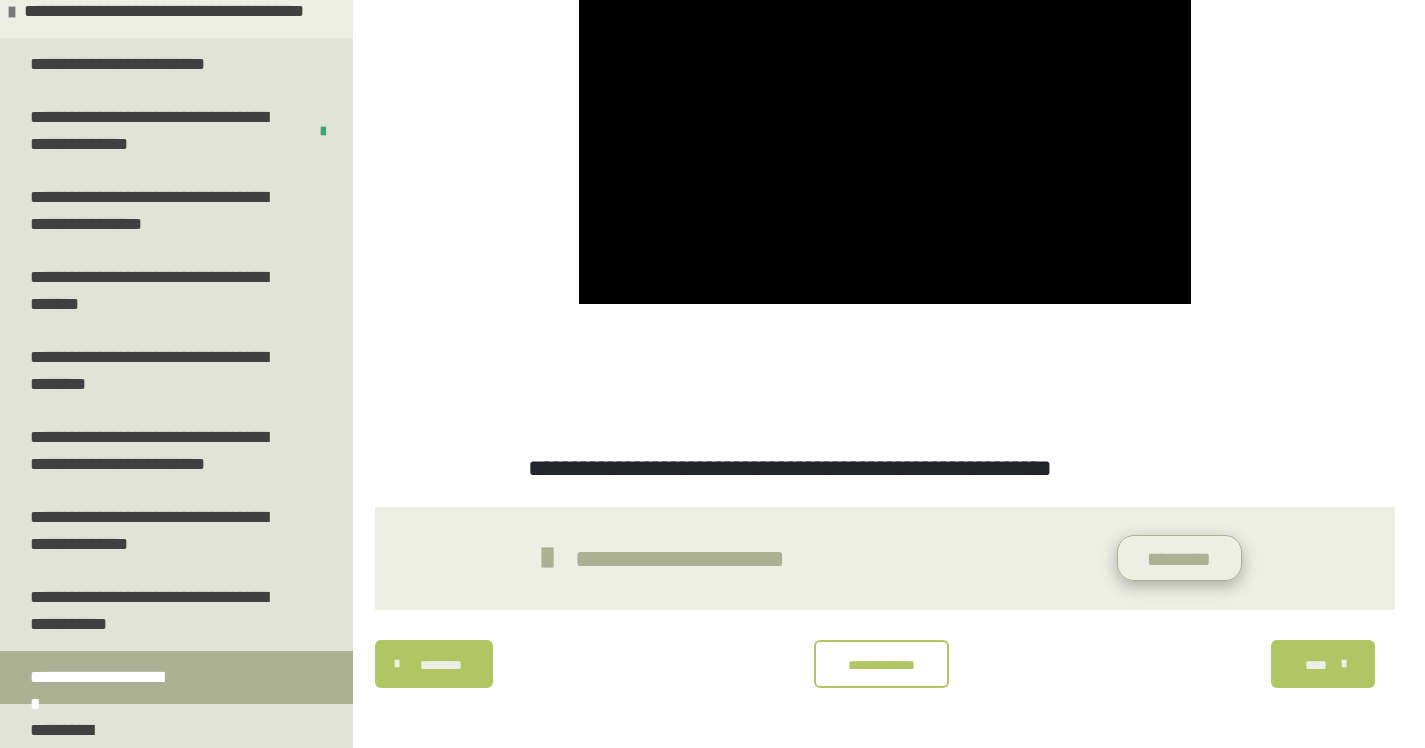 click on "********" at bounding box center (1180, 558) 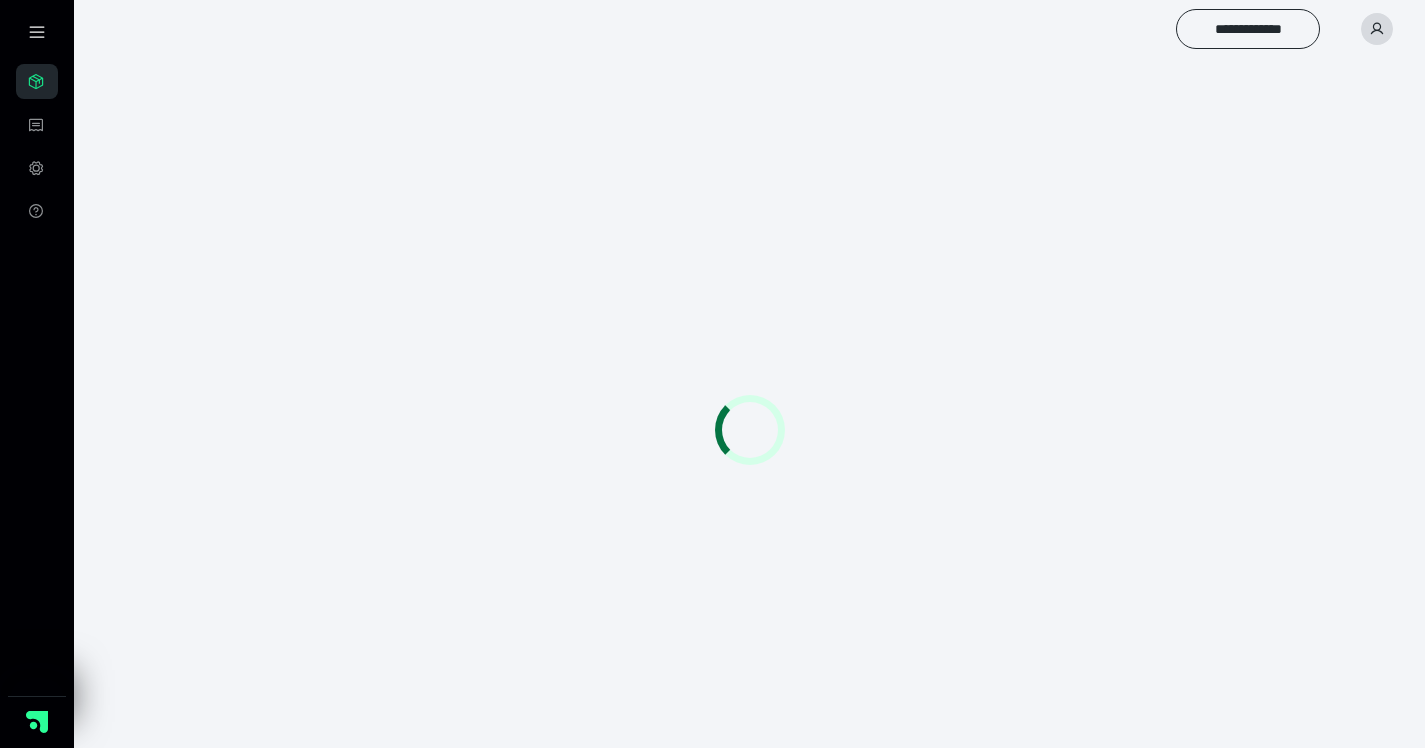 scroll, scrollTop: 0, scrollLeft: 0, axis: both 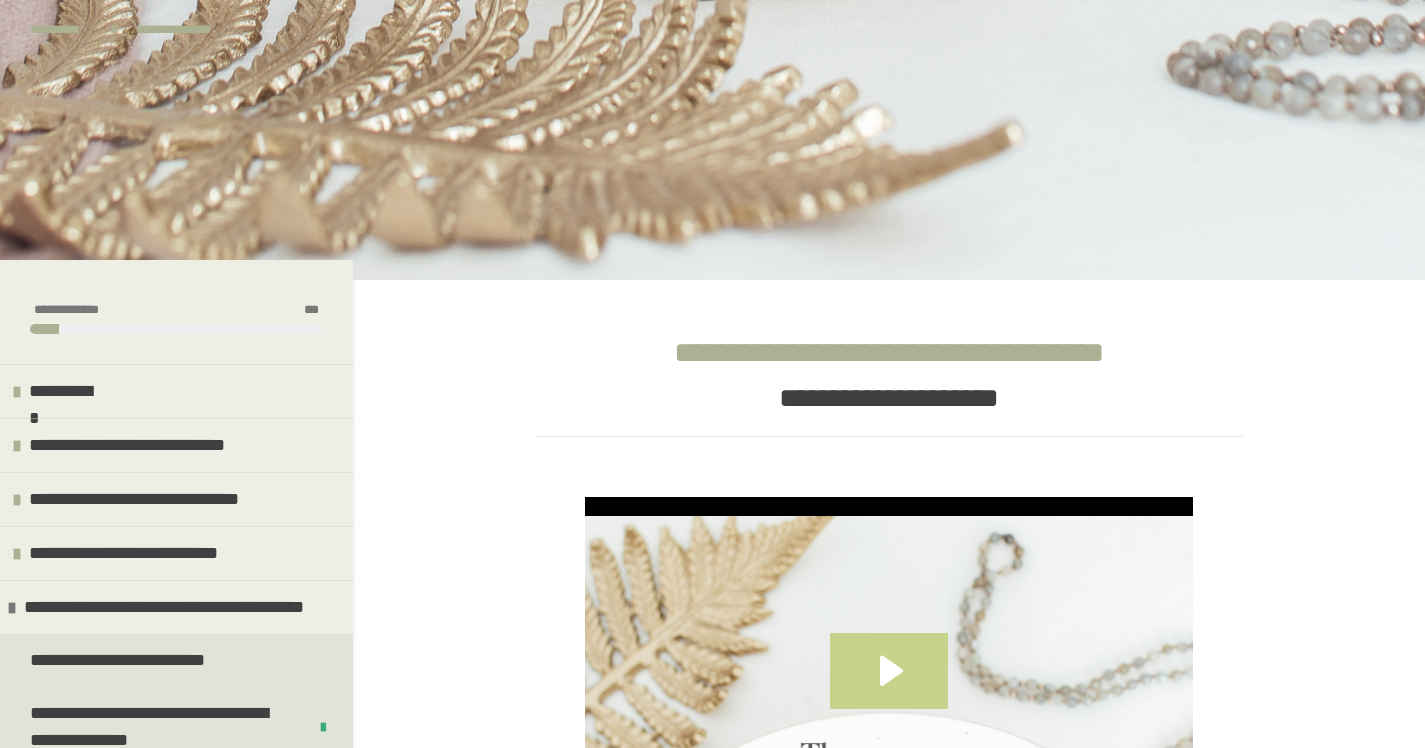 click 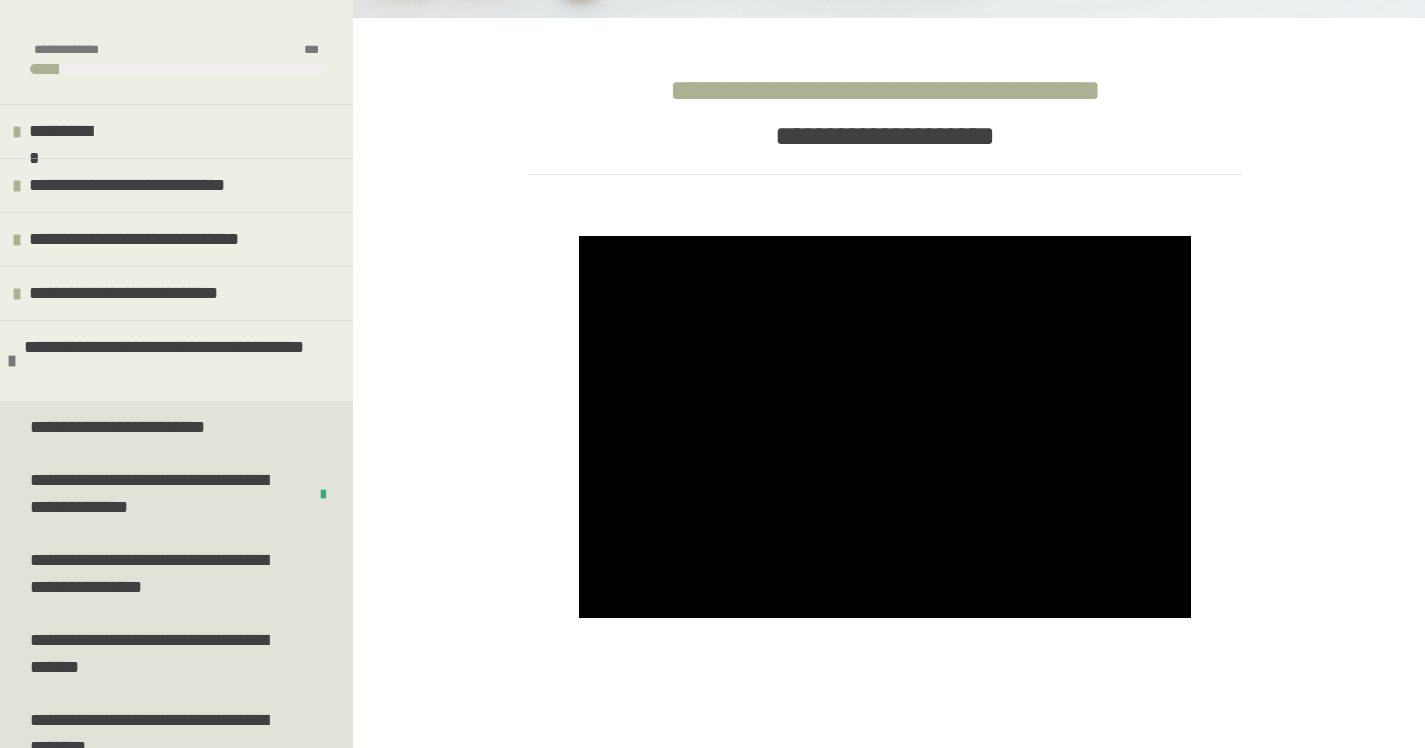 scroll, scrollTop: 289, scrollLeft: 0, axis: vertical 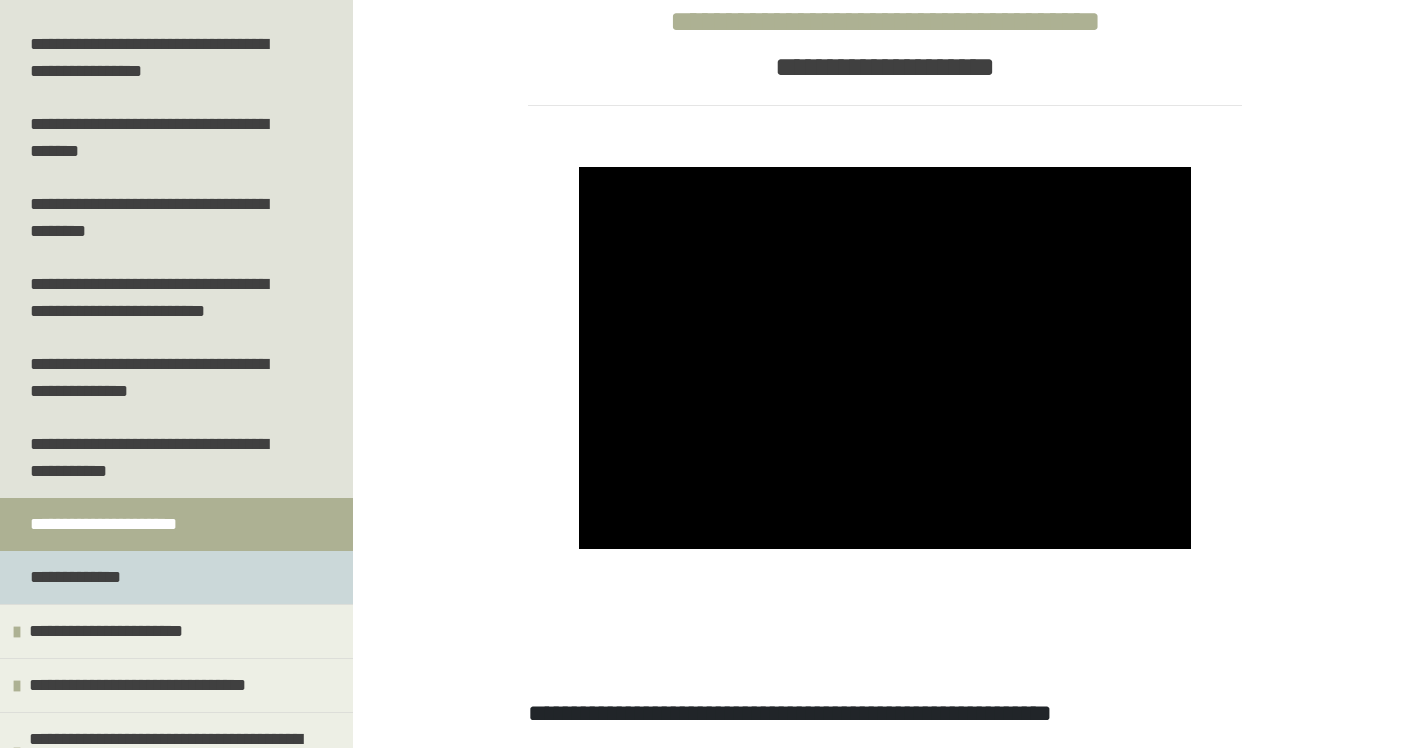 click on "**********" at bounding box center (176, 577) 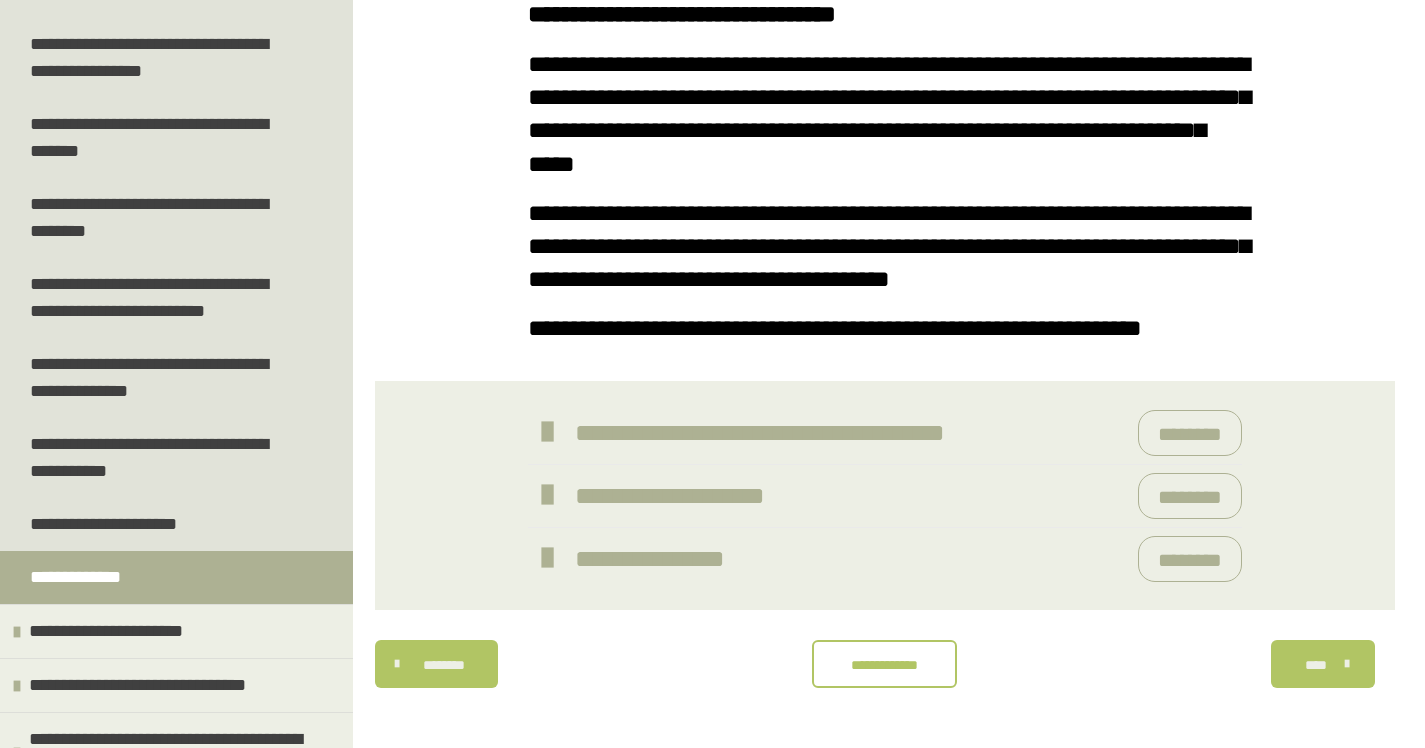 scroll, scrollTop: 620, scrollLeft: 0, axis: vertical 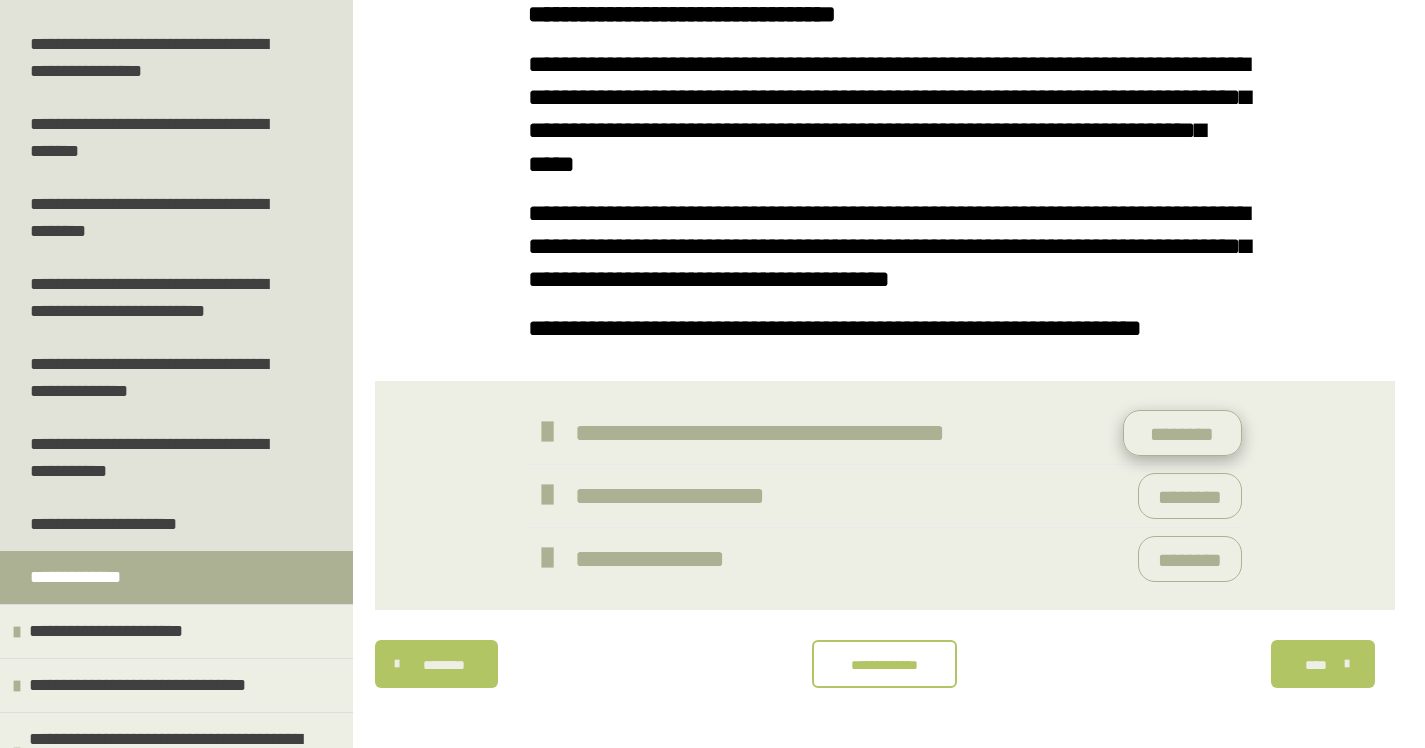 click on "********" at bounding box center [1182, 433] 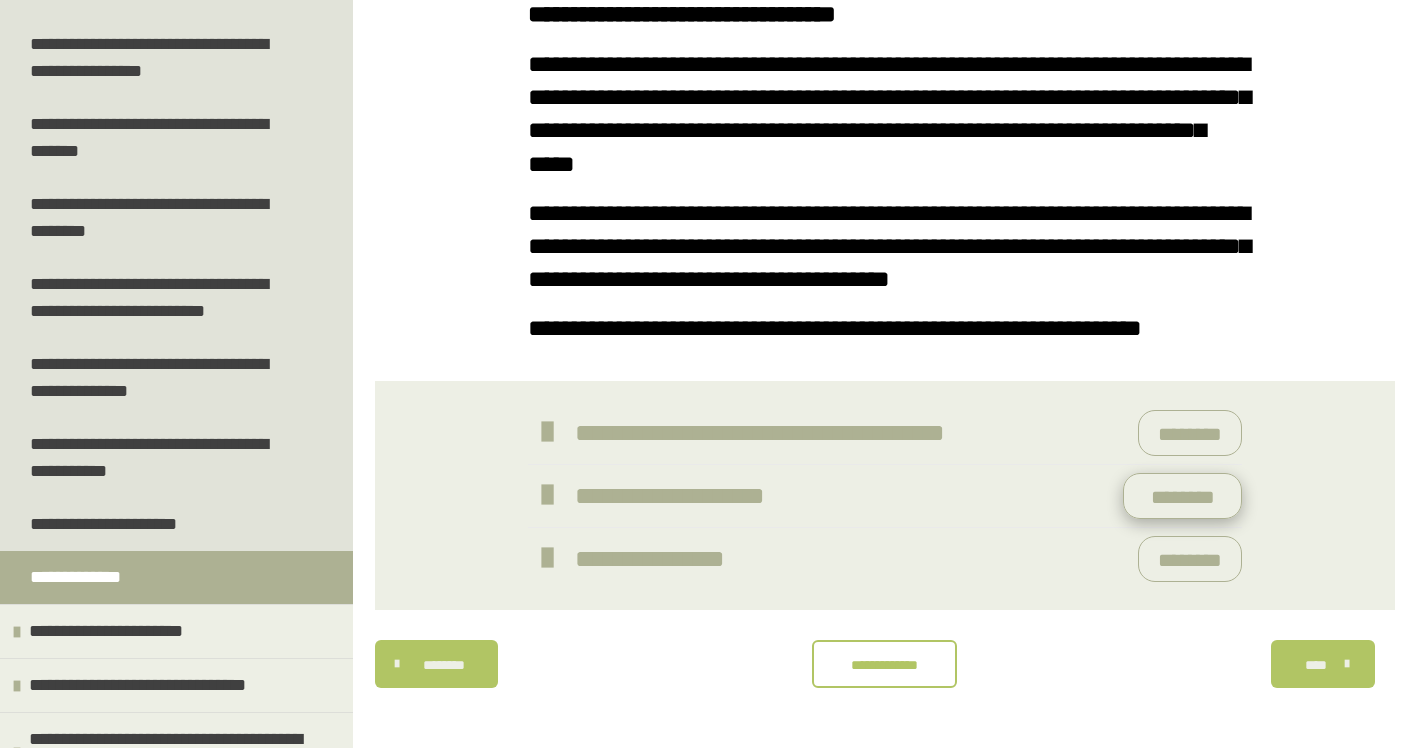 click on "********" at bounding box center (1182, 496) 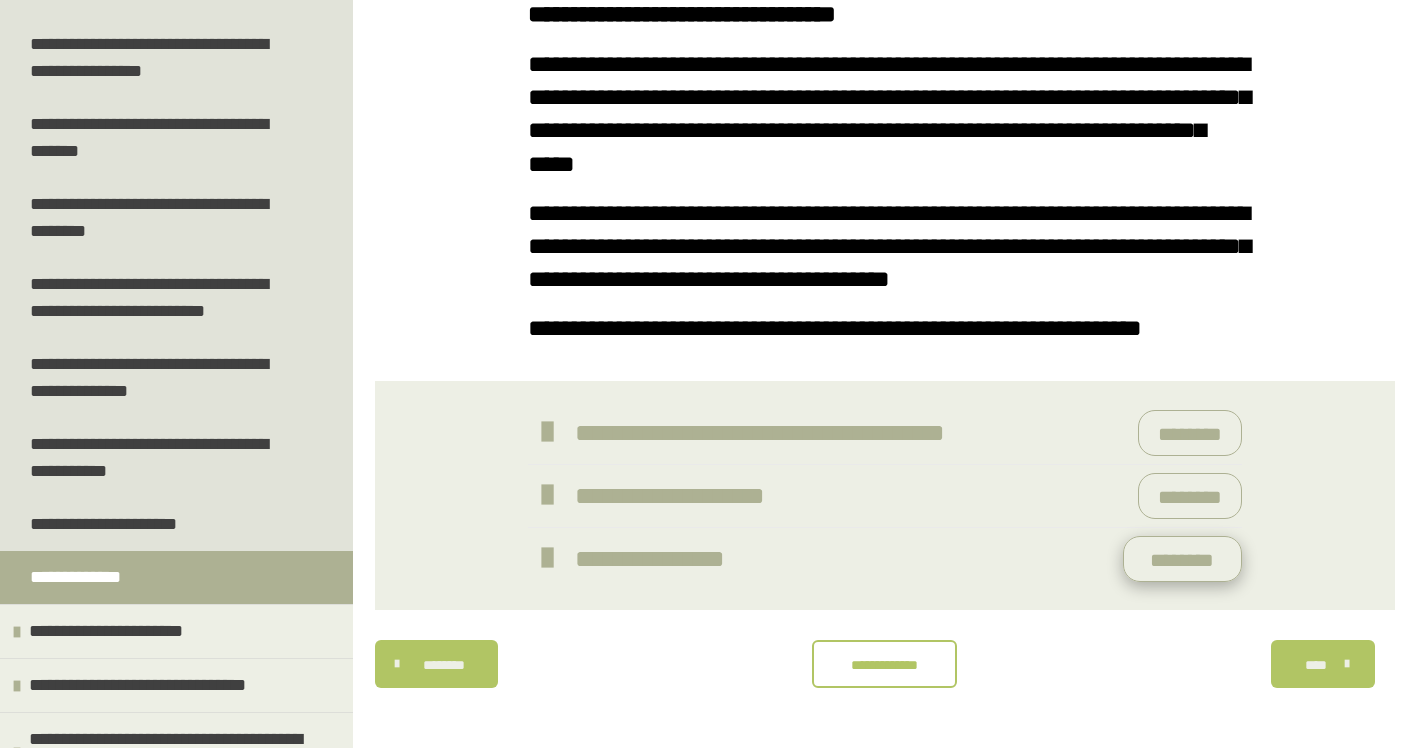 click on "********" at bounding box center [1182, 559] 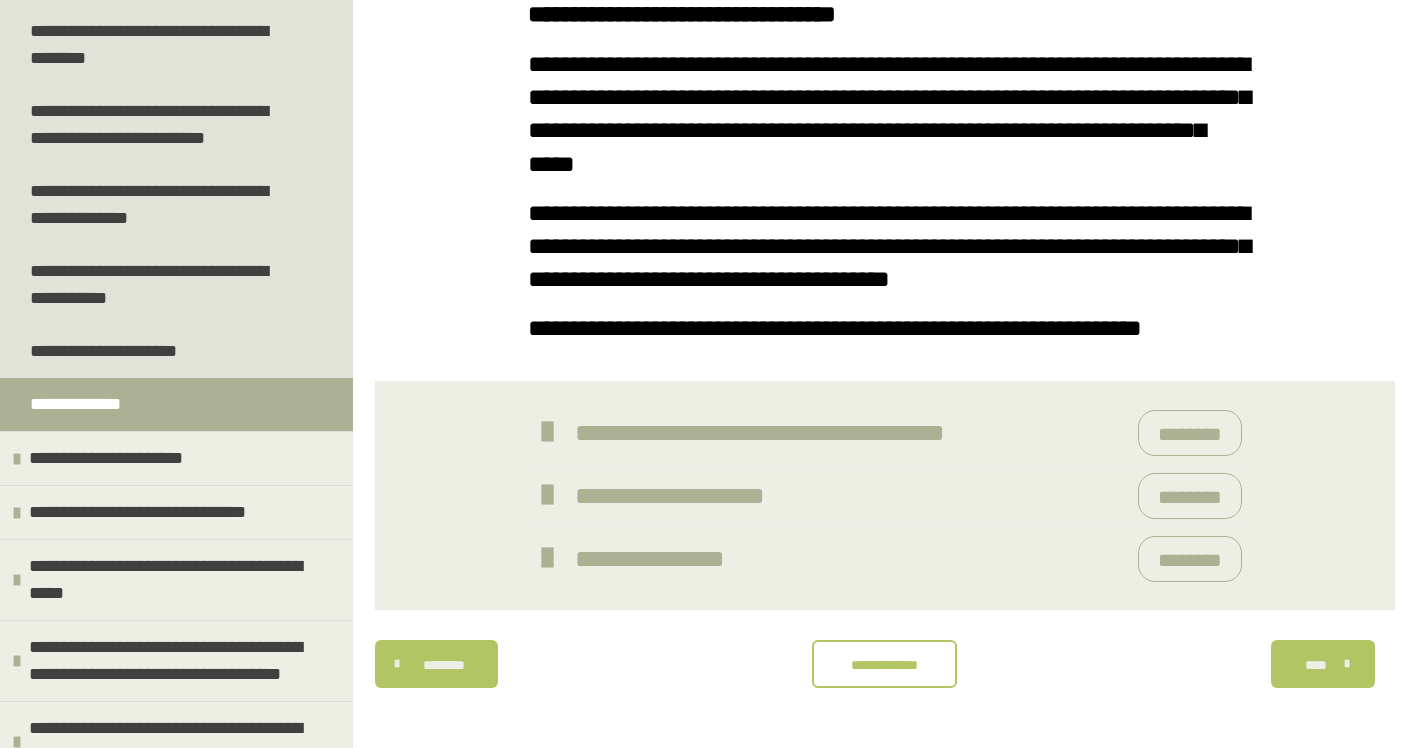 scroll, scrollTop: 696, scrollLeft: 0, axis: vertical 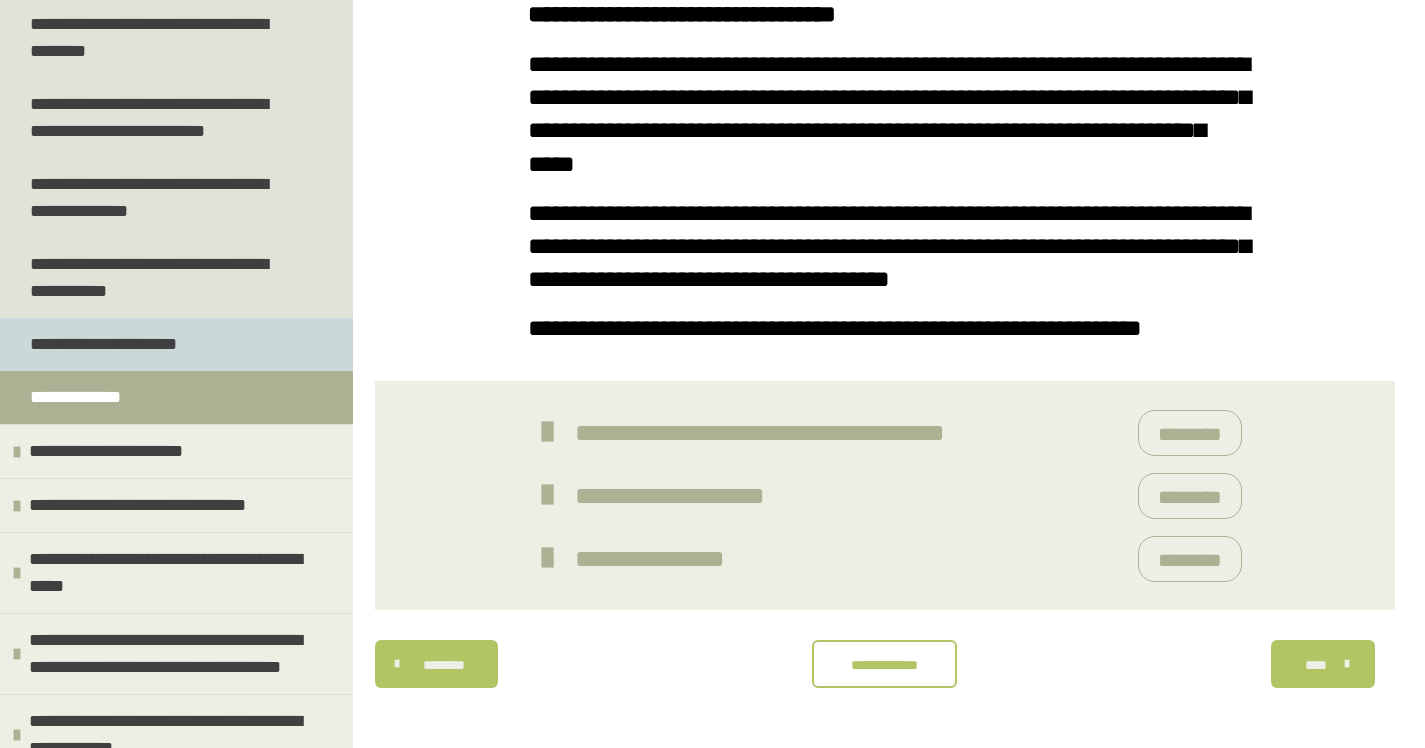 click on "**********" at bounding box center (105, 344) 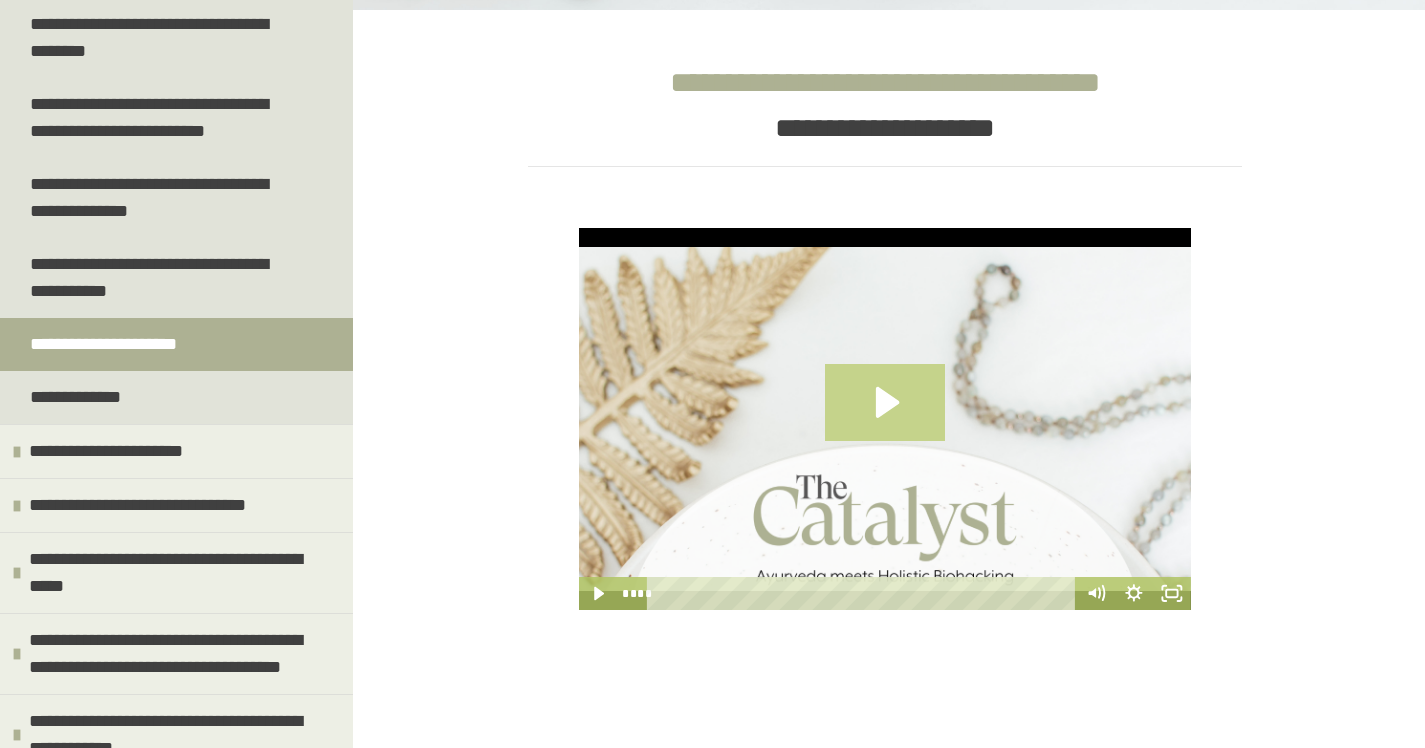 click 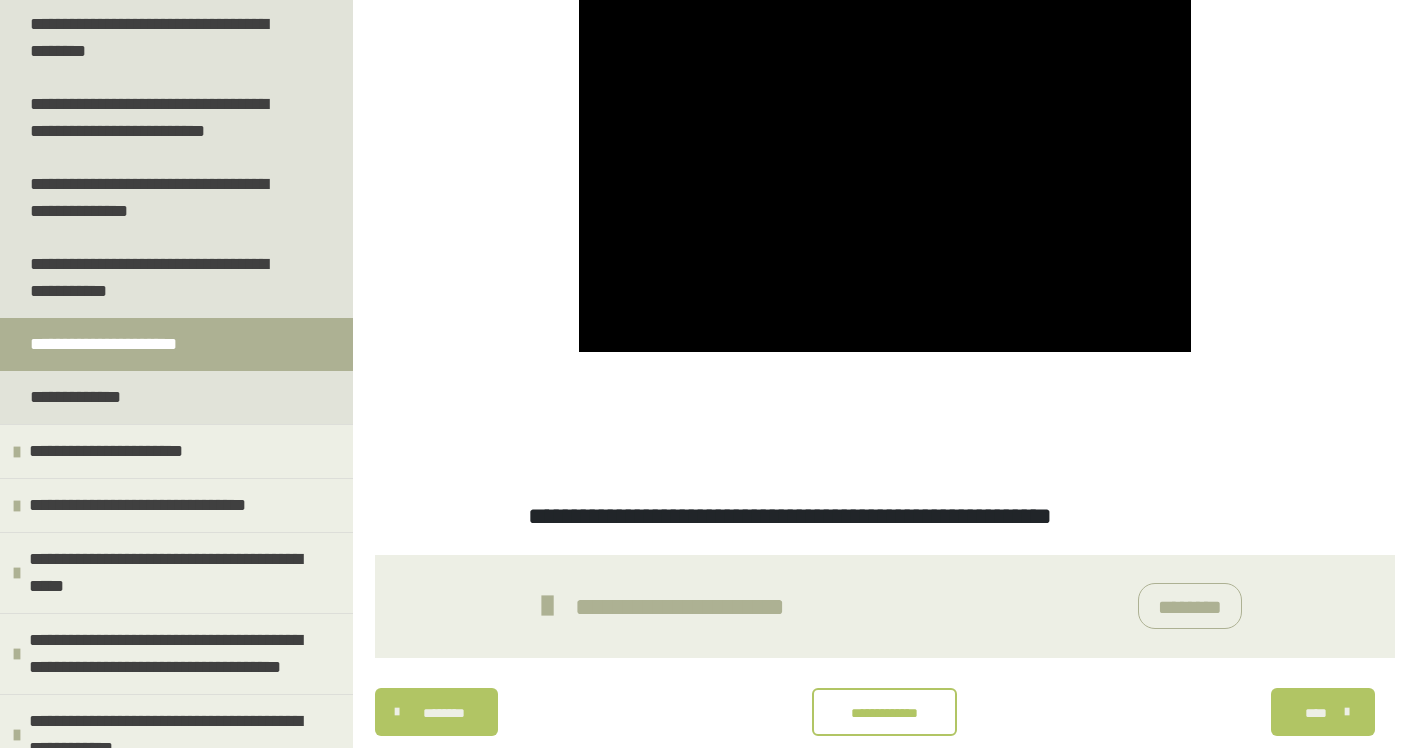 scroll, scrollTop: 576, scrollLeft: 0, axis: vertical 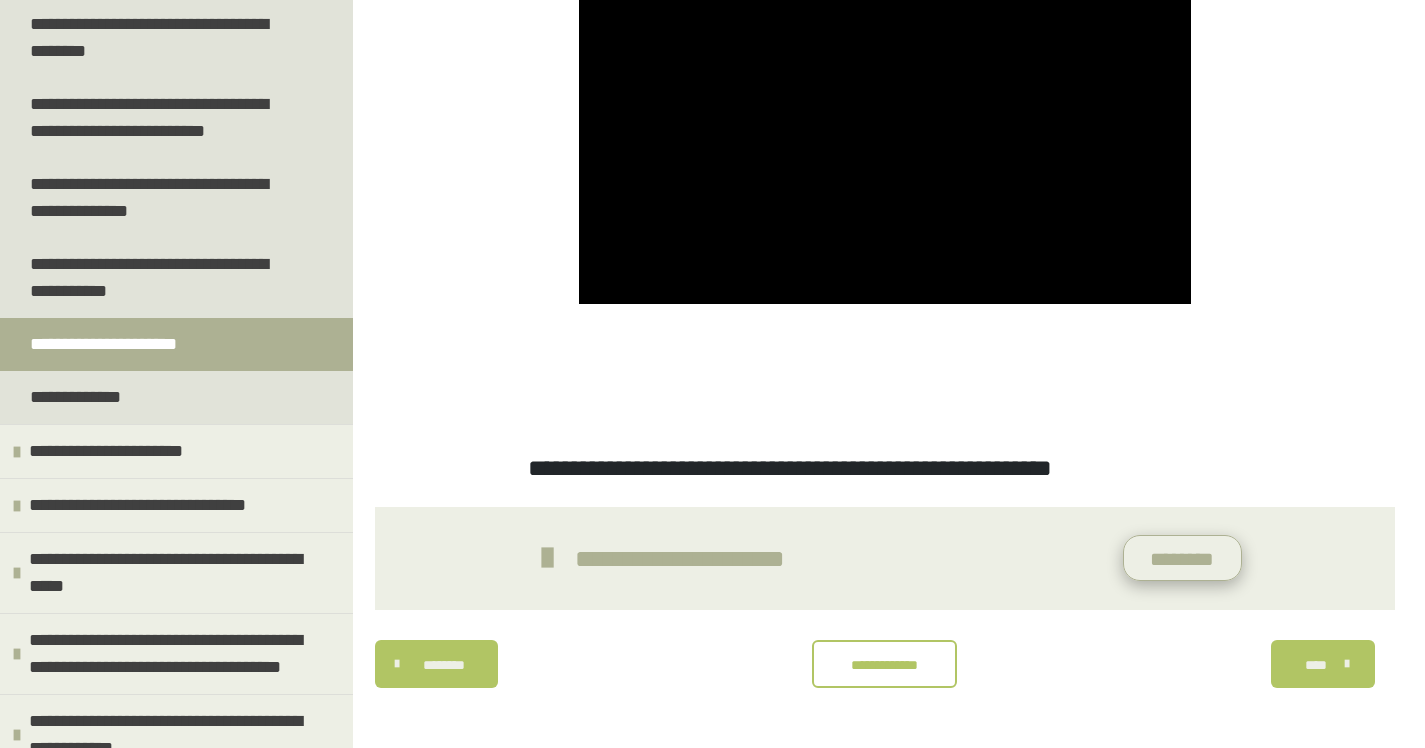 click on "********" at bounding box center (1182, 558) 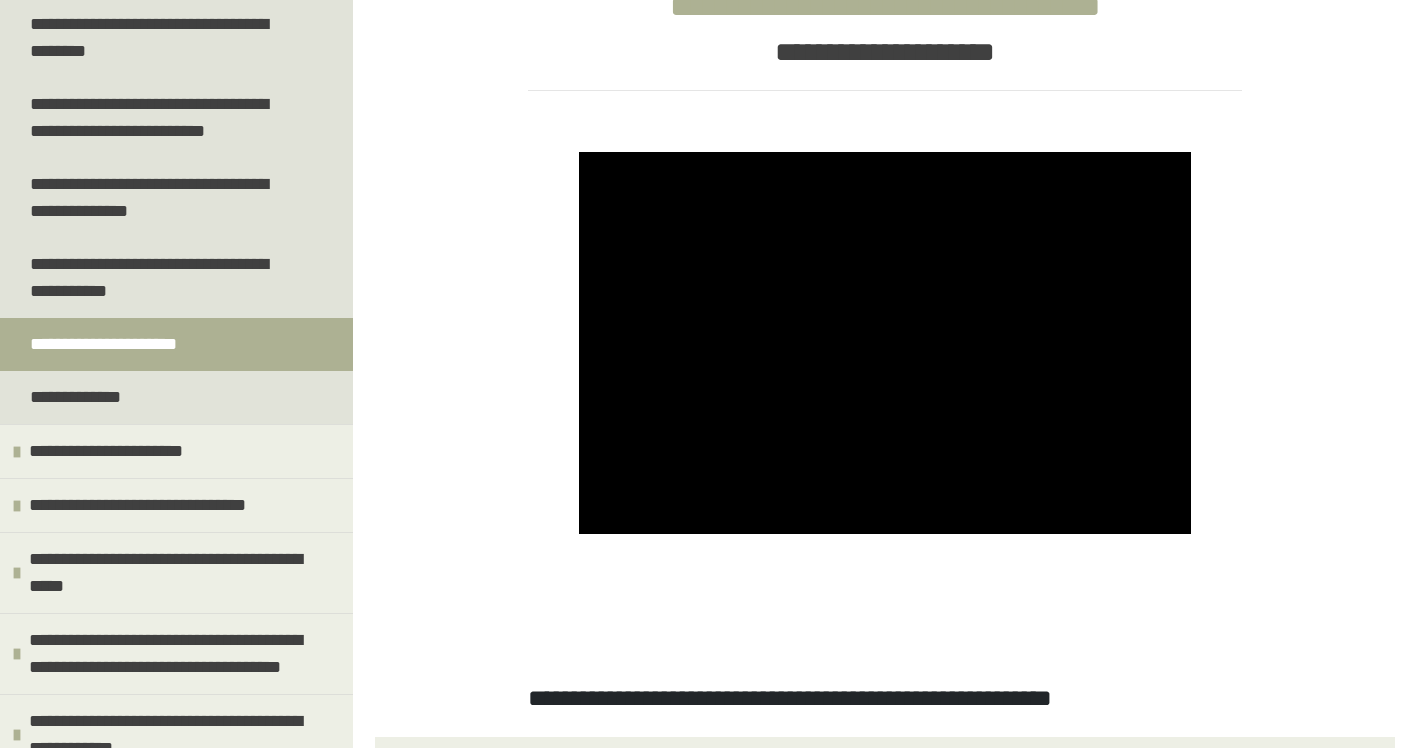 scroll, scrollTop: 344, scrollLeft: 0, axis: vertical 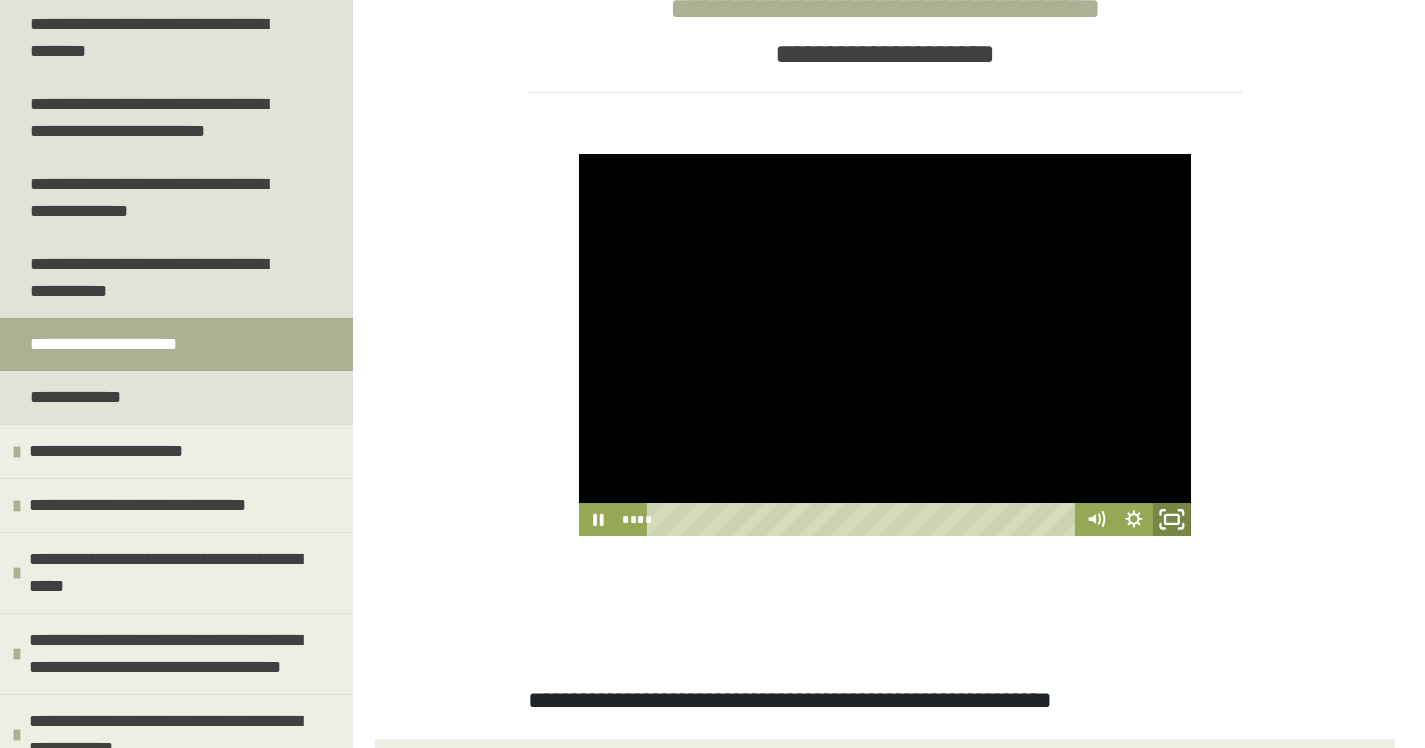 click 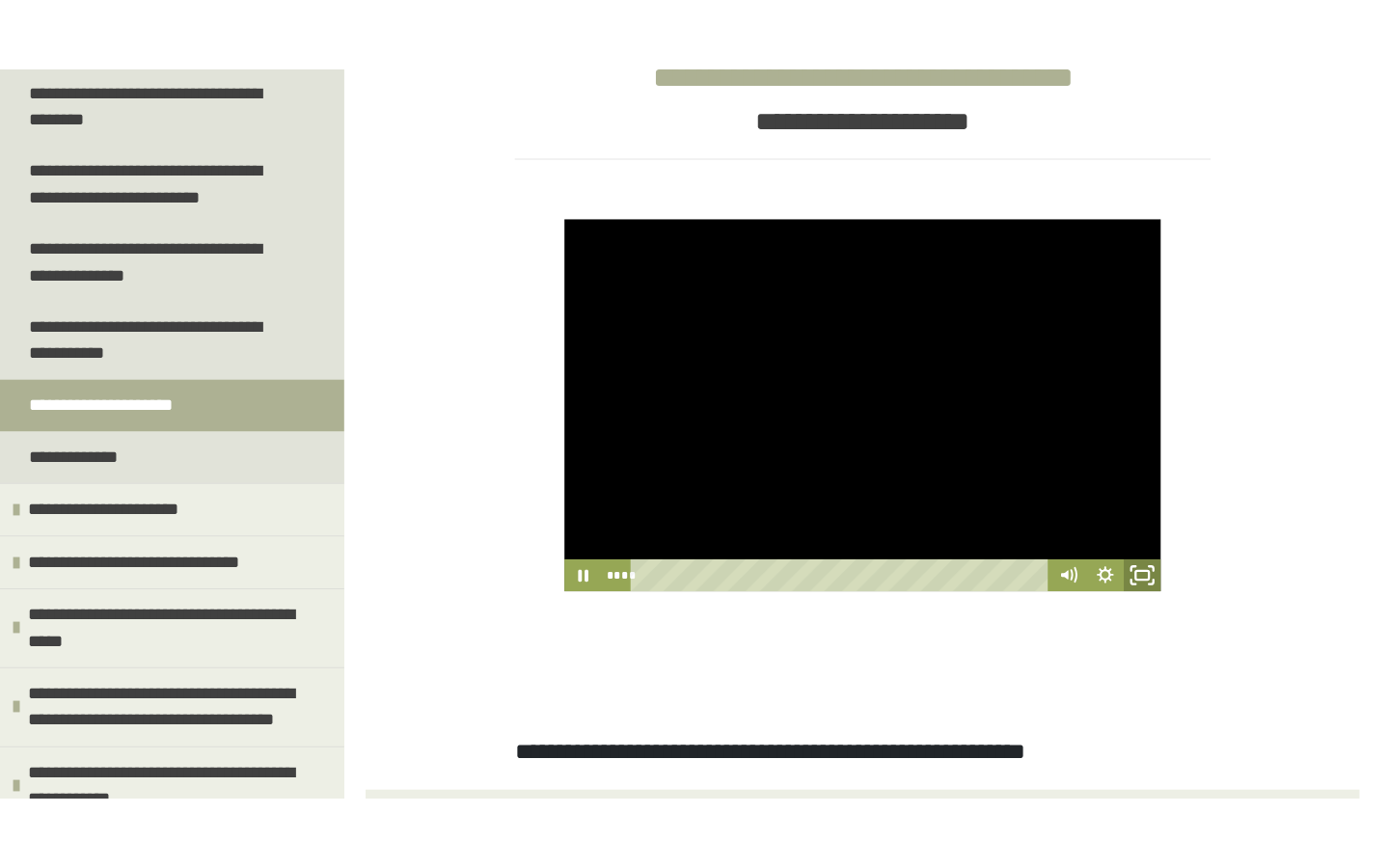 scroll, scrollTop: 0, scrollLeft: 0, axis: both 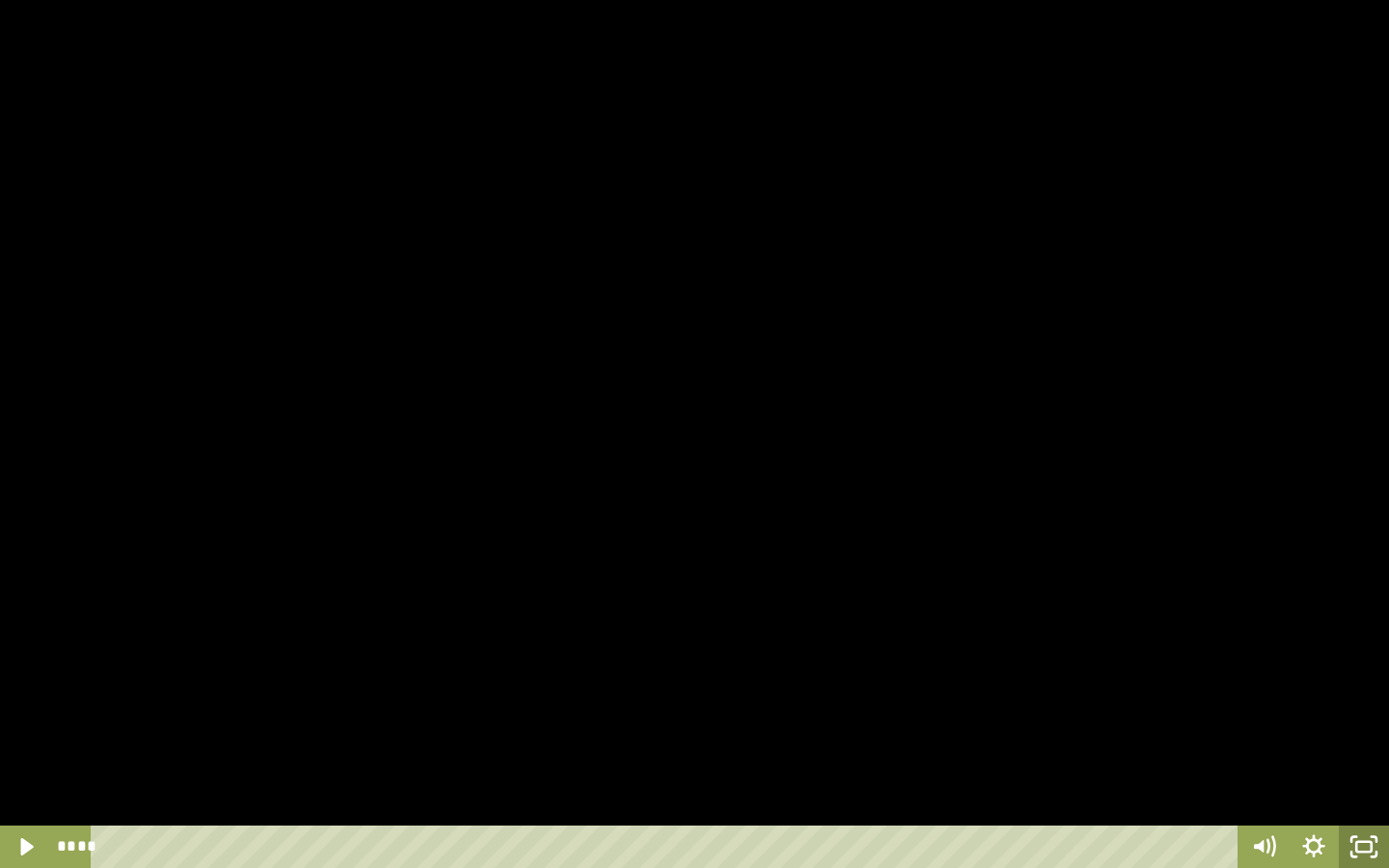 click 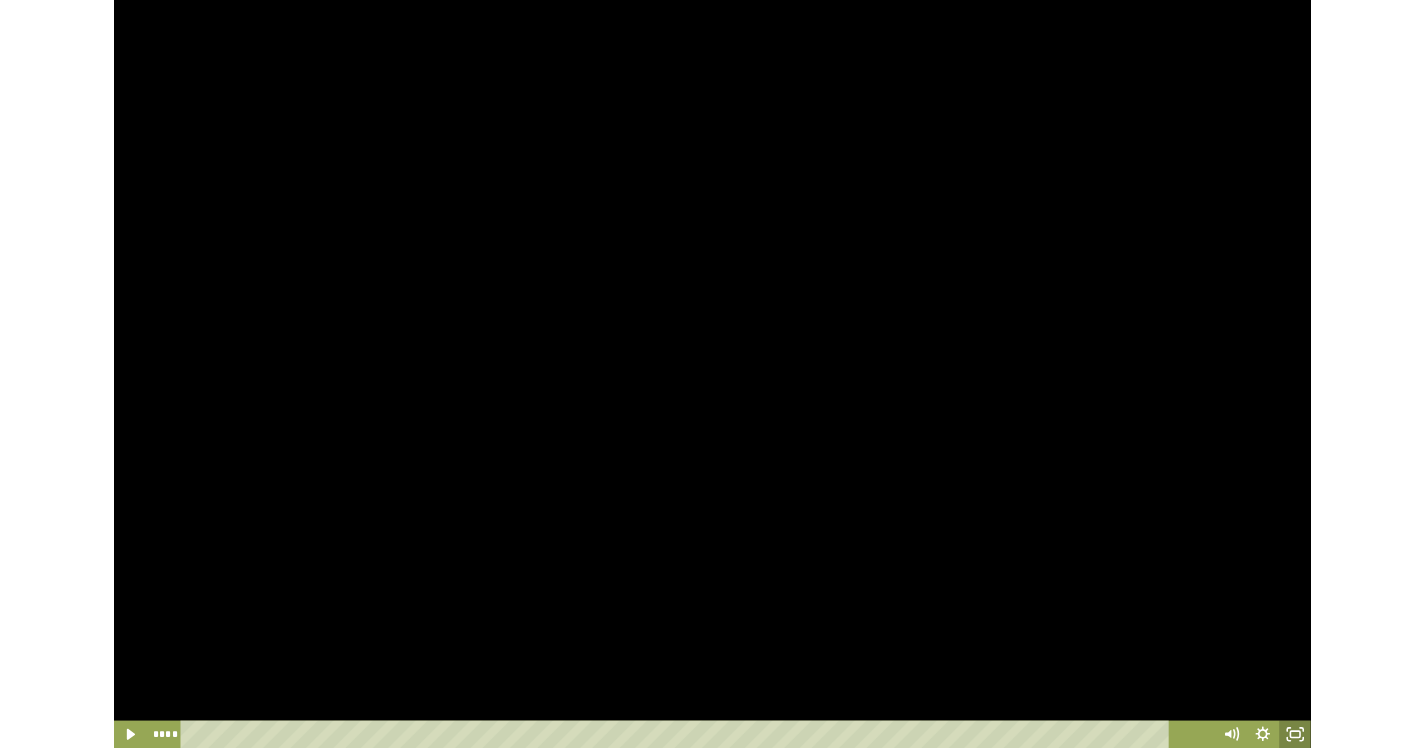 scroll, scrollTop: 344, scrollLeft: 0, axis: vertical 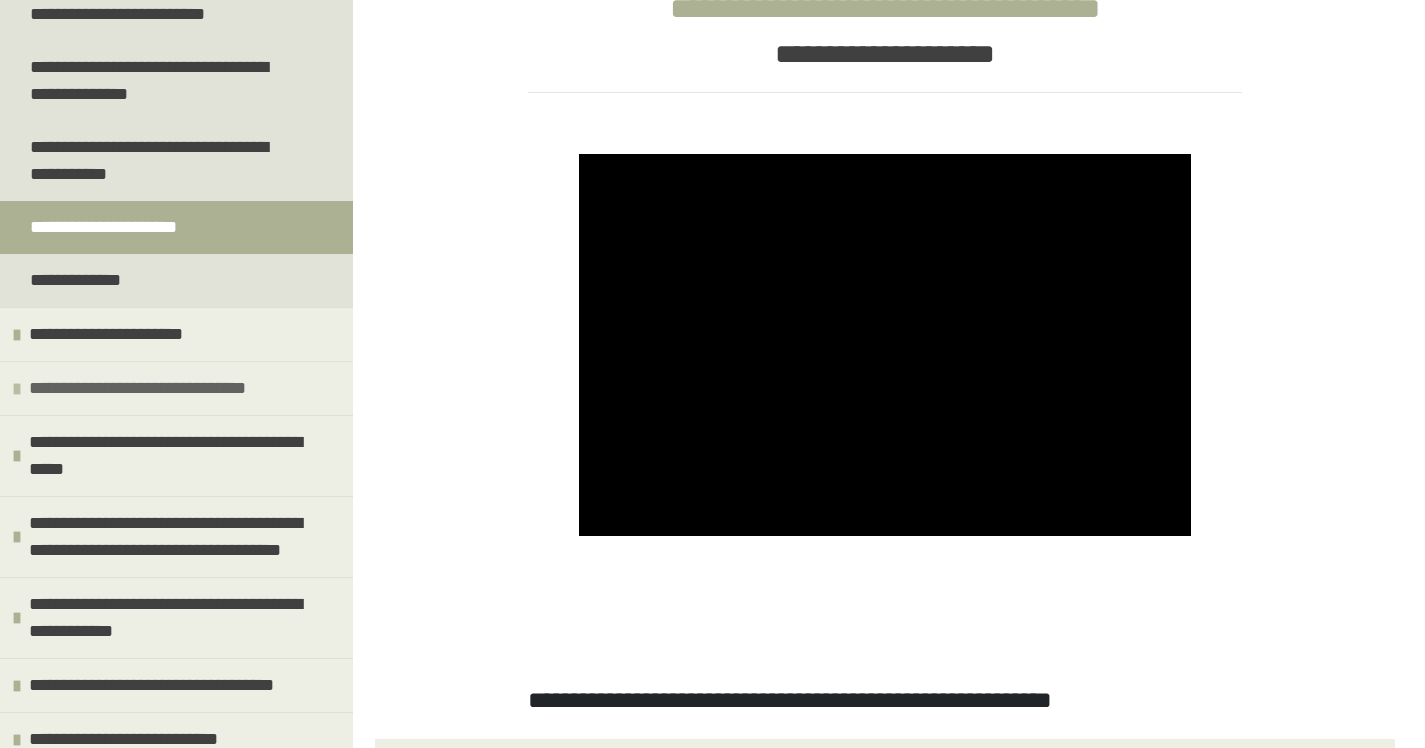 click on "**********" at bounding box center [168, 388] 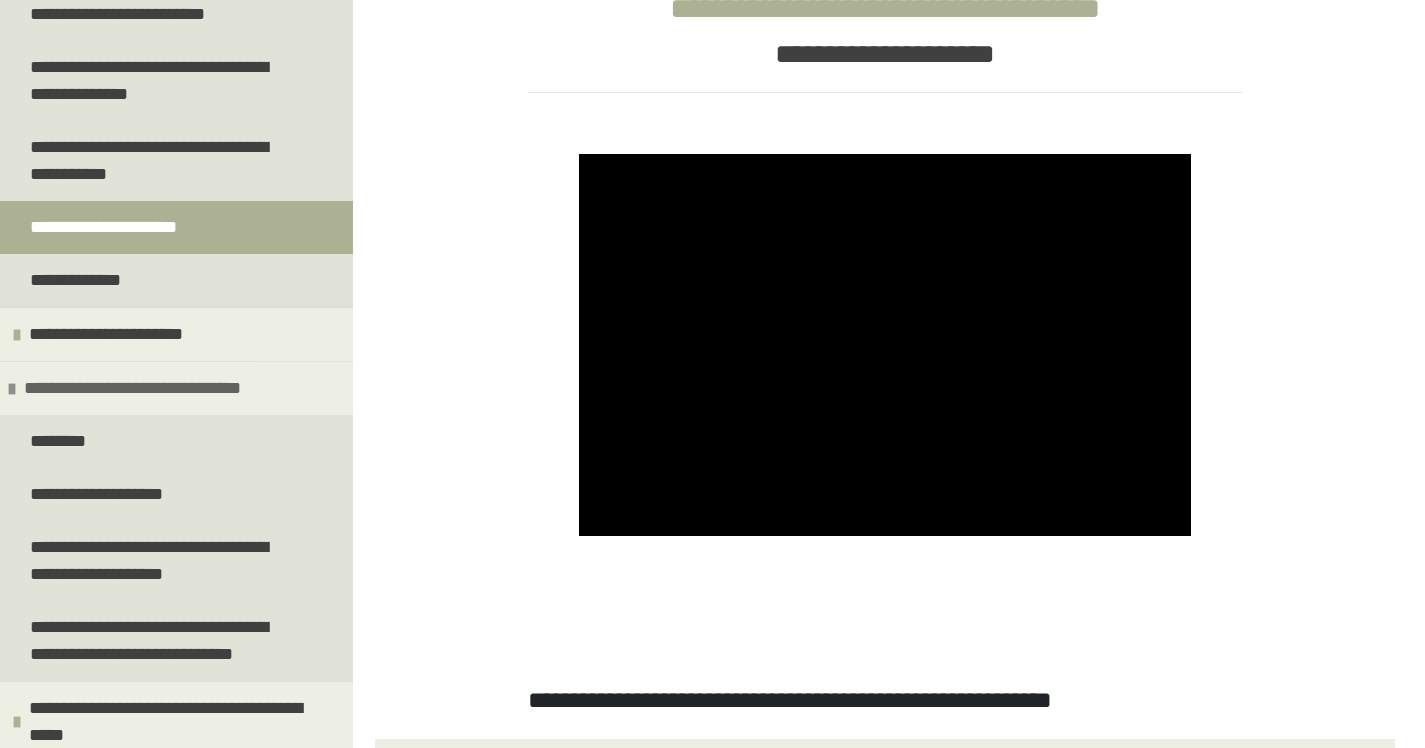 click on "**********" at bounding box center [163, 388] 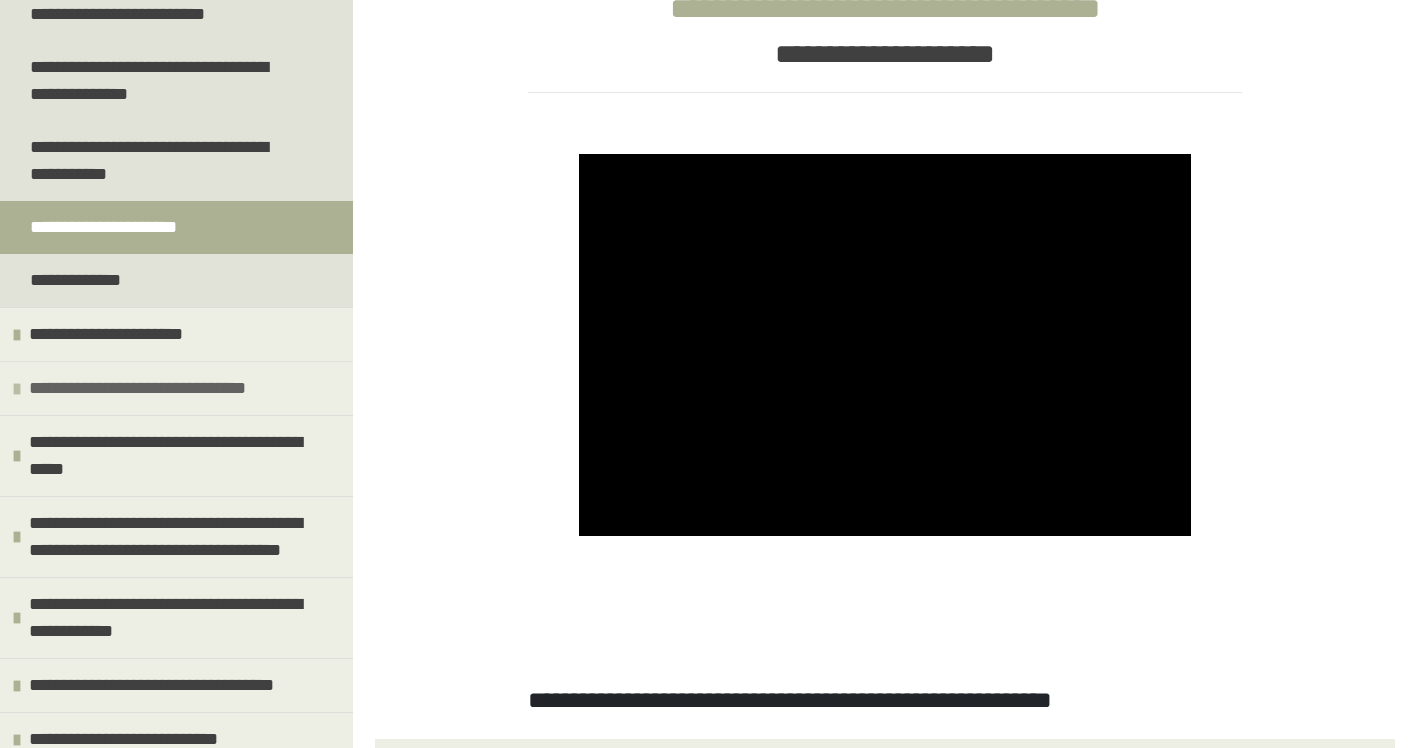 click on "**********" at bounding box center (168, 388) 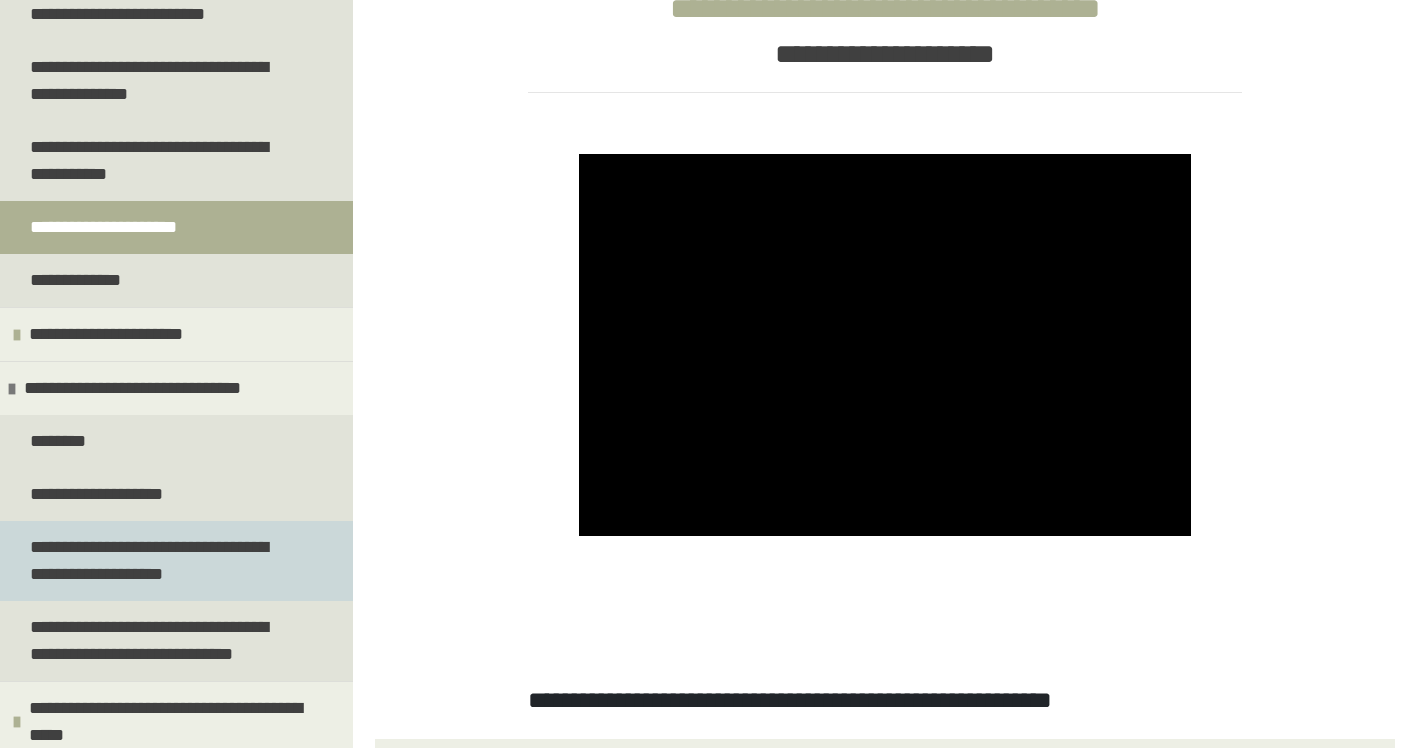 click on "**********" at bounding box center (161, 561) 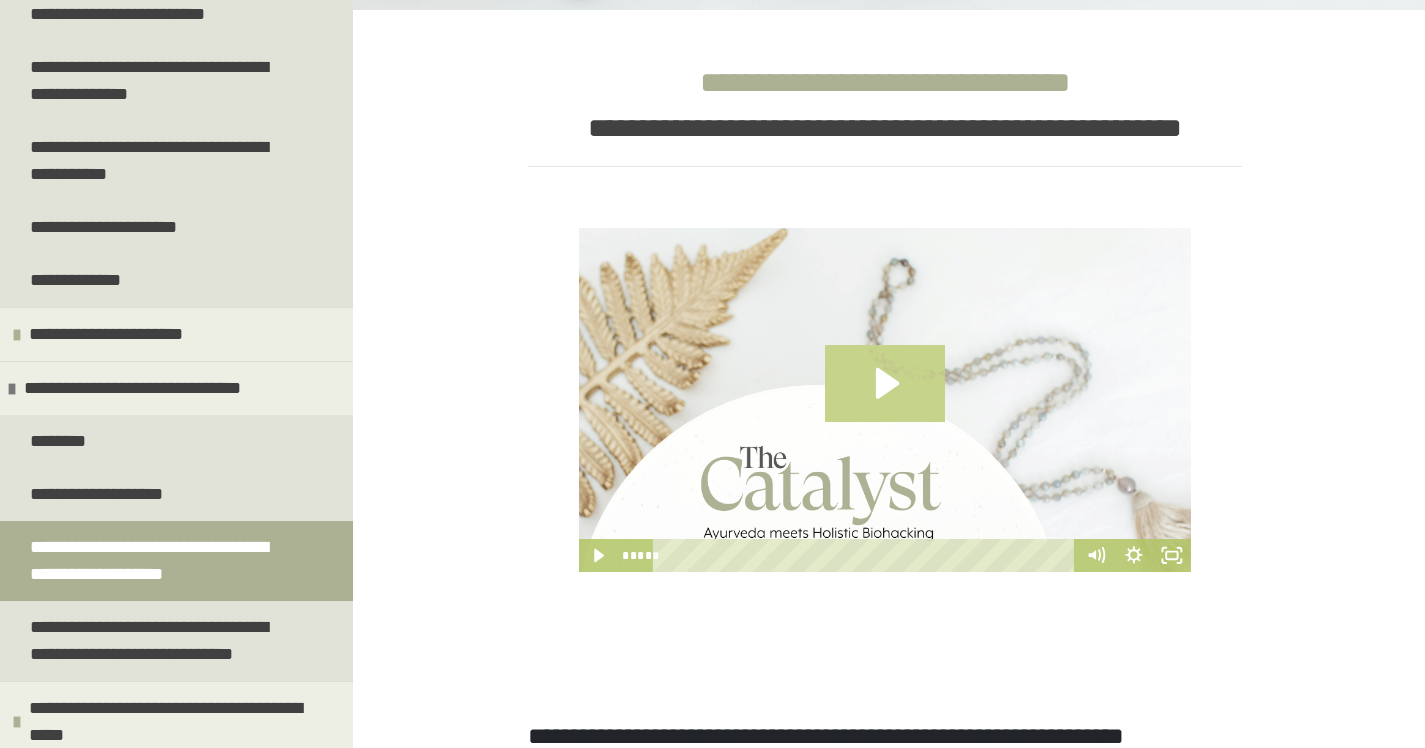 click 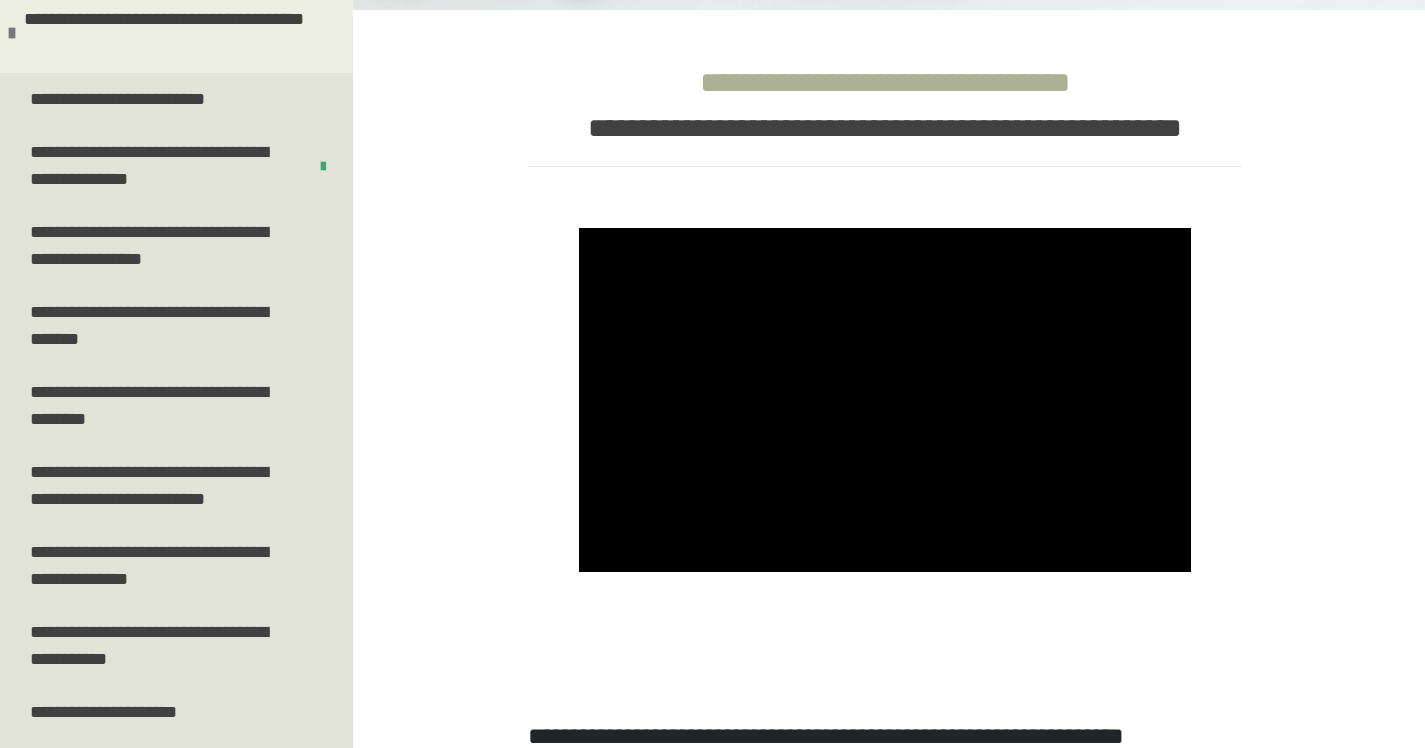 scroll, scrollTop: 331, scrollLeft: 0, axis: vertical 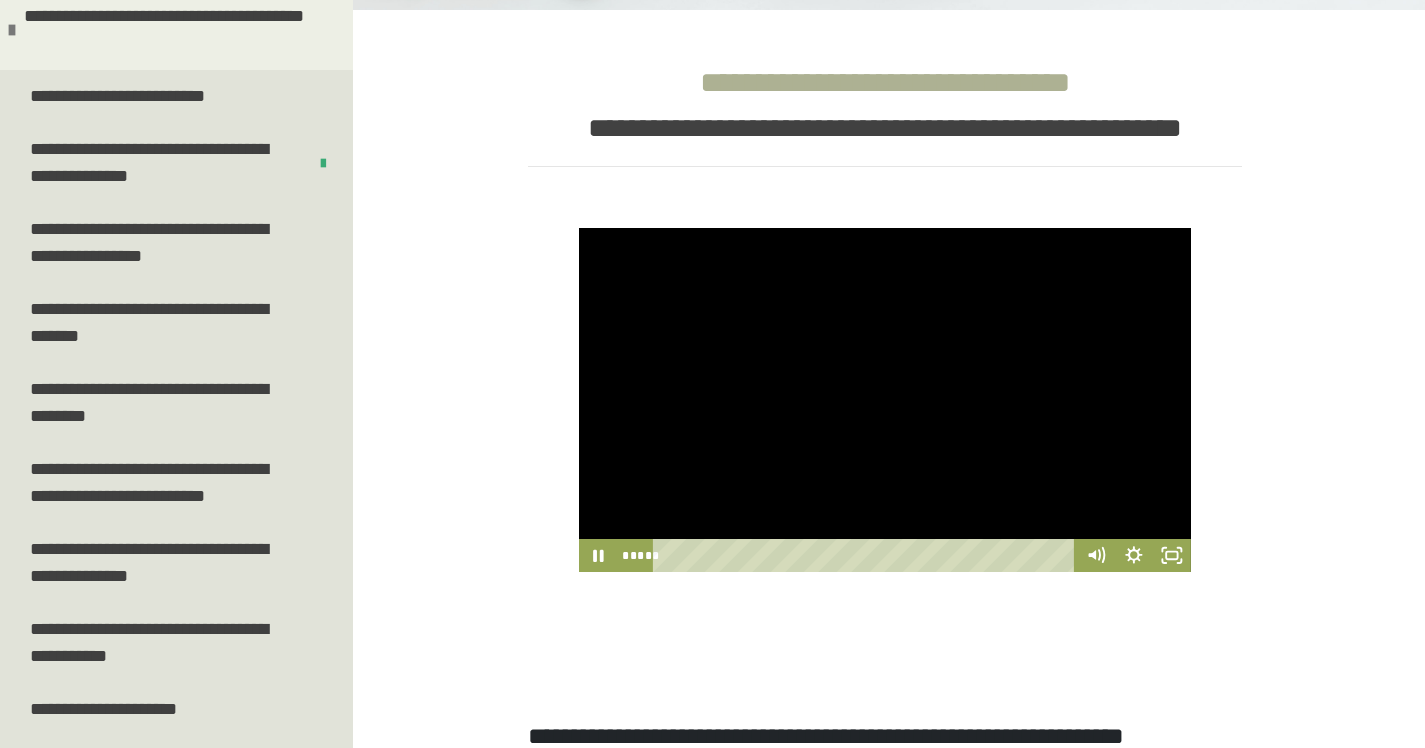click at bounding box center (885, 400) 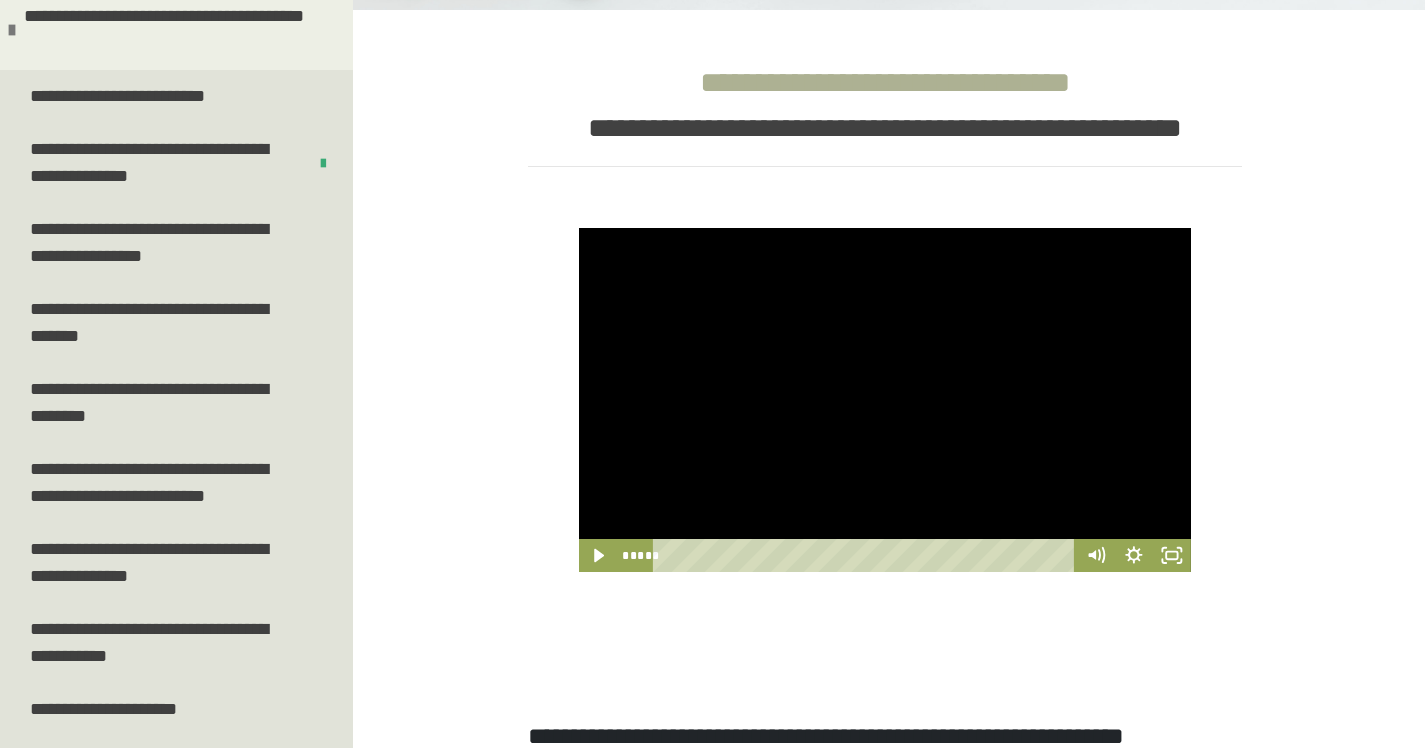 click at bounding box center (885, 400) 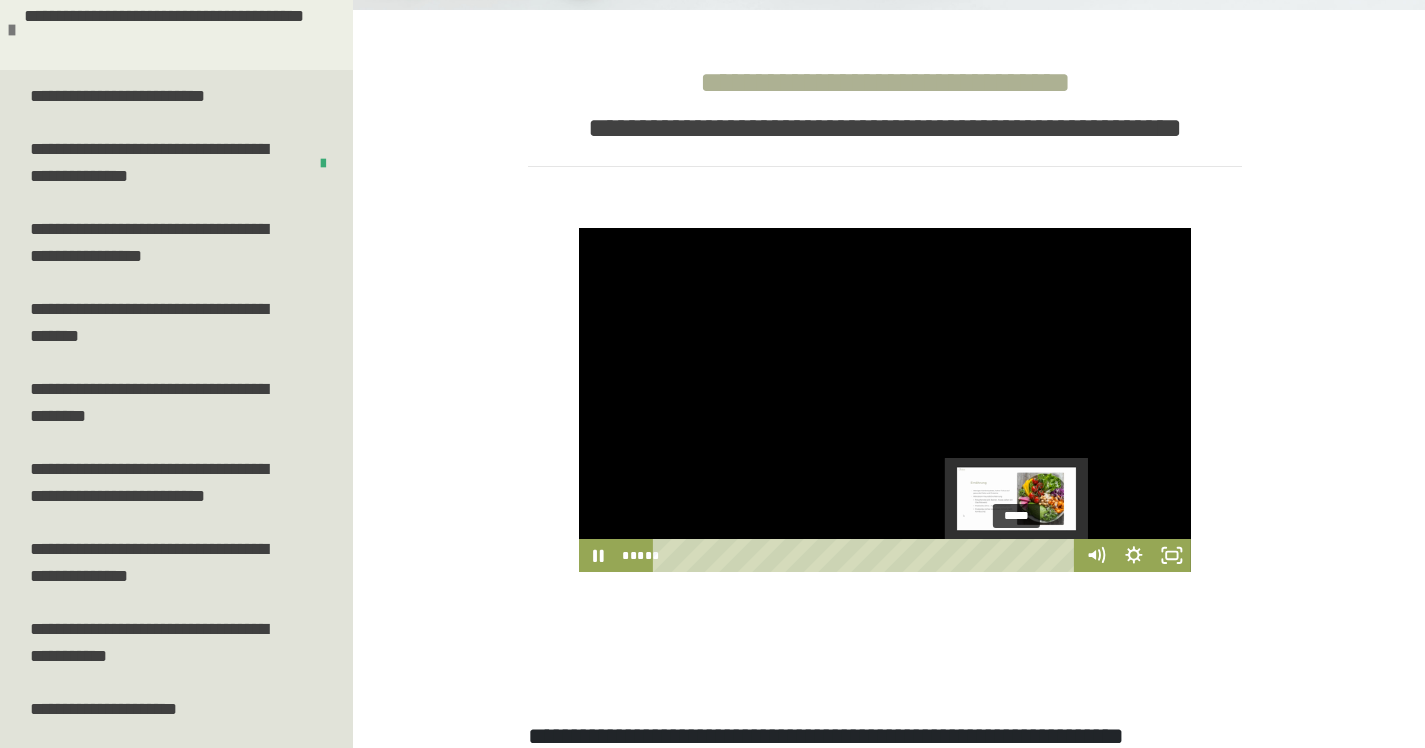 click on "*****" at bounding box center (867, 555) 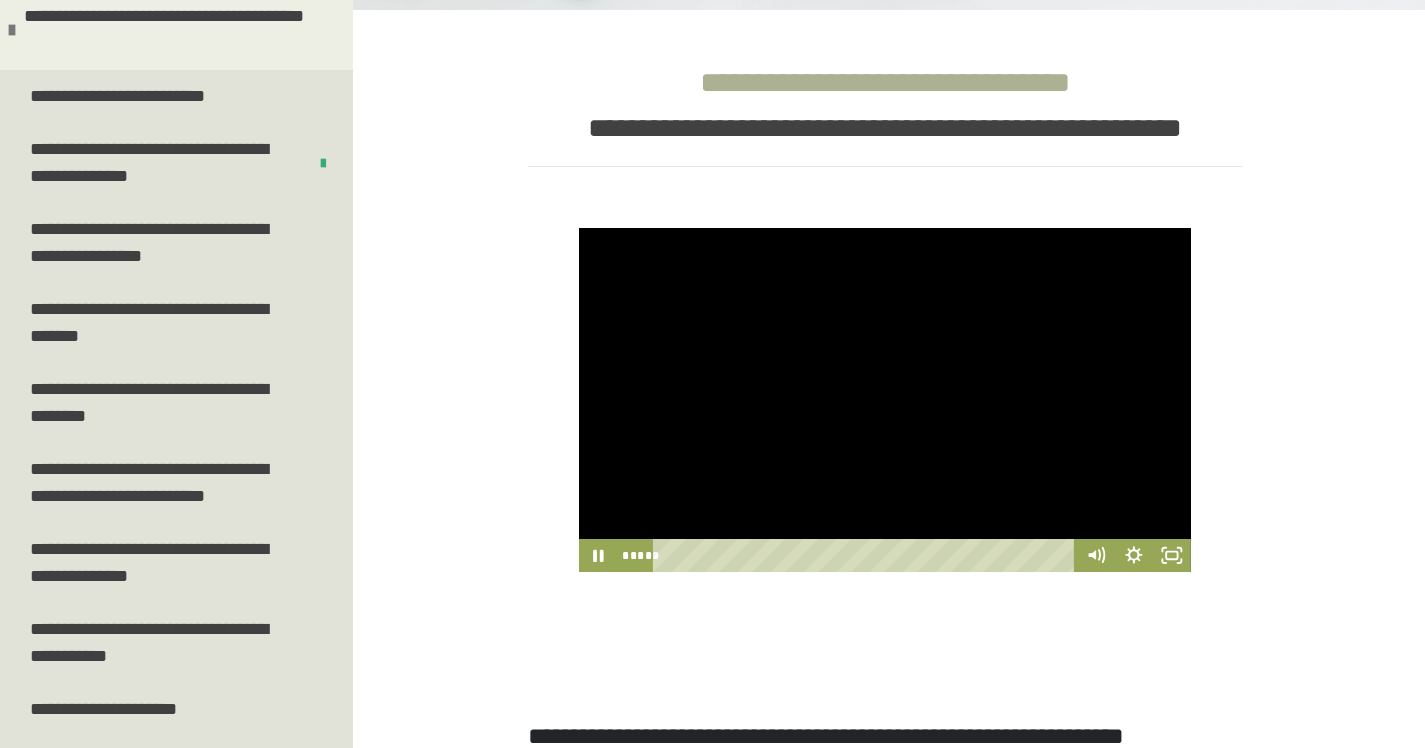 click at bounding box center [885, 400] 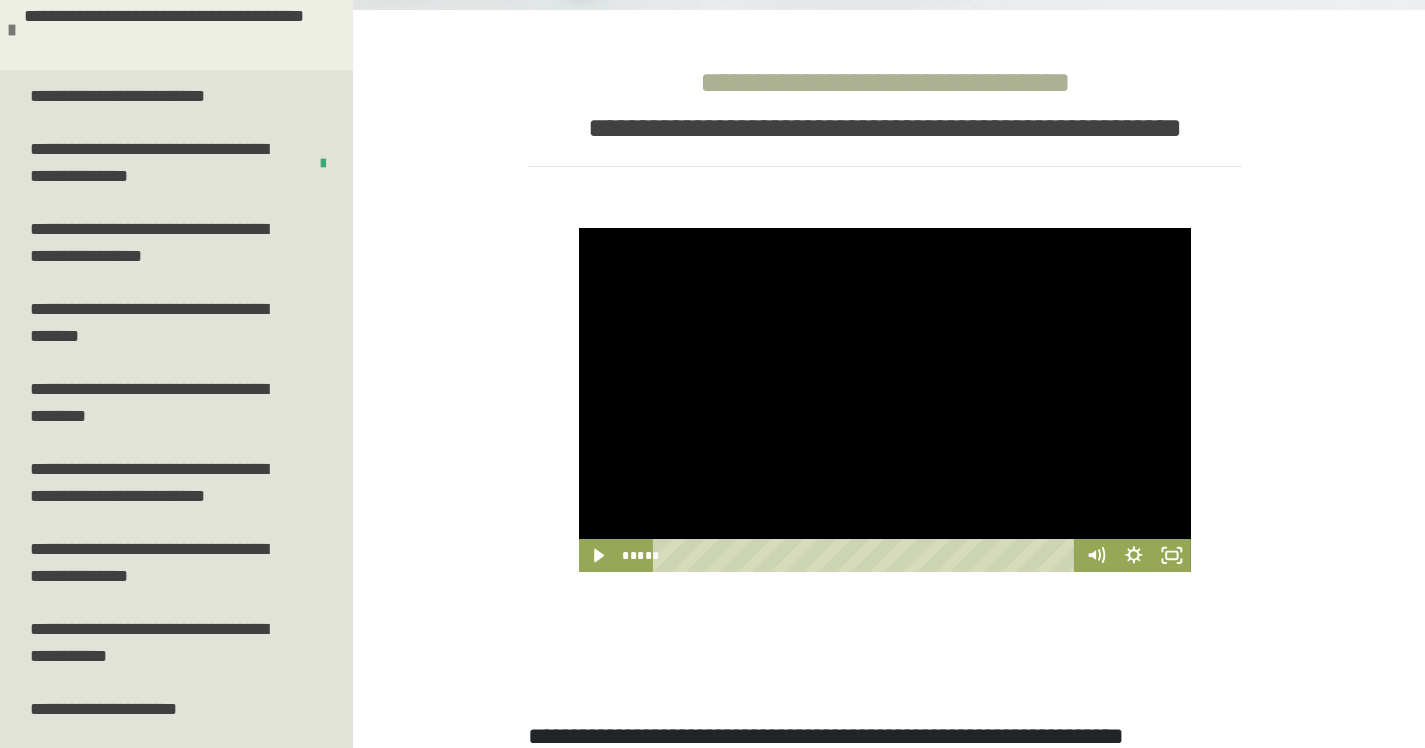 click at bounding box center [885, 400] 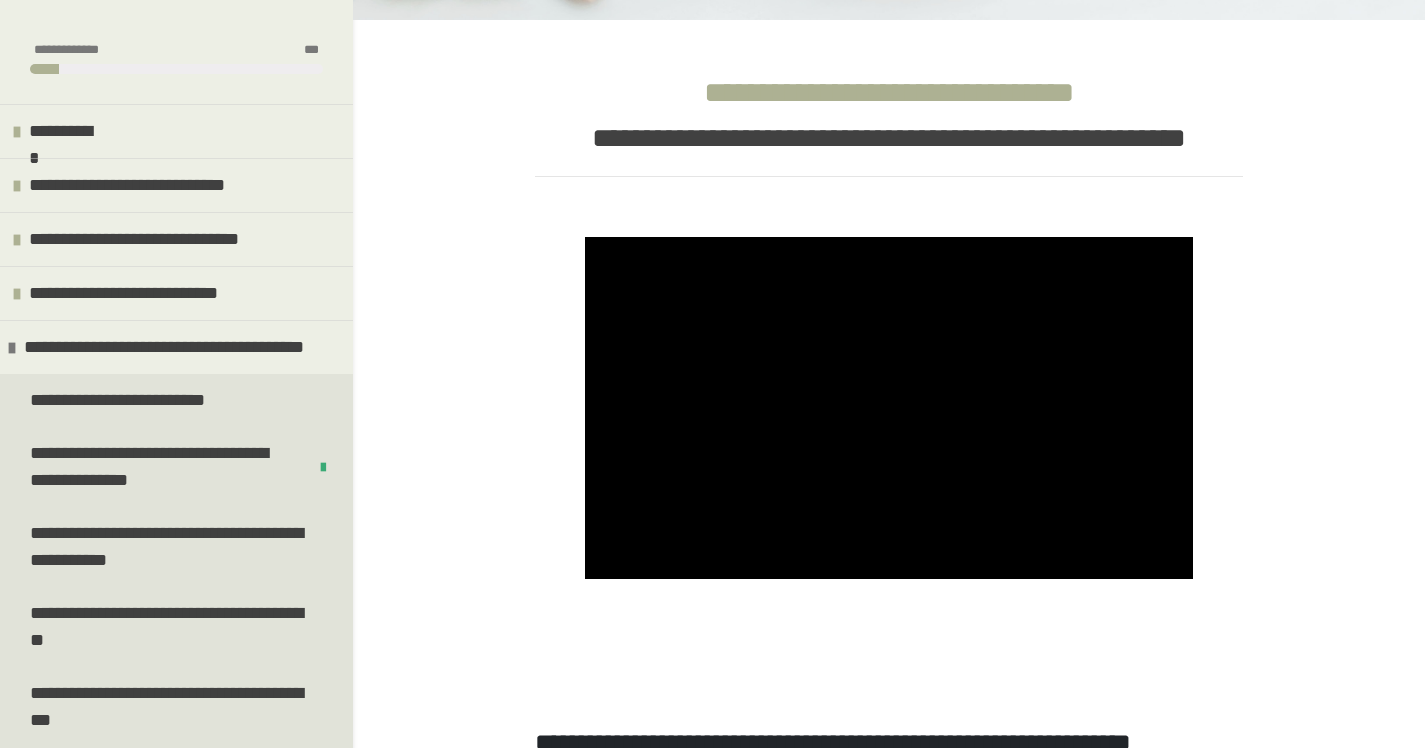 scroll, scrollTop: 90, scrollLeft: 0, axis: vertical 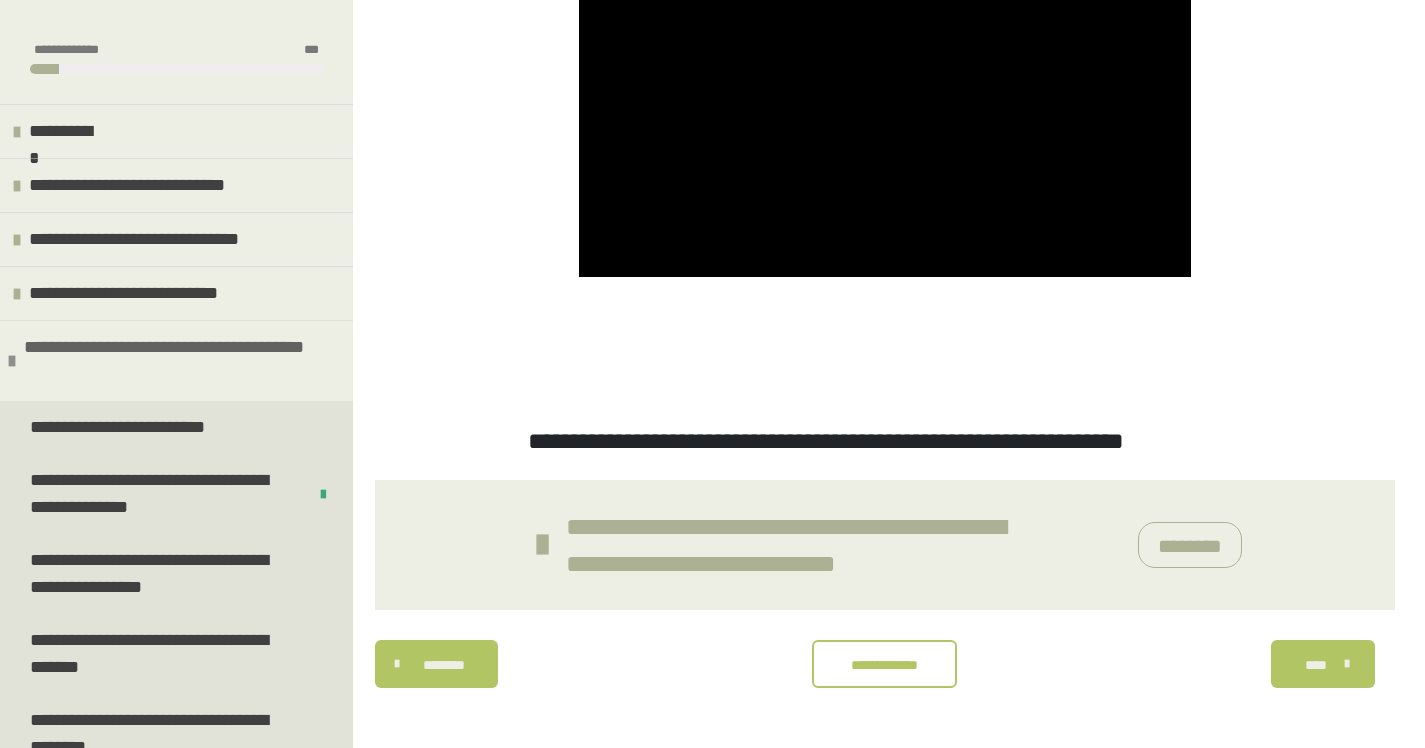 click on "**********" at bounding box center [173, 361] 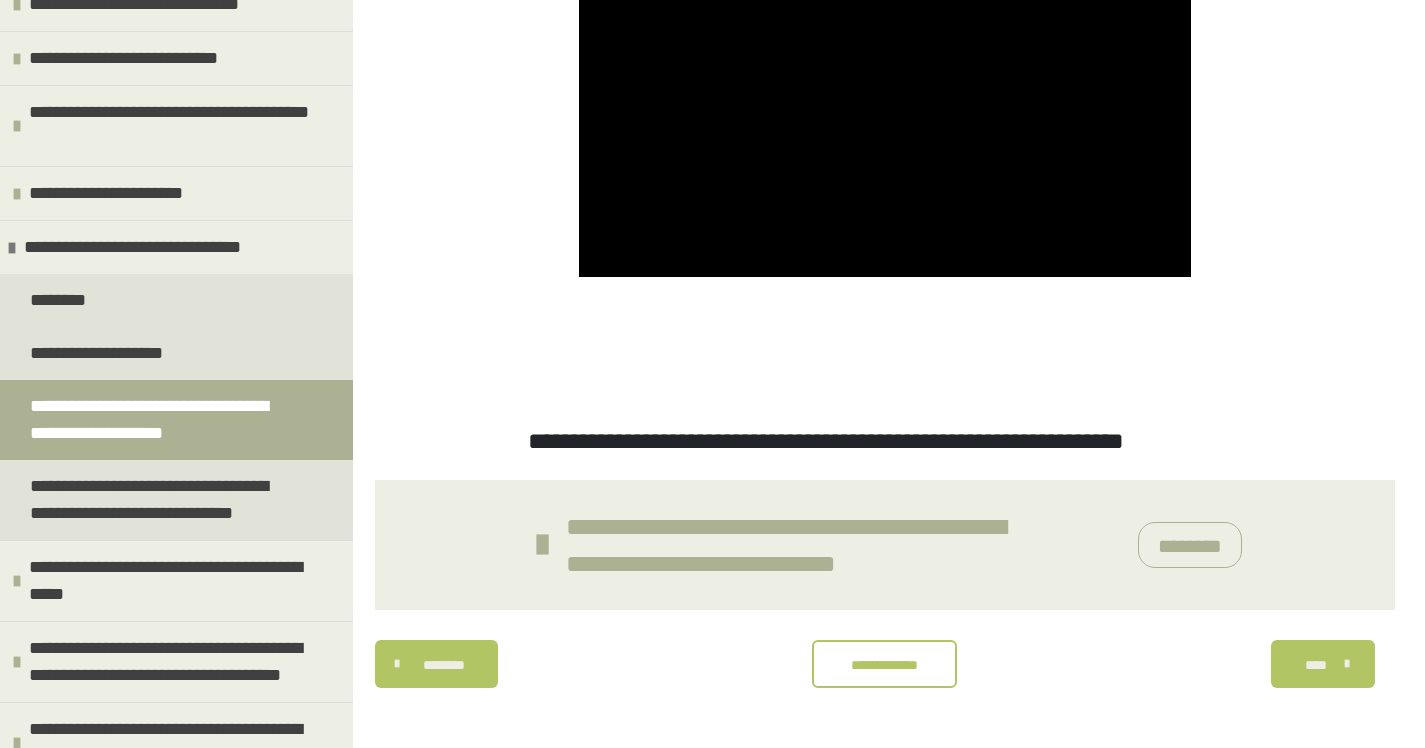 scroll, scrollTop: 237, scrollLeft: 0, axis: vertical 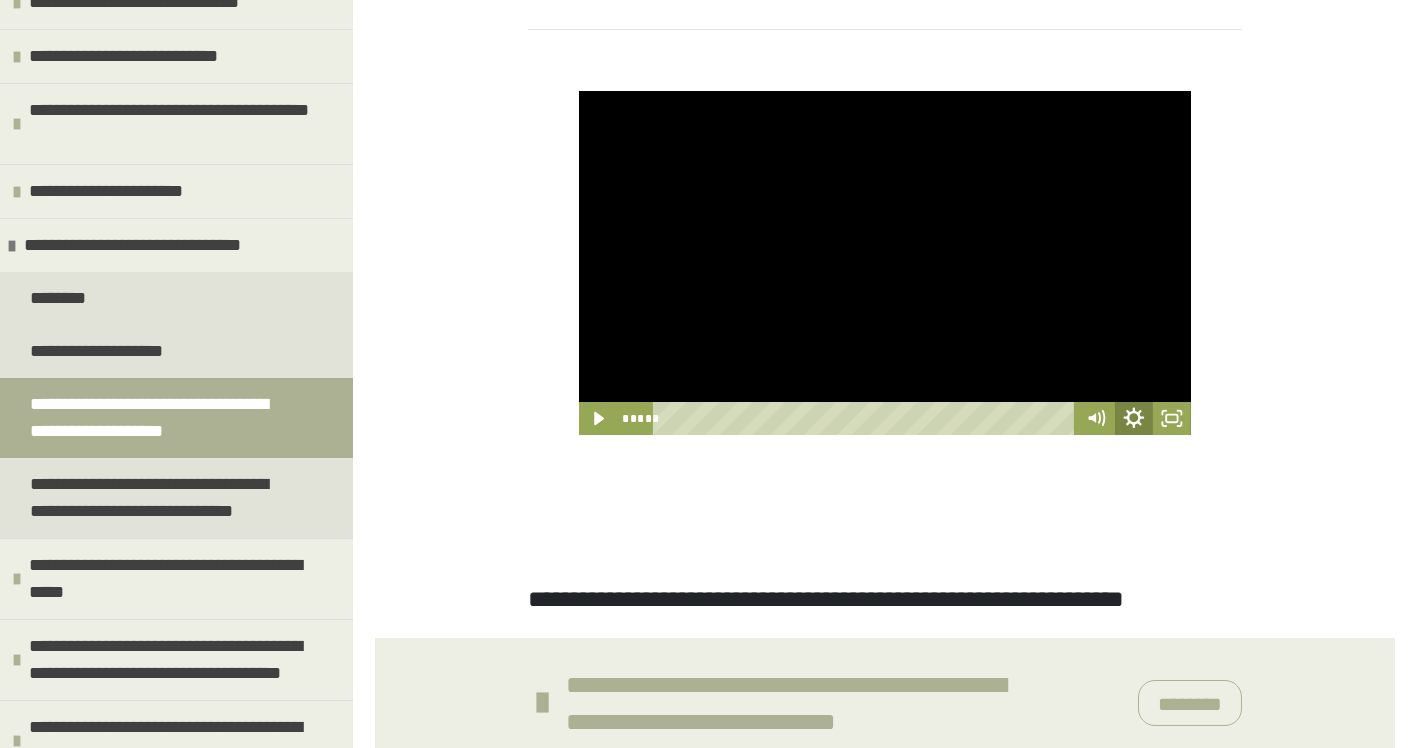 click 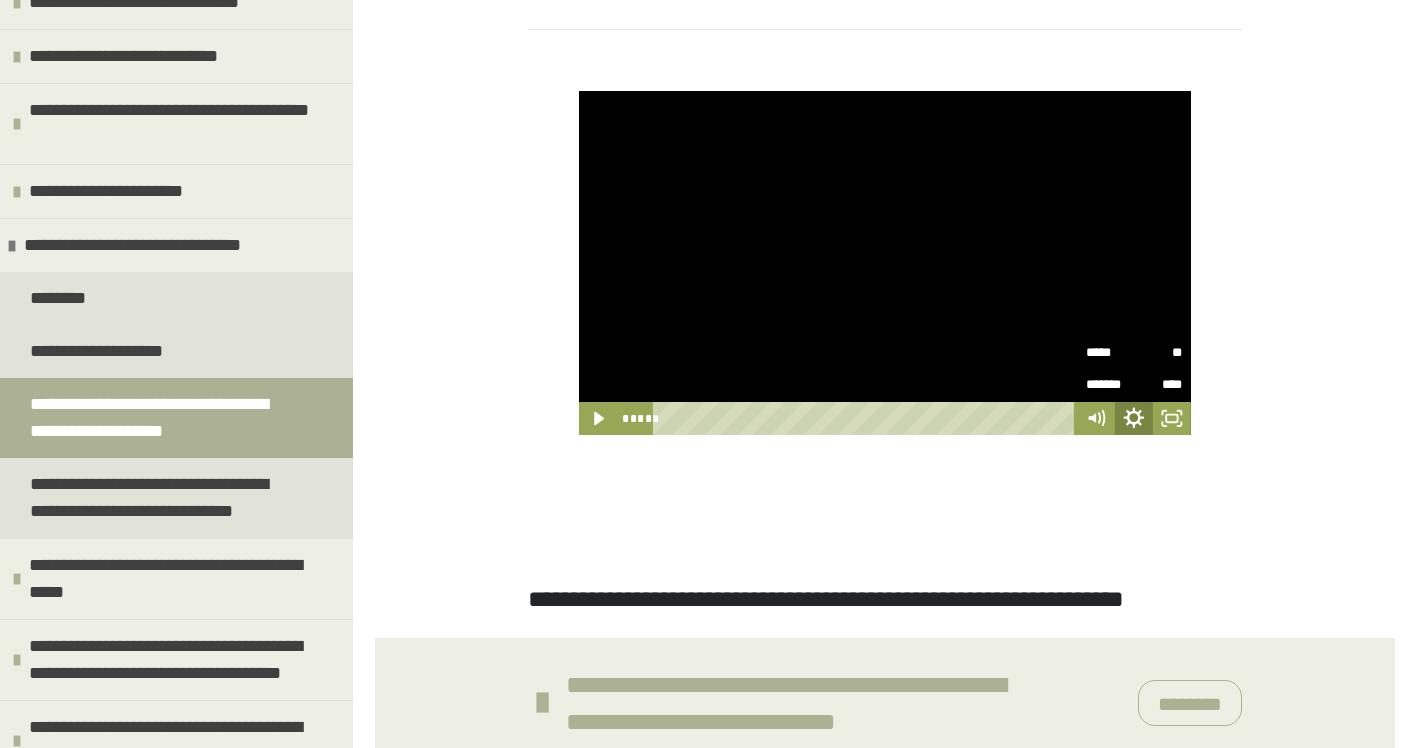 click 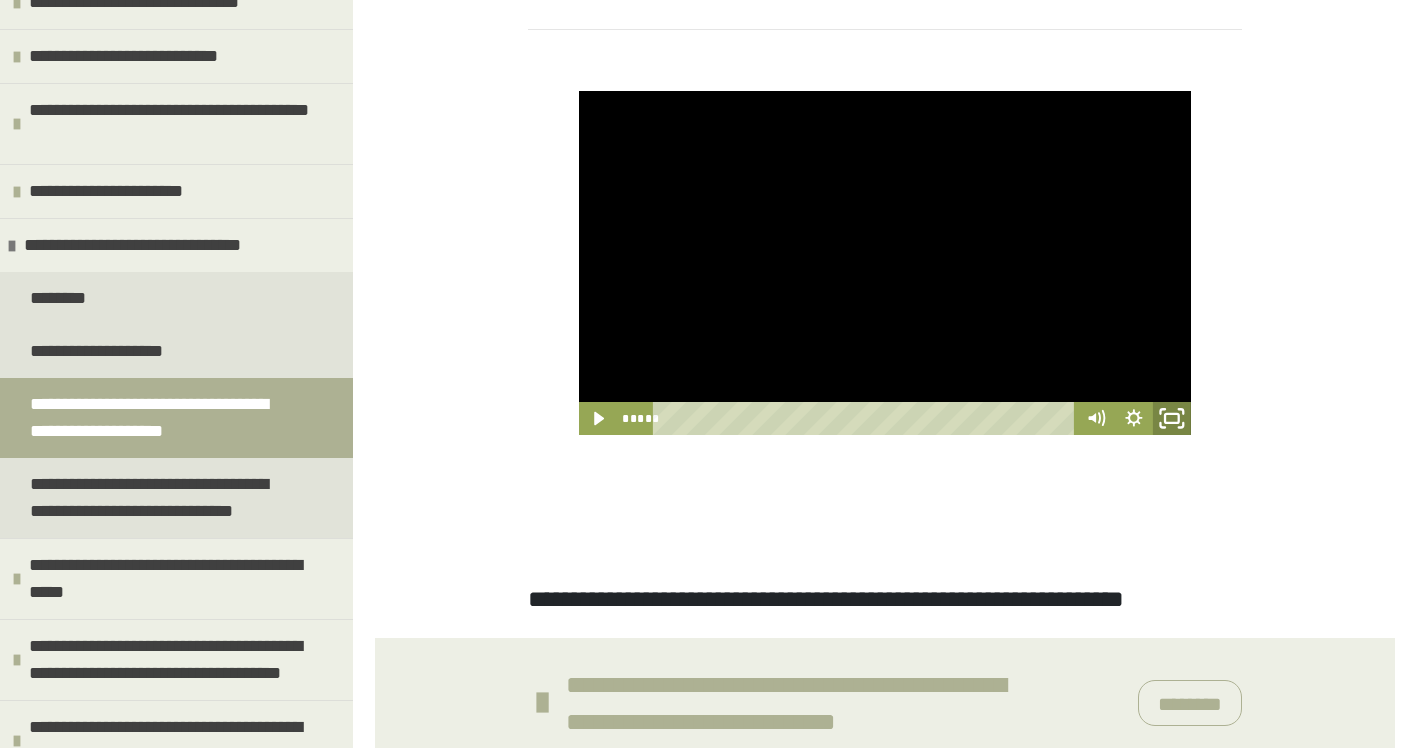 click 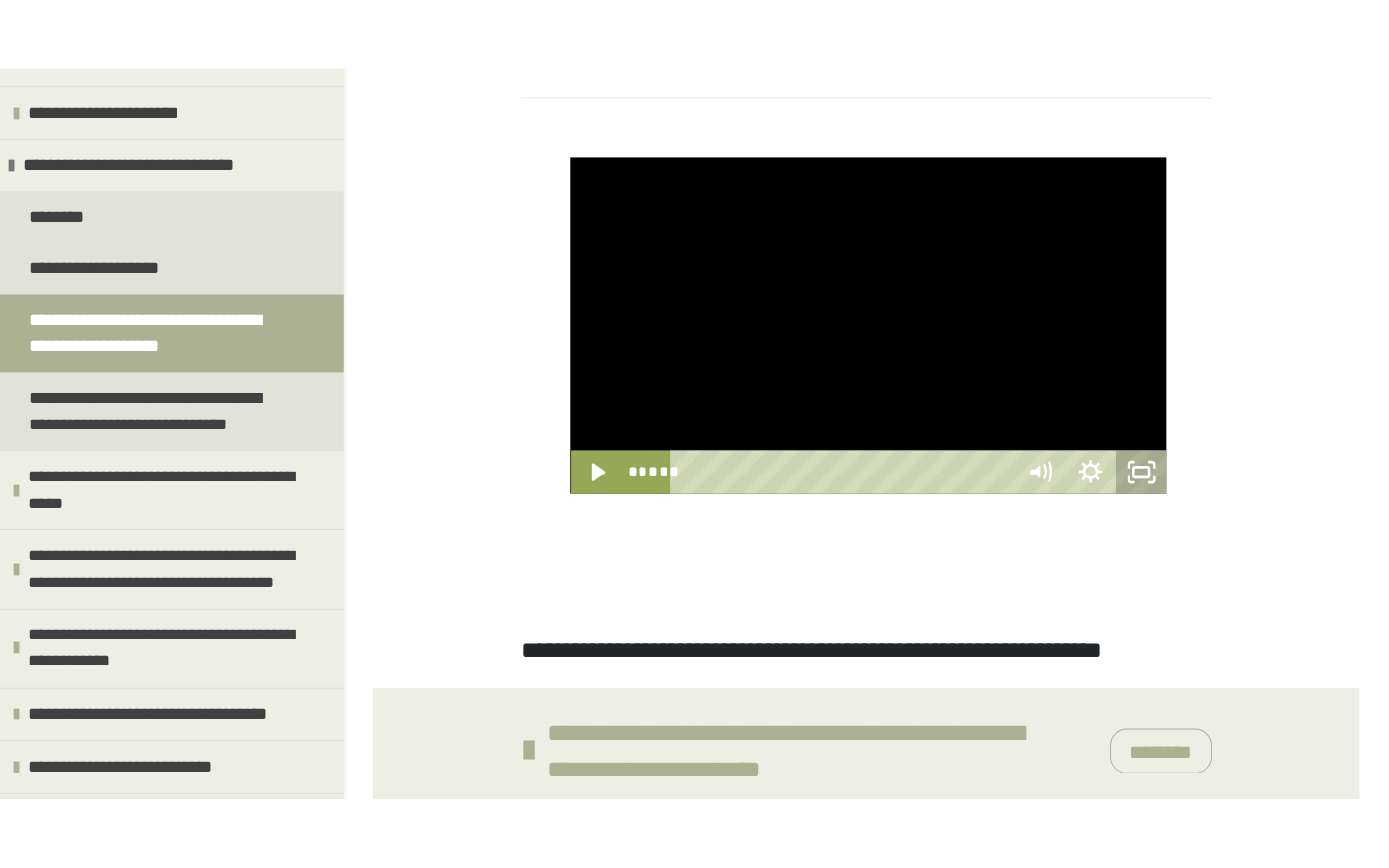 scroll, scrollTop: 0, scrollLeft: 0, axis: both 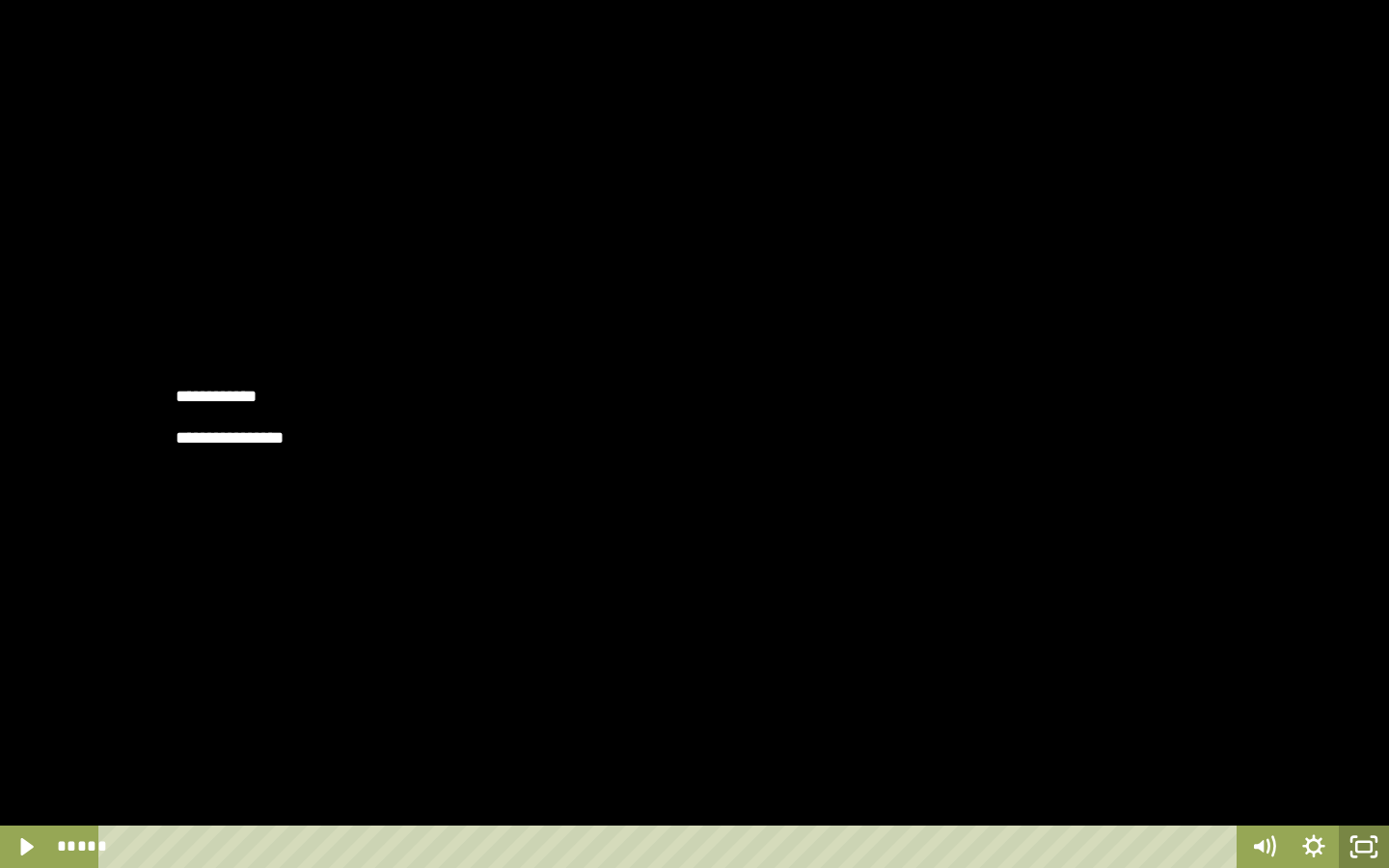 click 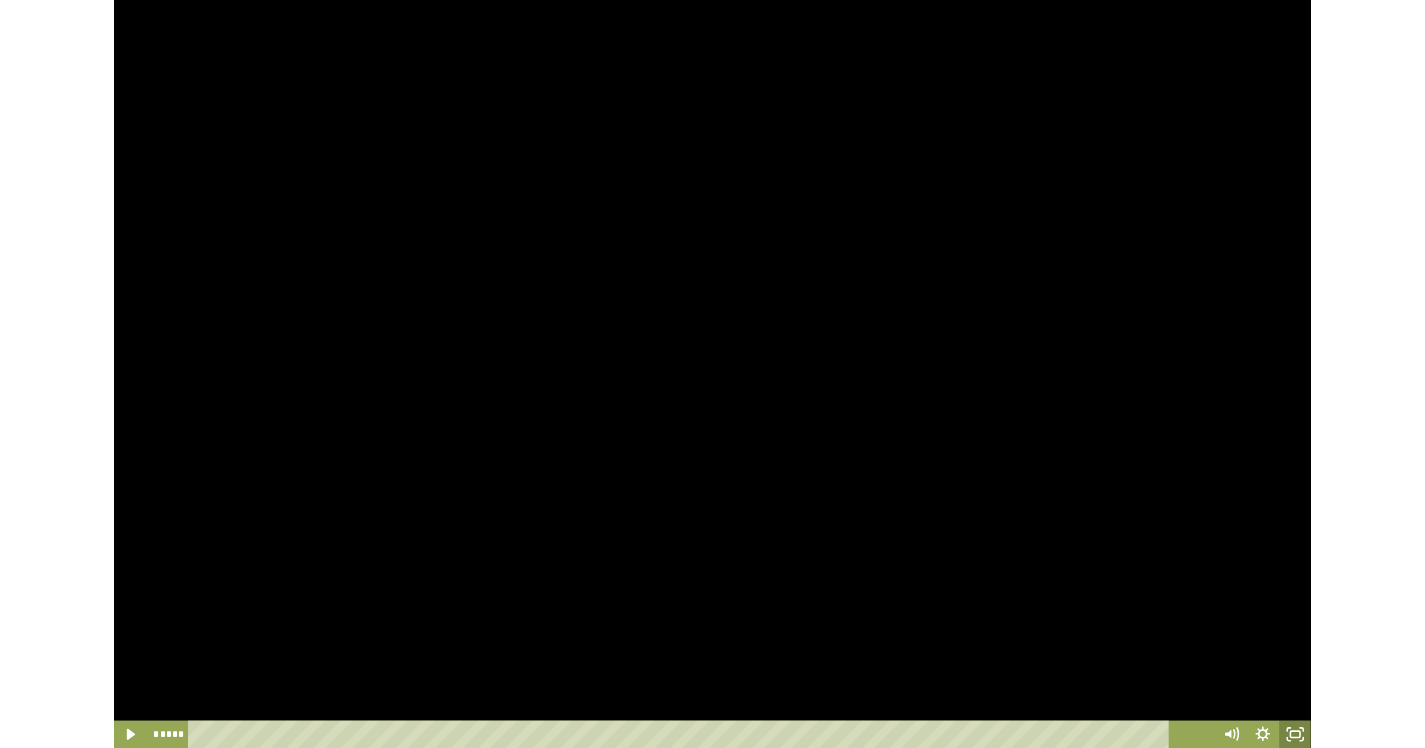 scroll, scrollTop: 407, scrollLeft: 0, axis: vertical 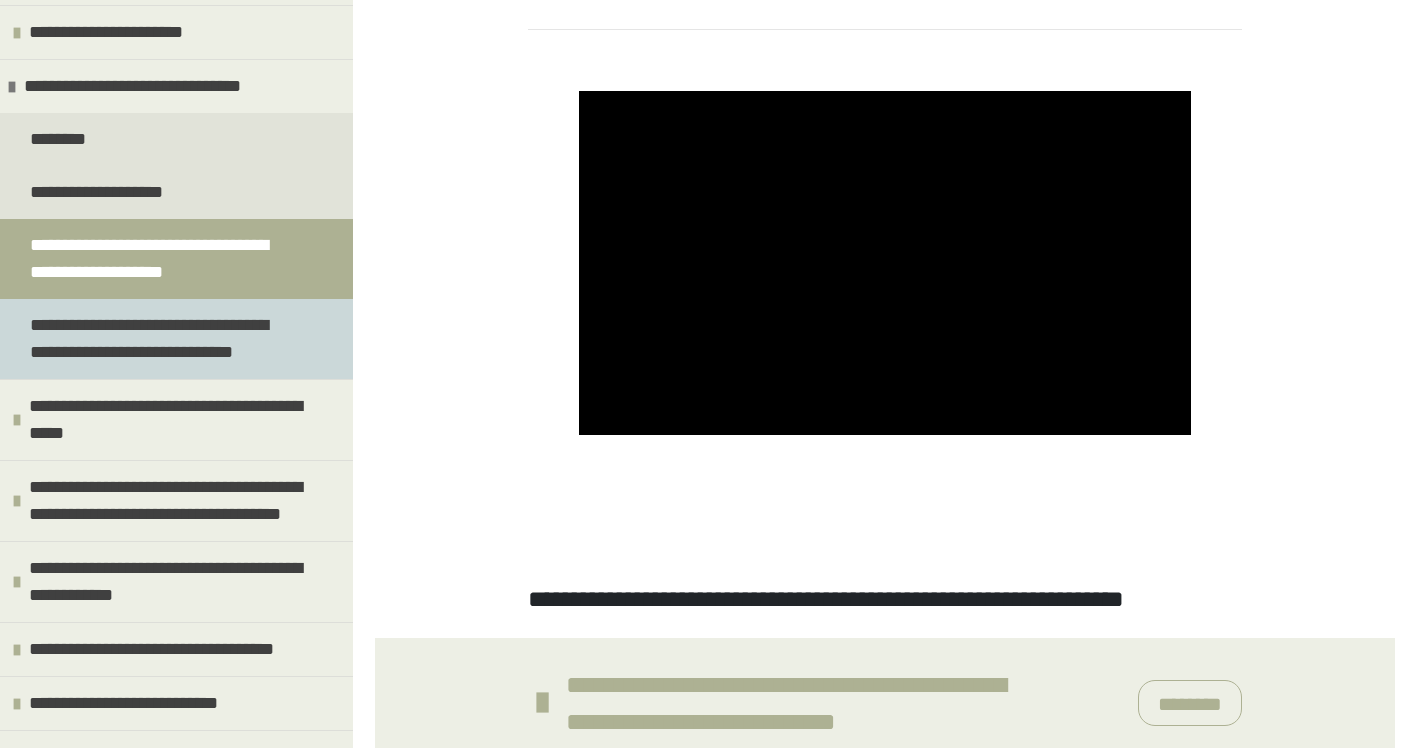 click on "**********" at bounding box center [161, 339] 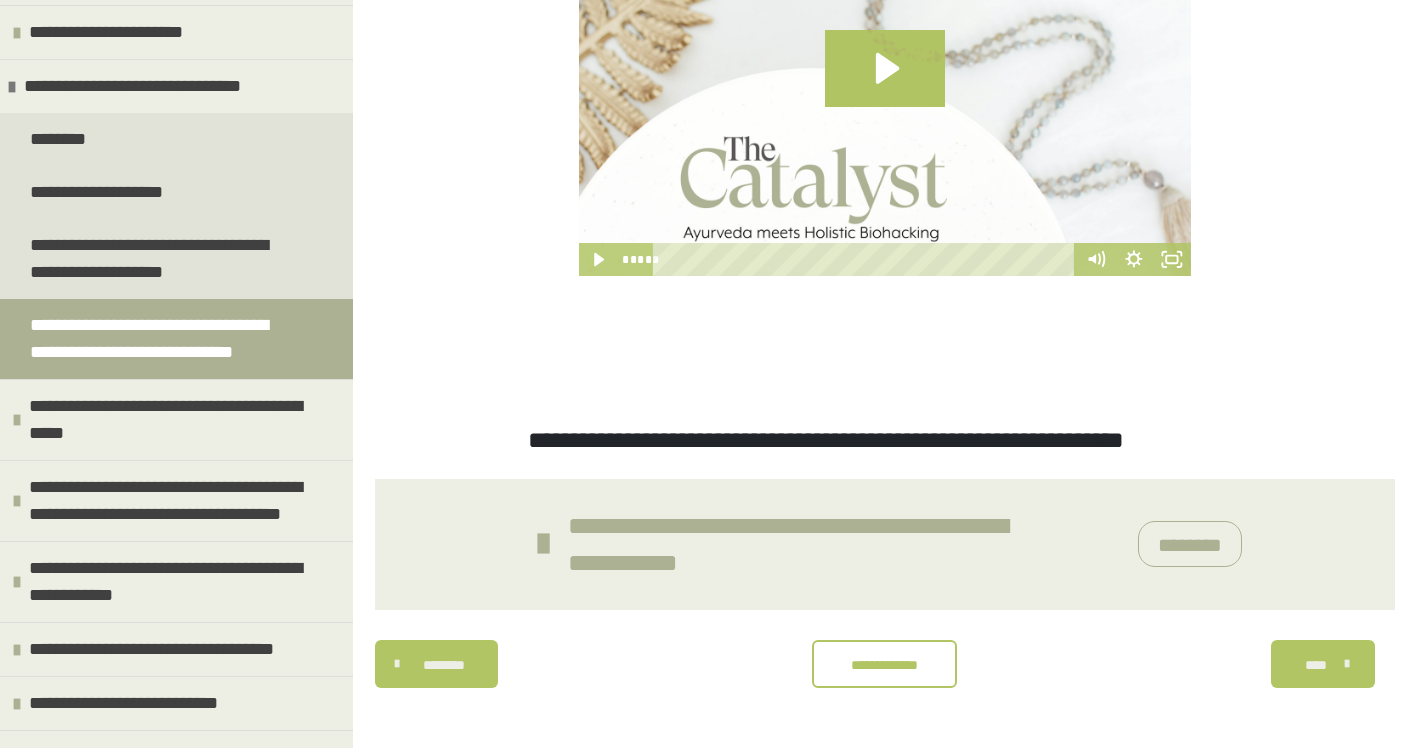 scroll, scrollTop: 640, scrollLeft: 0, axis: vertical 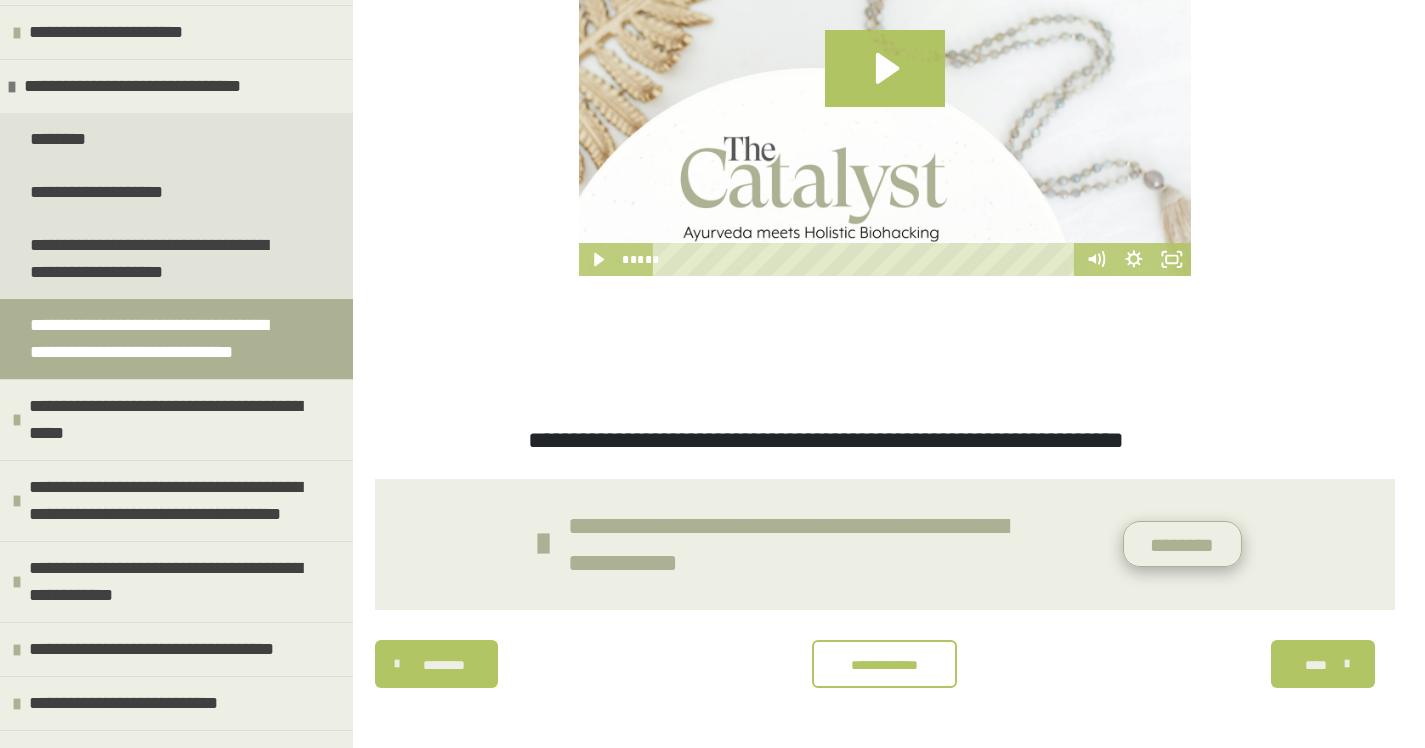 click on "********" at bounding box center [1182, 544] 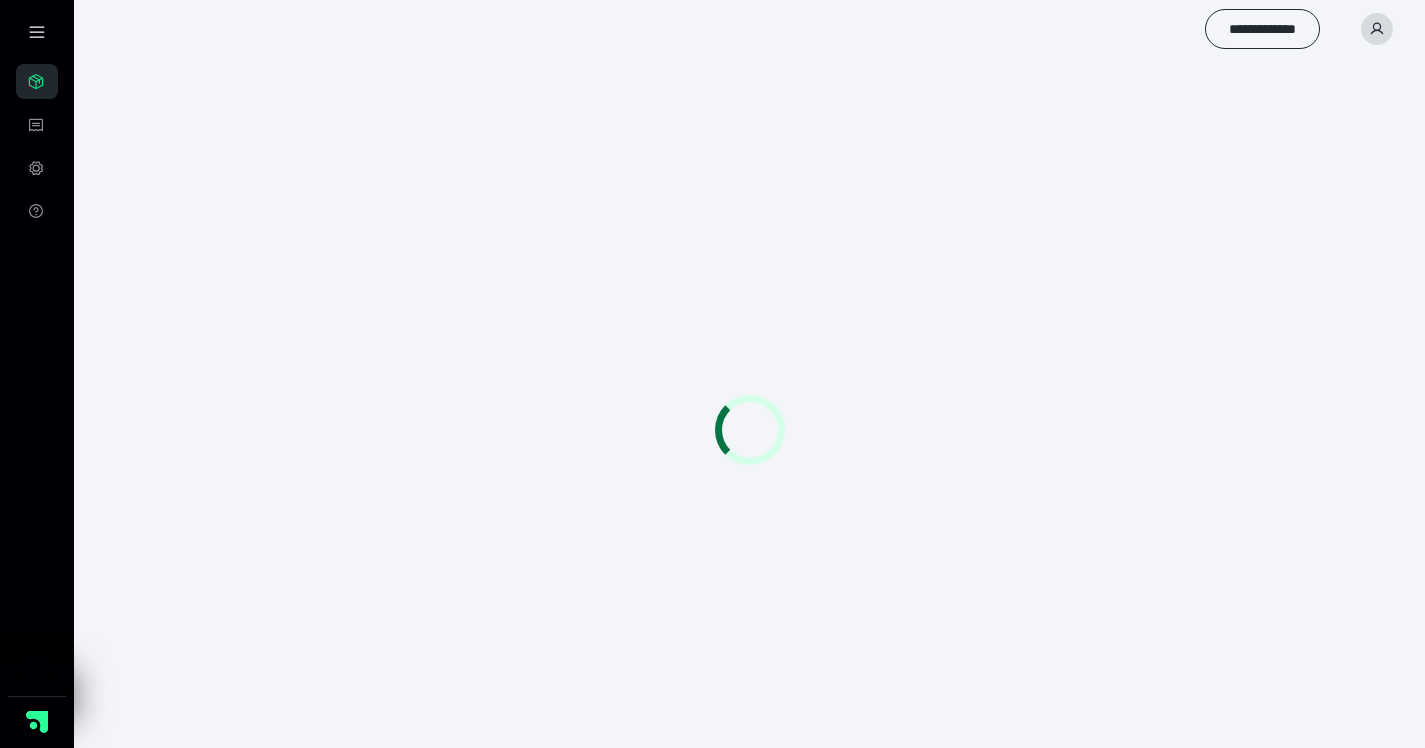 scroll, scrollTop: 0, scrollLeft: 0, axis: both 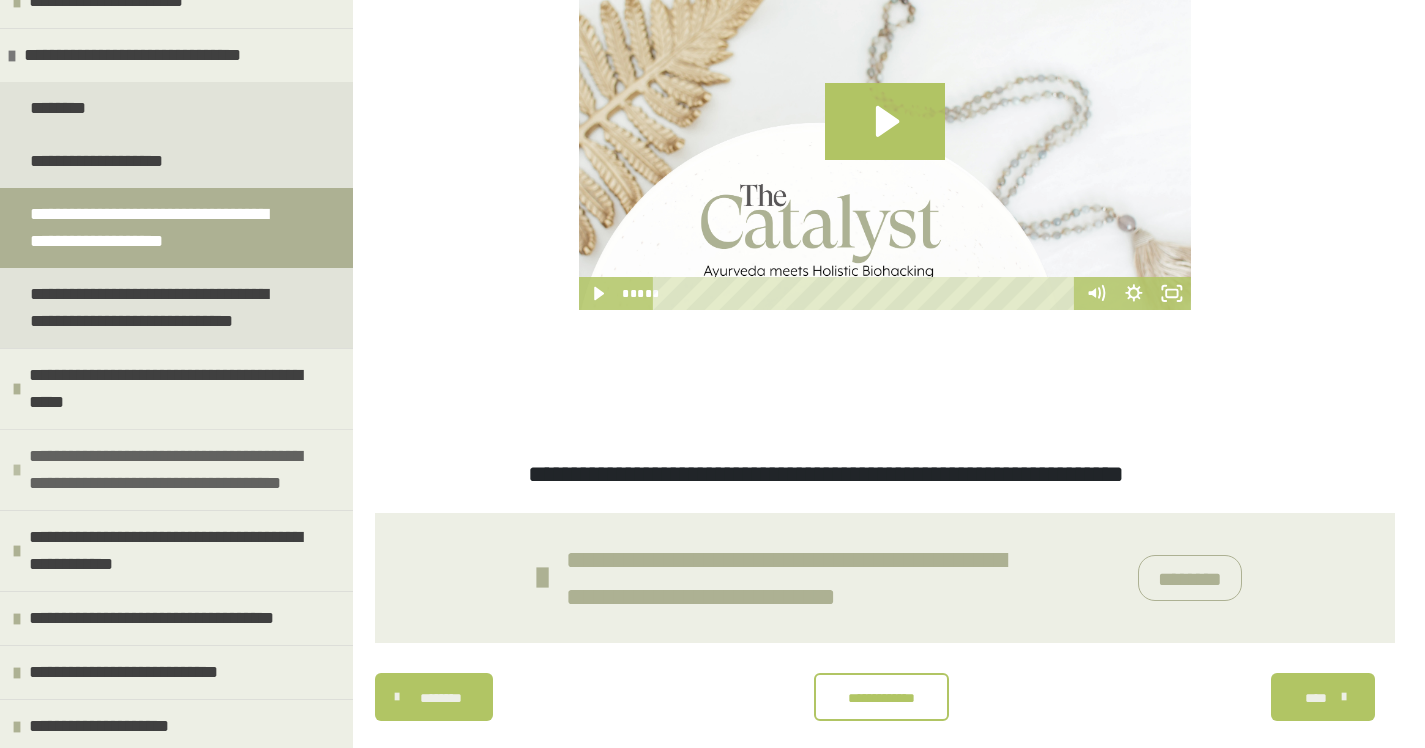click on "**********" at bounding box center (178, 470) 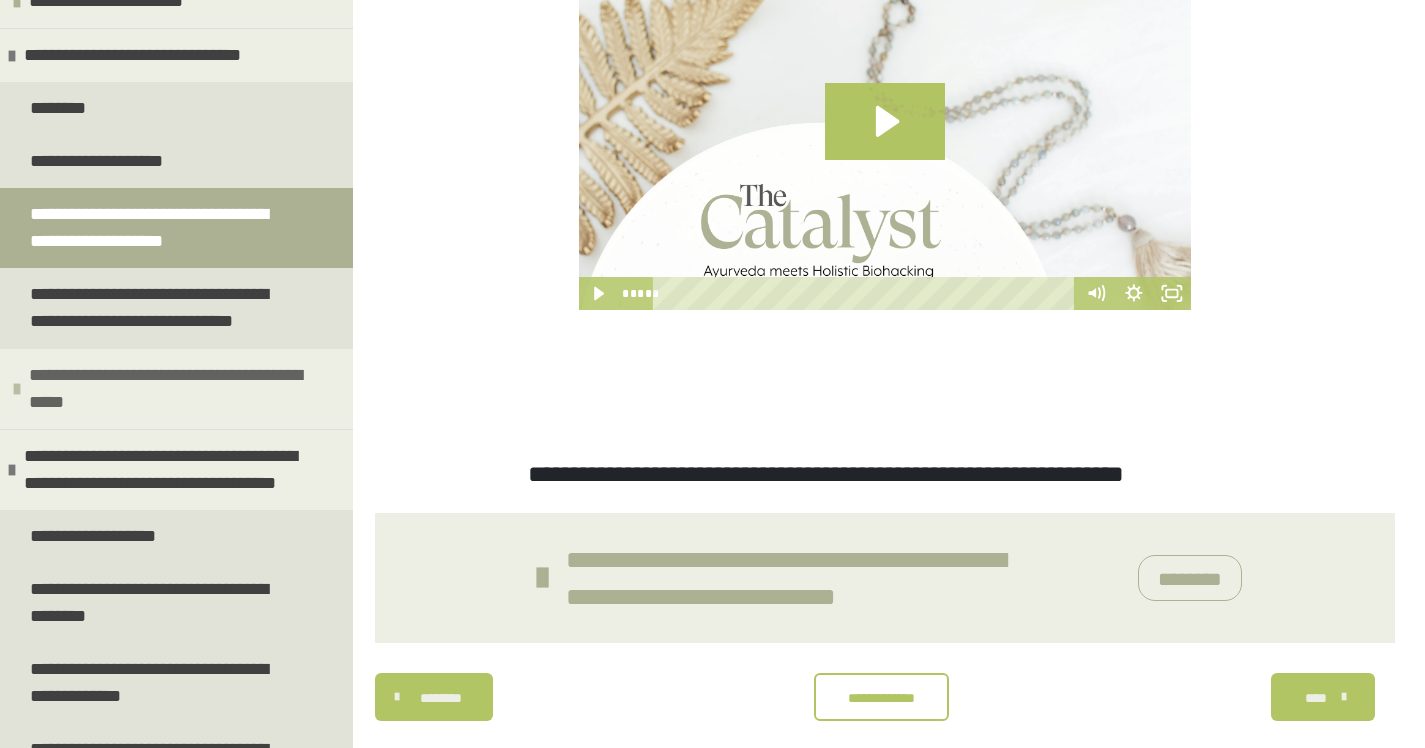 click on "**********" at bounding box center (178, 389) 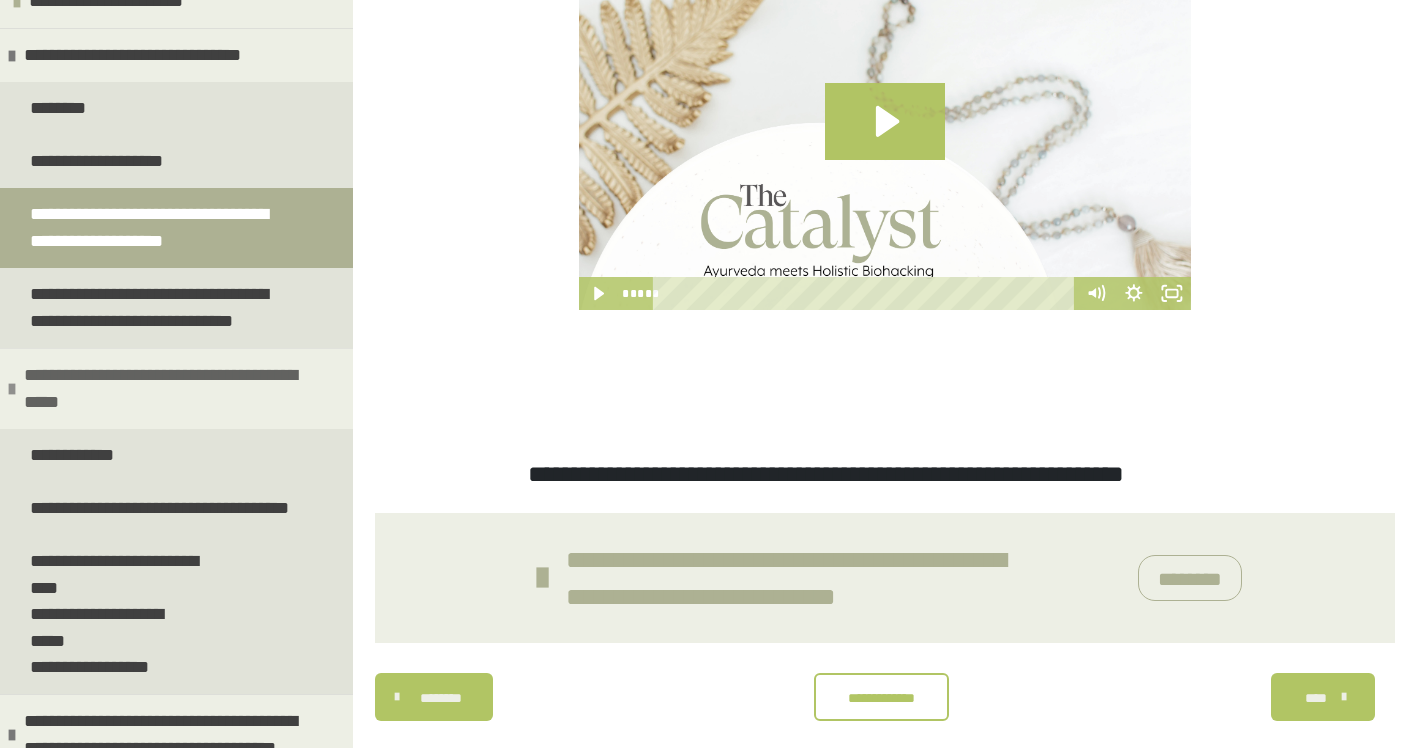 click on "**********" at bounding box center (173, 389) 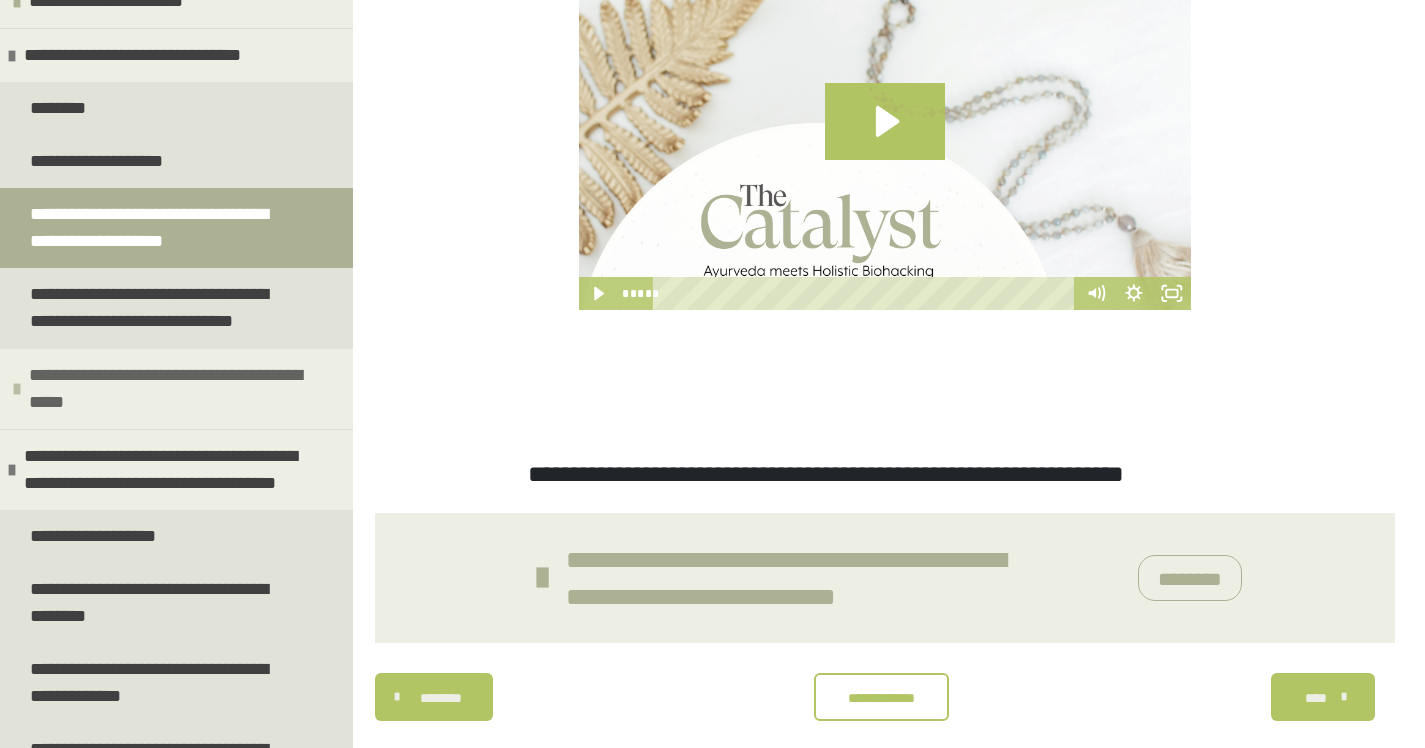 click on "**********" at bounding box center [178, 389] 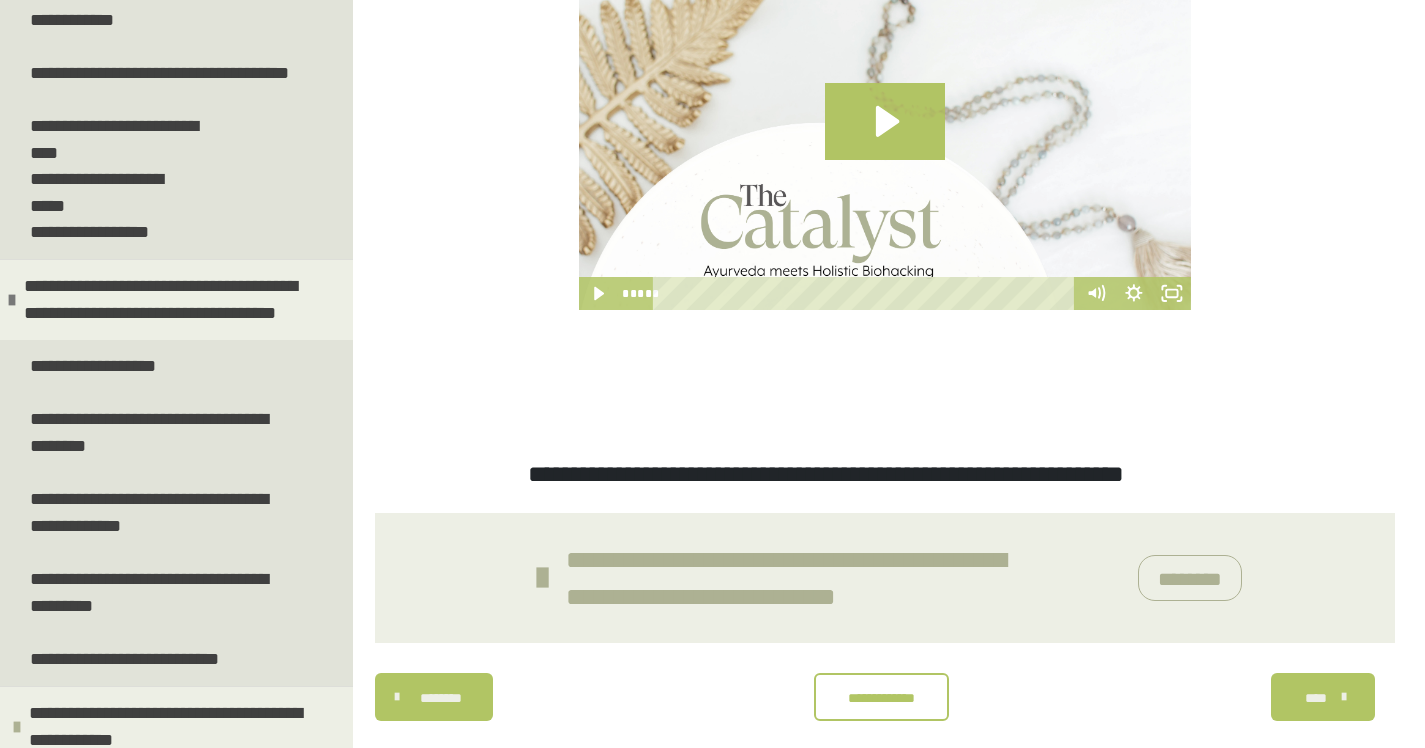 scroll, scrollTop: 838, scrollLeft: 0, axis: vertical 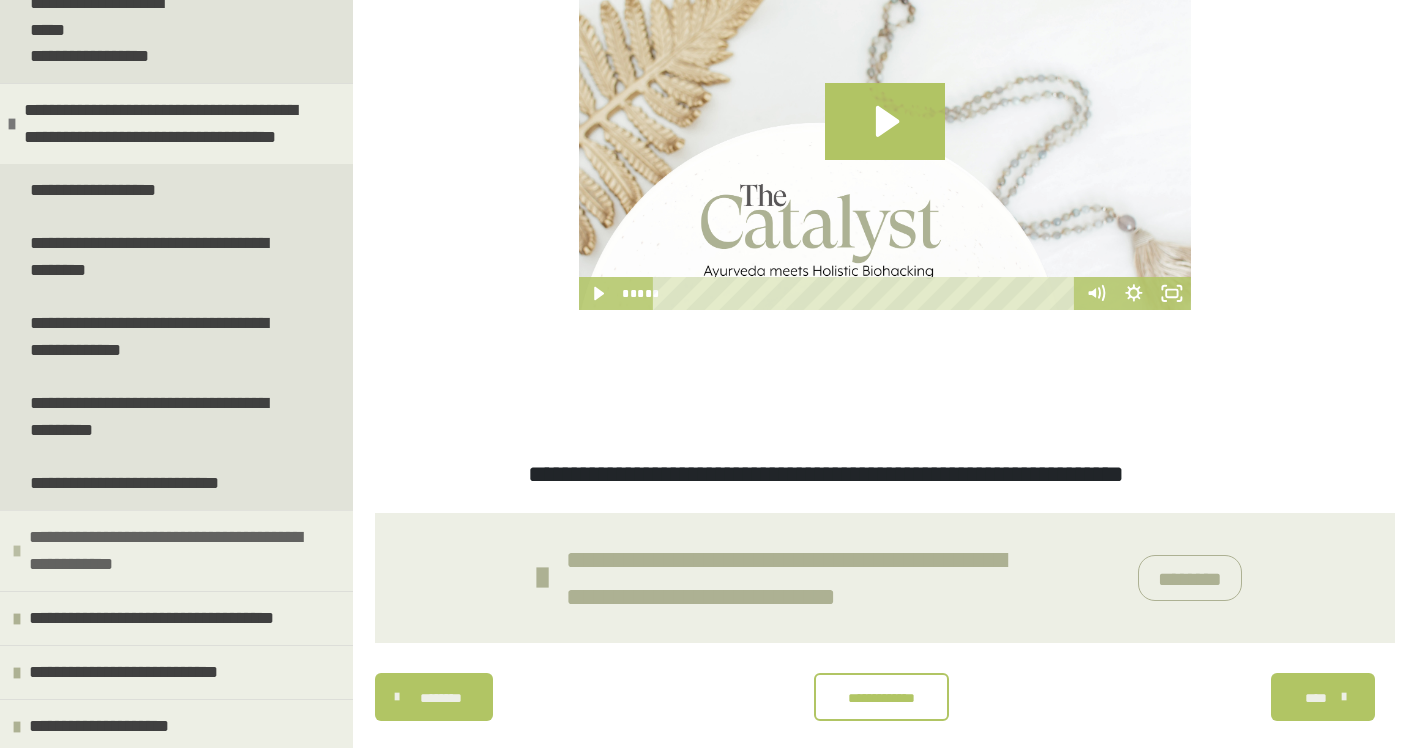 click on "**********" at bounding box center [178, 551] 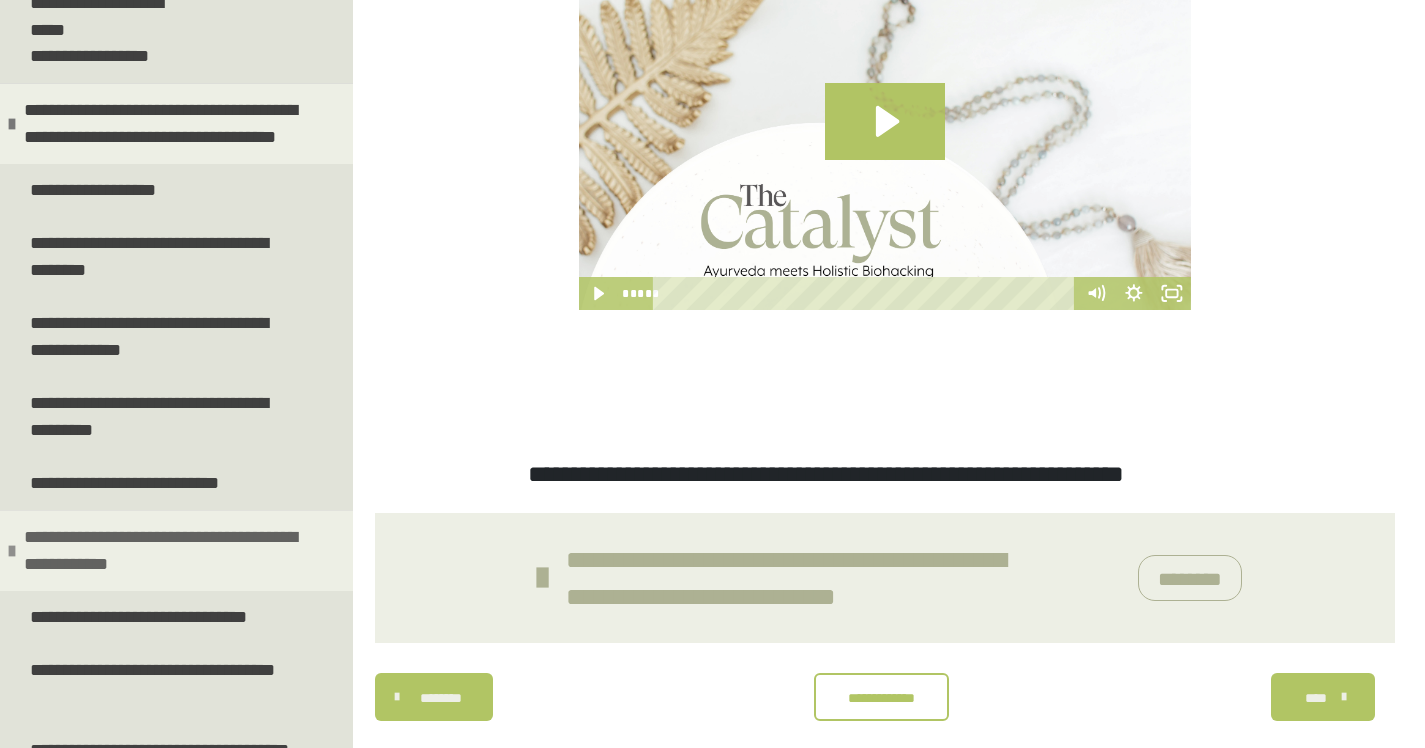 click on "**********" at bounding box center [173, 551] 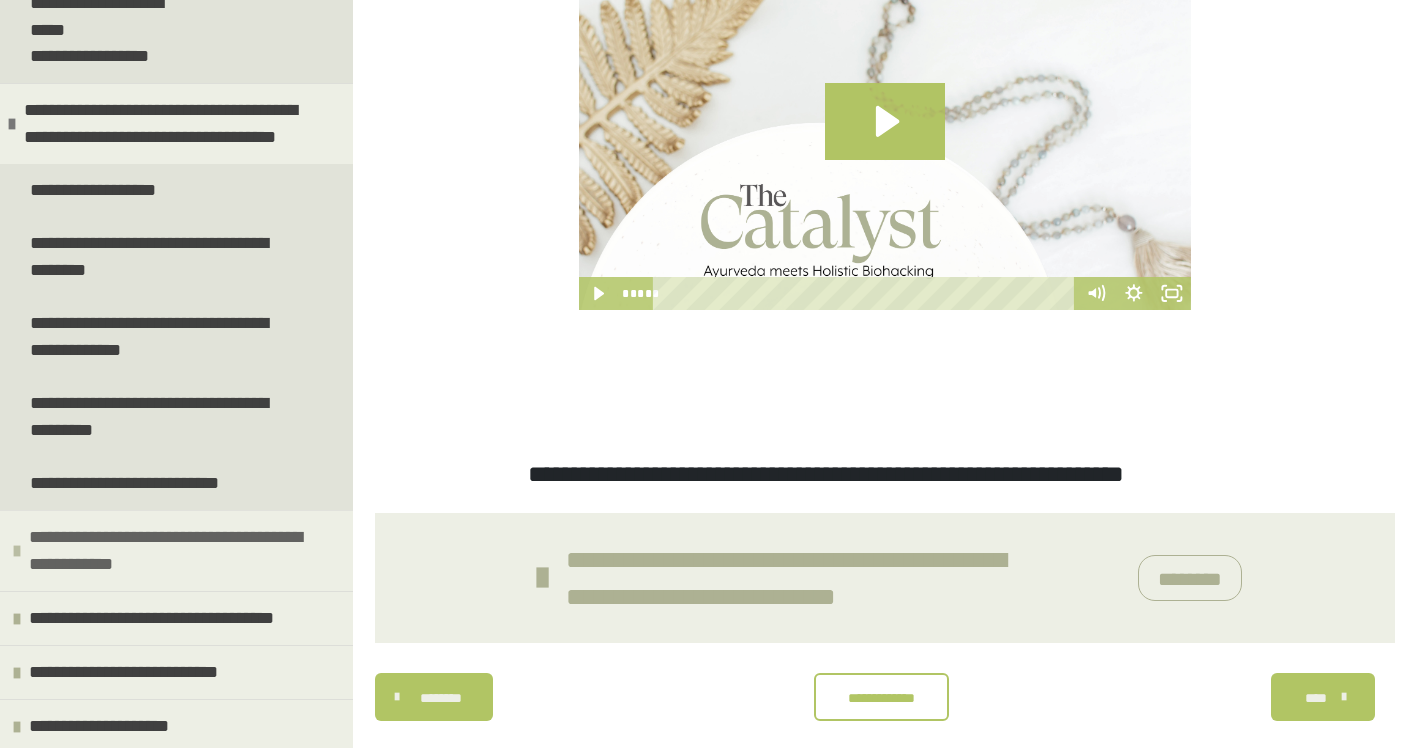 click on "**********" at bounding box center (178, 551) 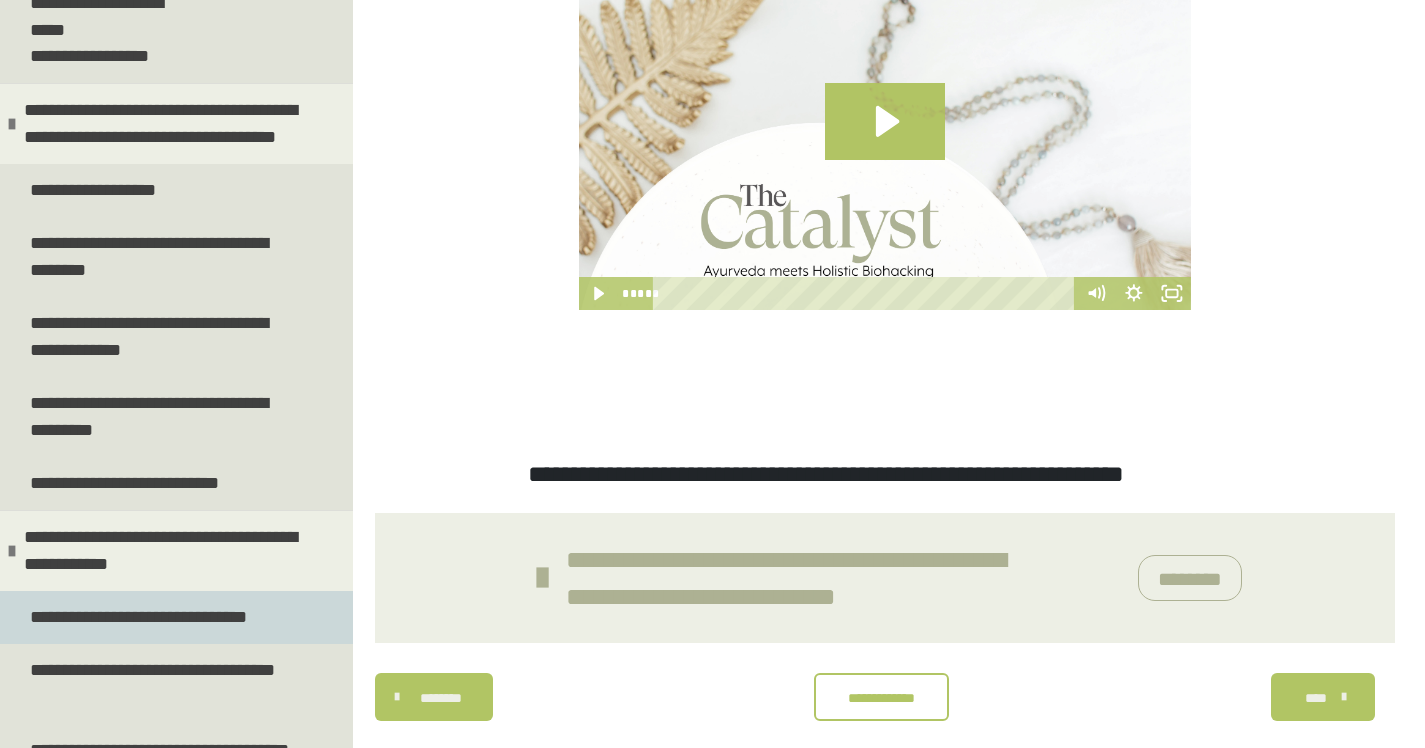 click on "**********" at bounding box center (138, 617) 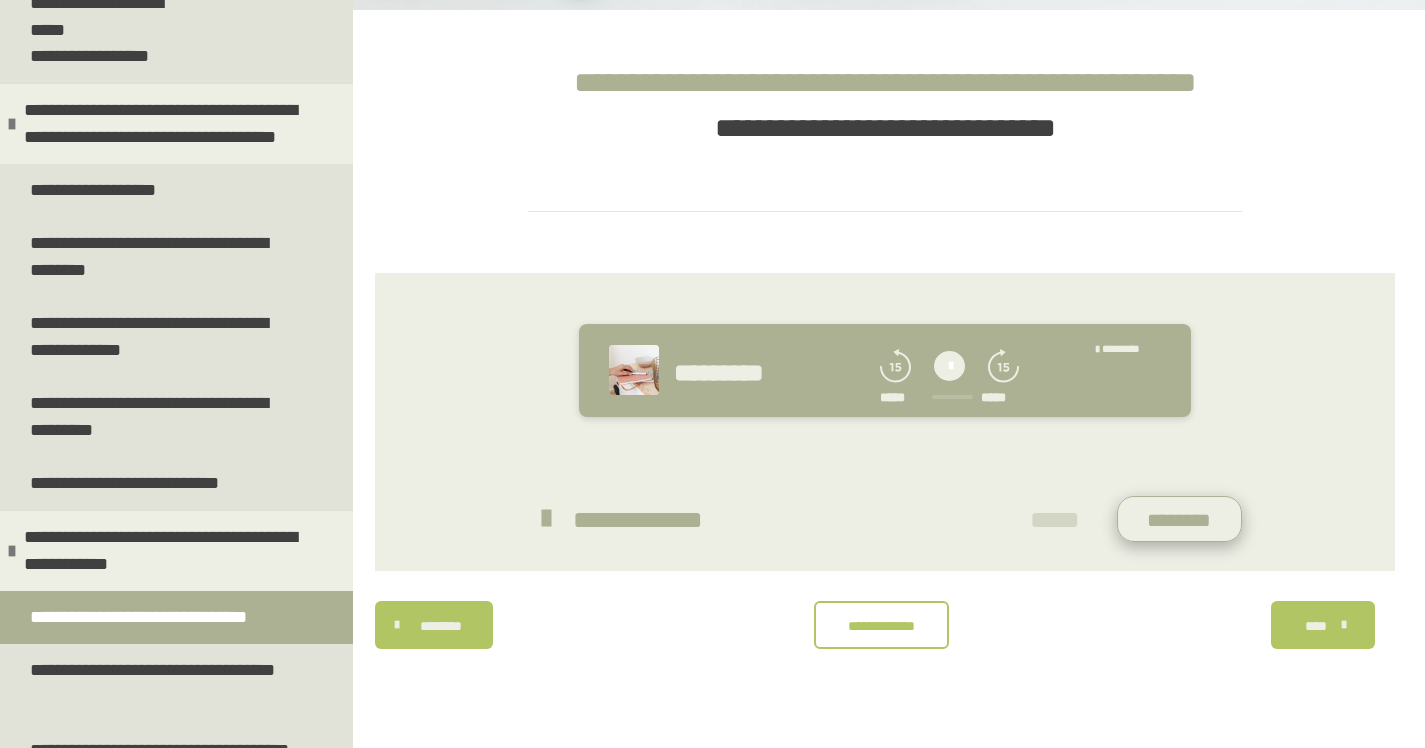 click on "********" at bounding box center [1180, 519] 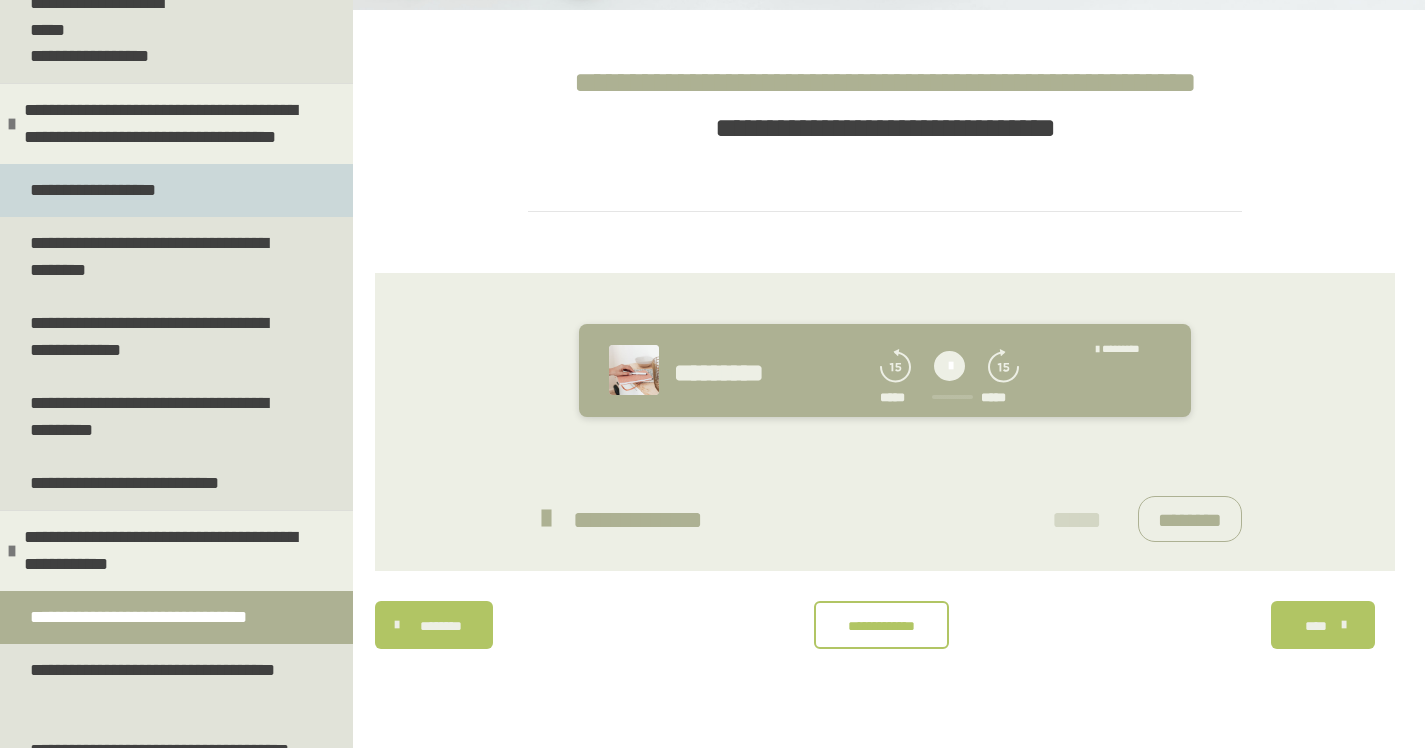 click on "**********" at bounding box center (100, 190) 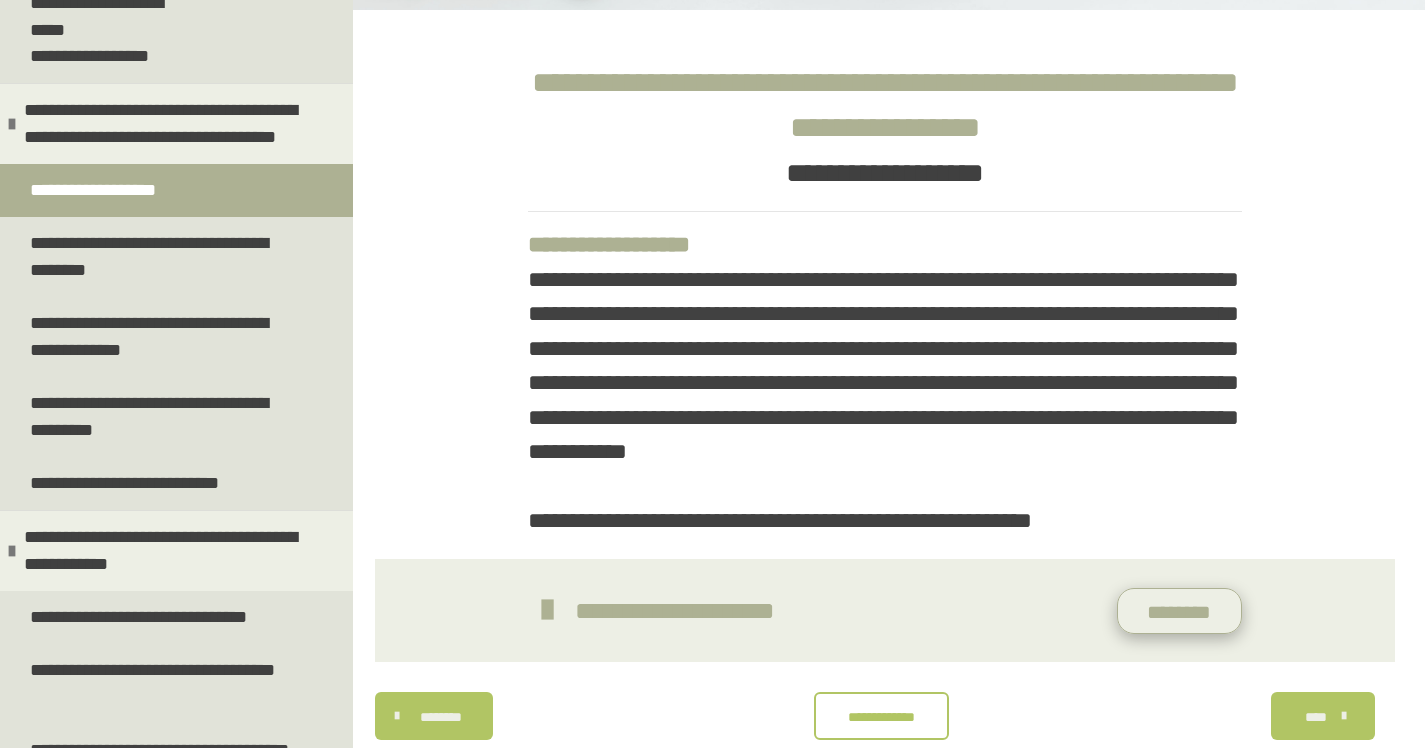 click on "********" at bounding box center [1180, 611] 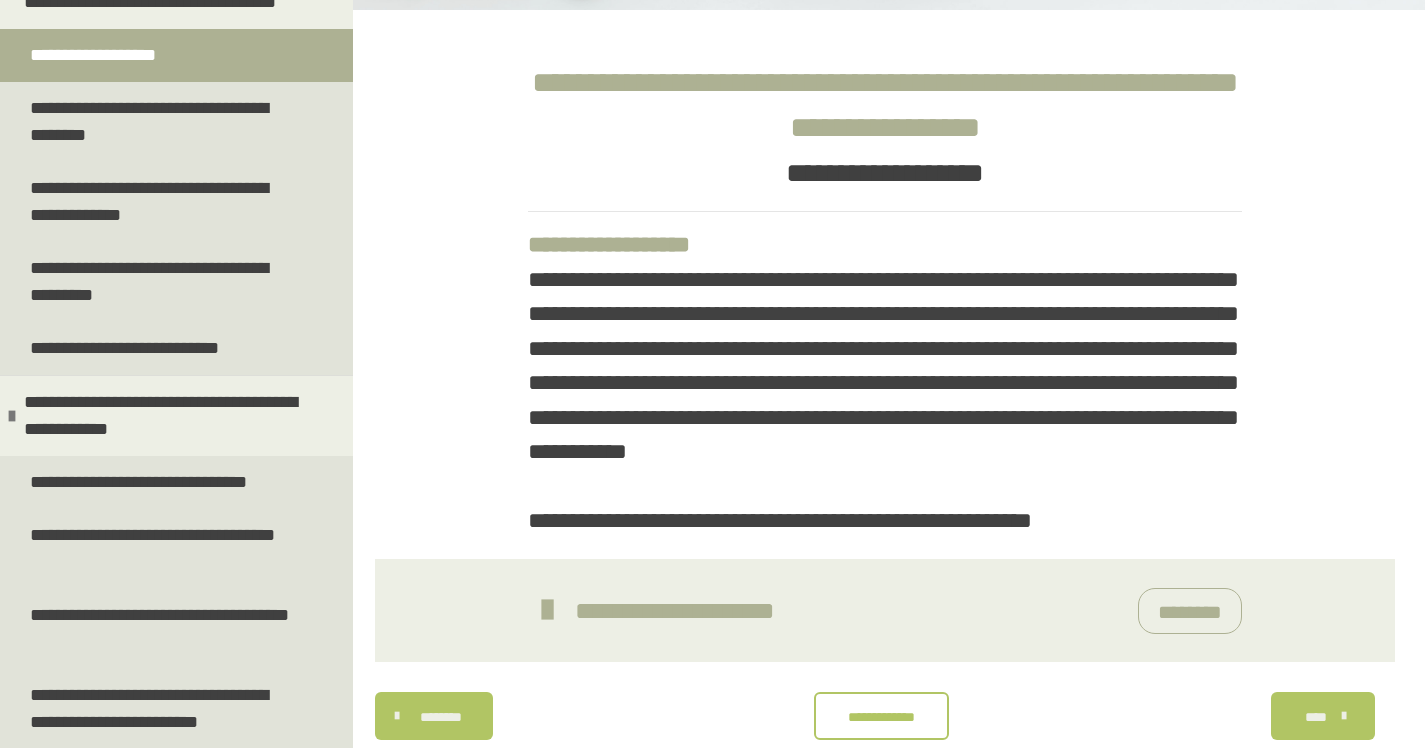 scroll, scrollTop: 1155, scrollLeft: 0, axis: vertical 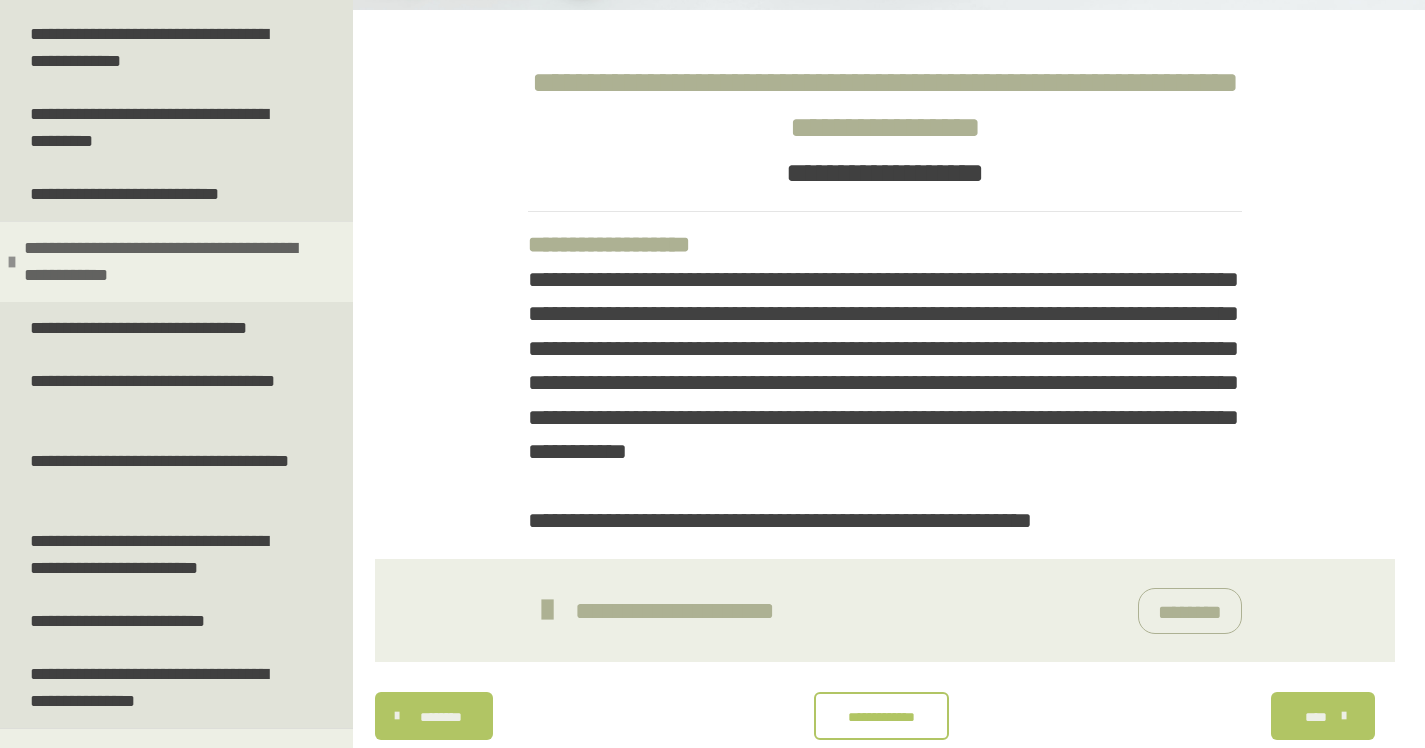 click on "**********" at bounding box center [173, 262] 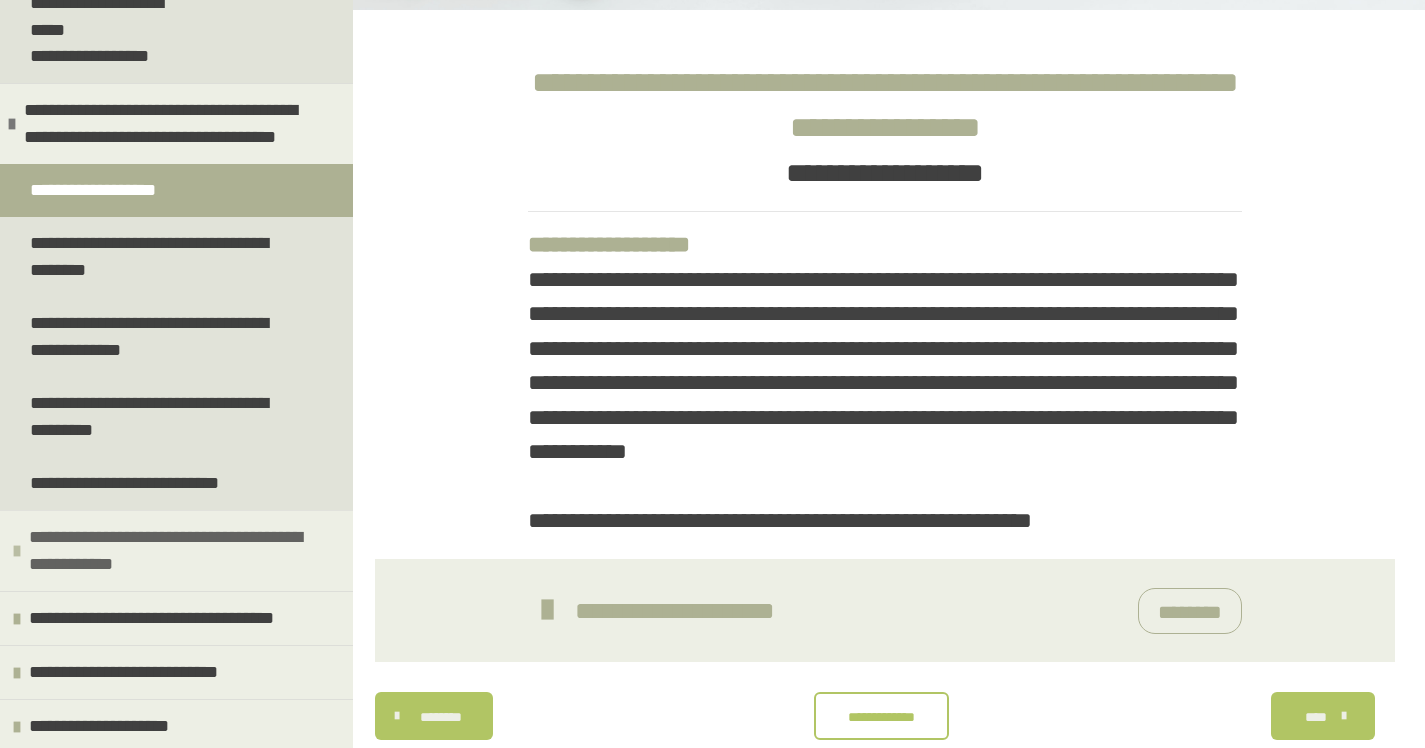 click on "**********" at bounding box center [178, 551] 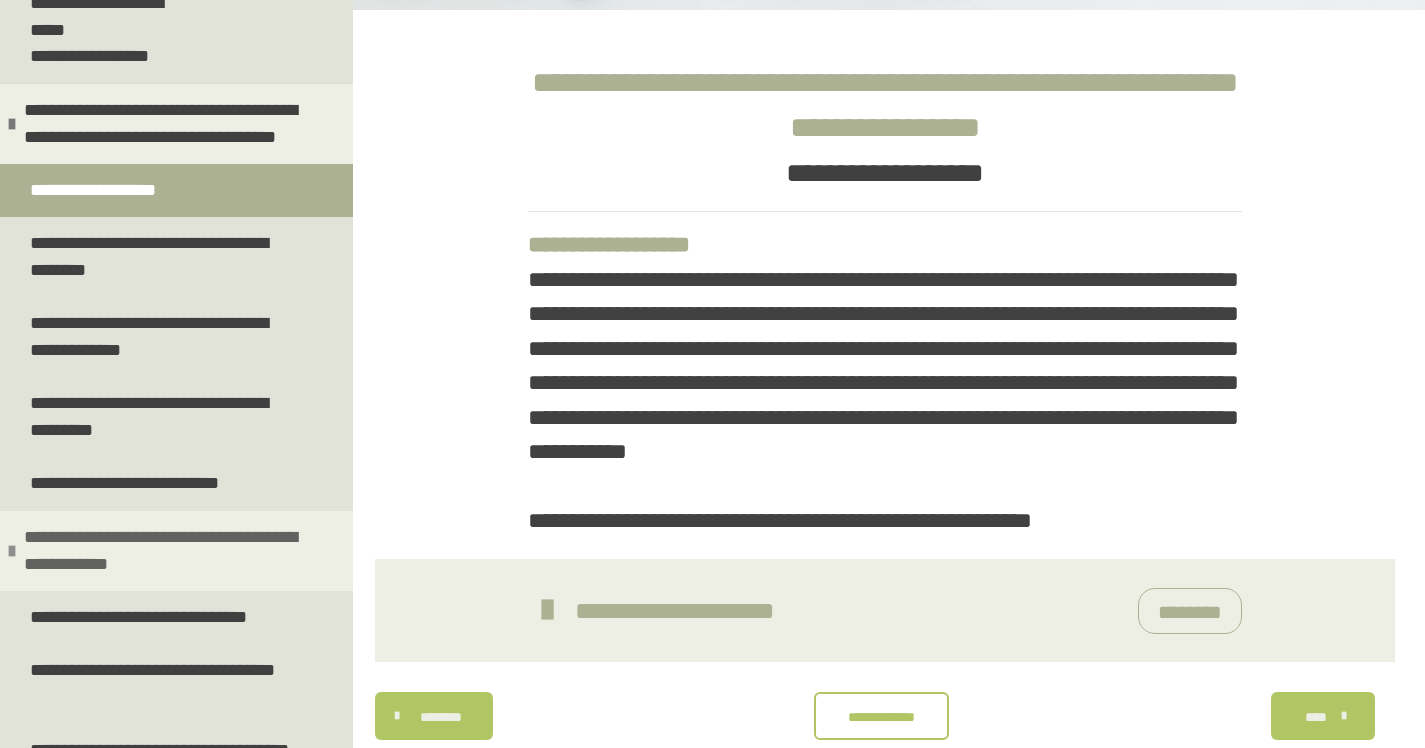 click on "**********" at bounding box center (173, 551) 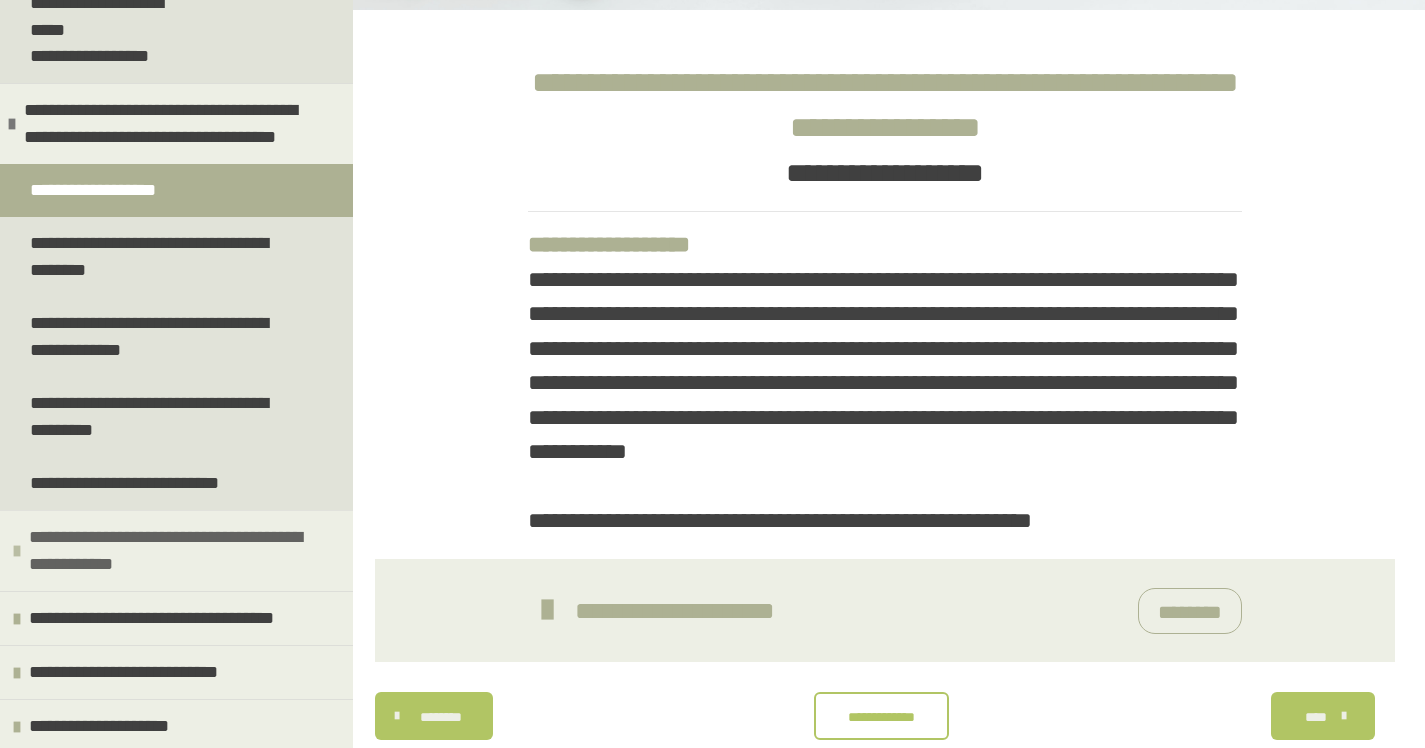 click on "**********" at bounding box center [178, 551] 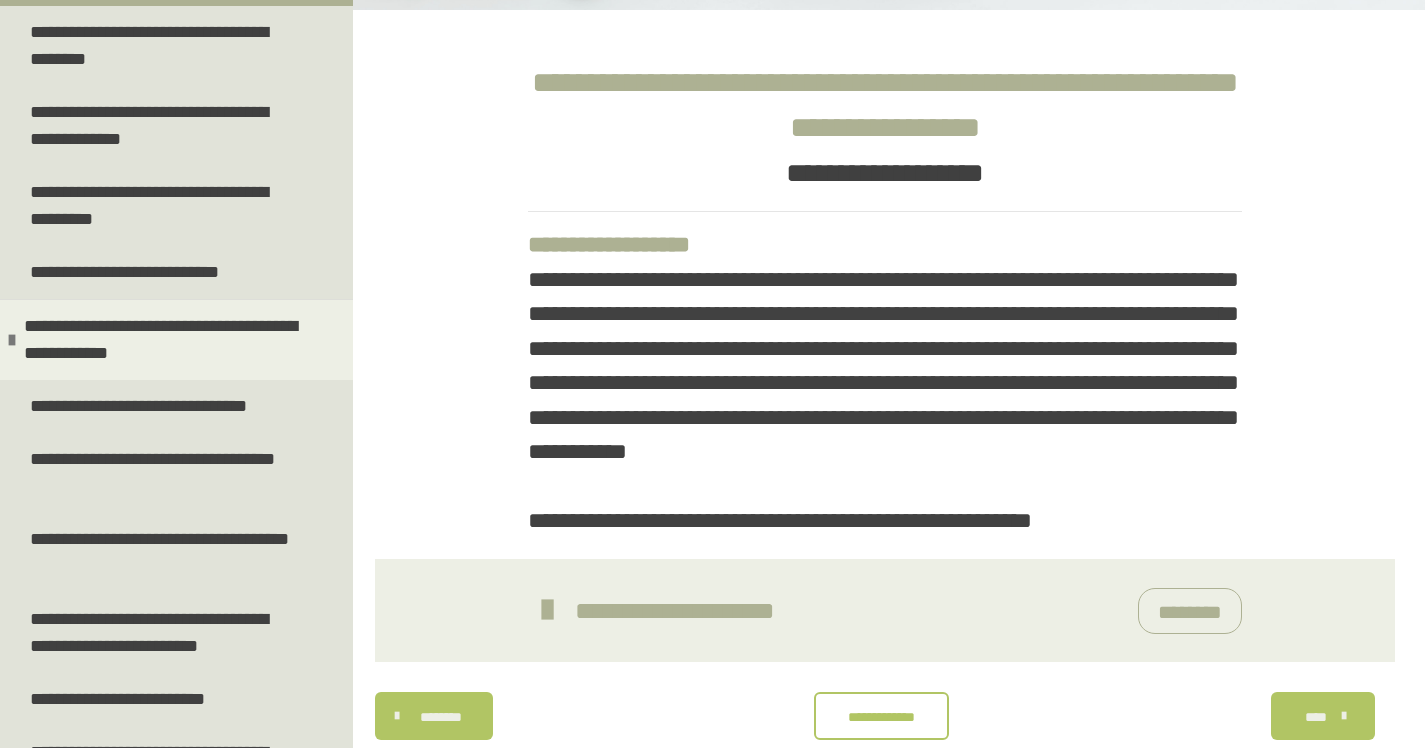 scroll, scrollTop: 1437, scrollLeft: 0, axis: vertical 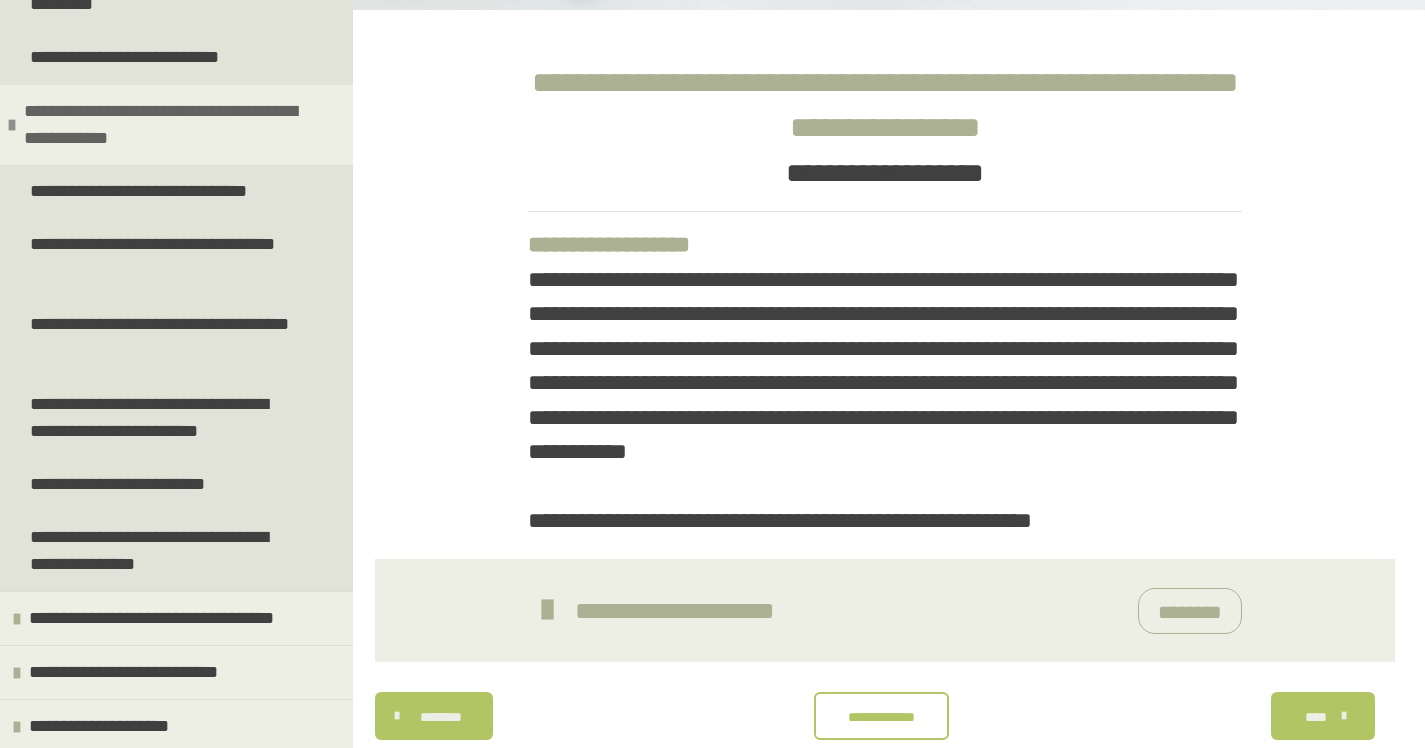 click on "**********" at bounding box center [173, 125] 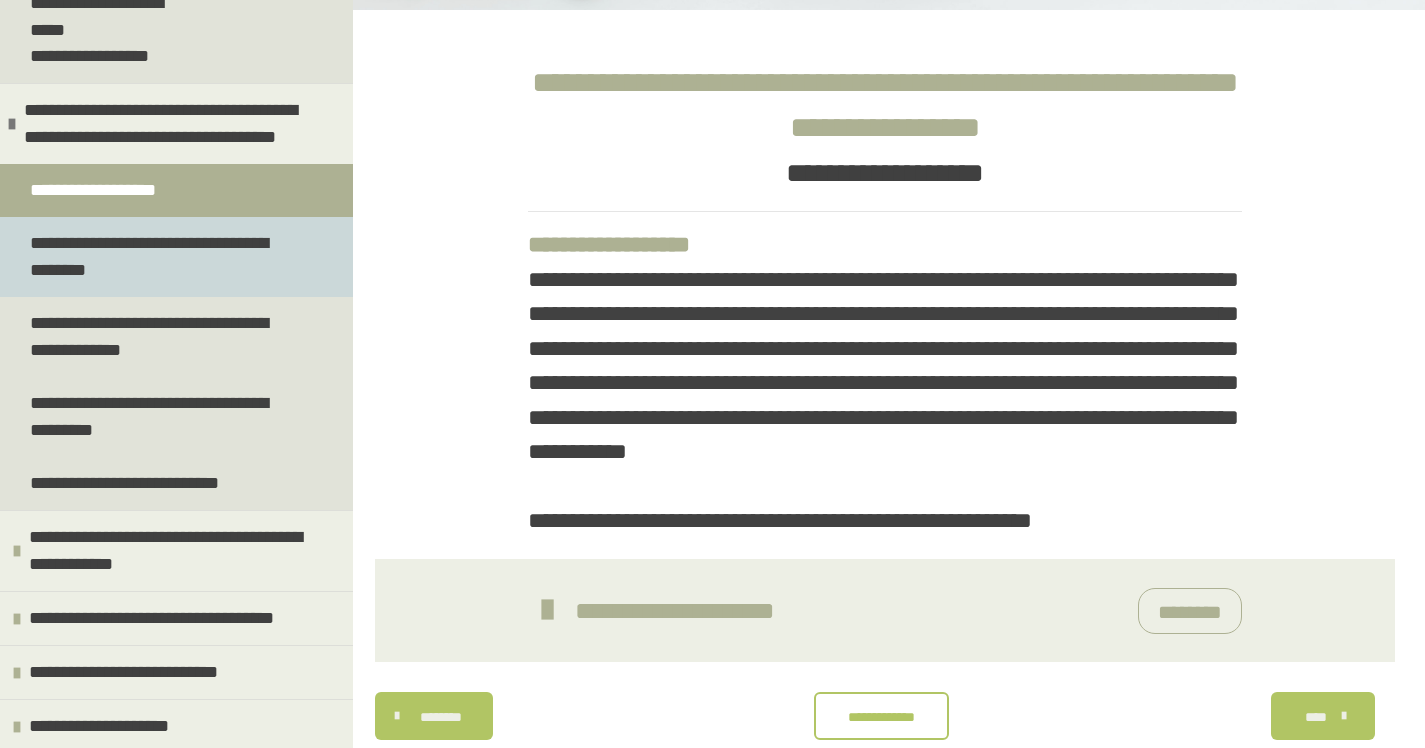 click on "**********" at bounding box center [161, 257] 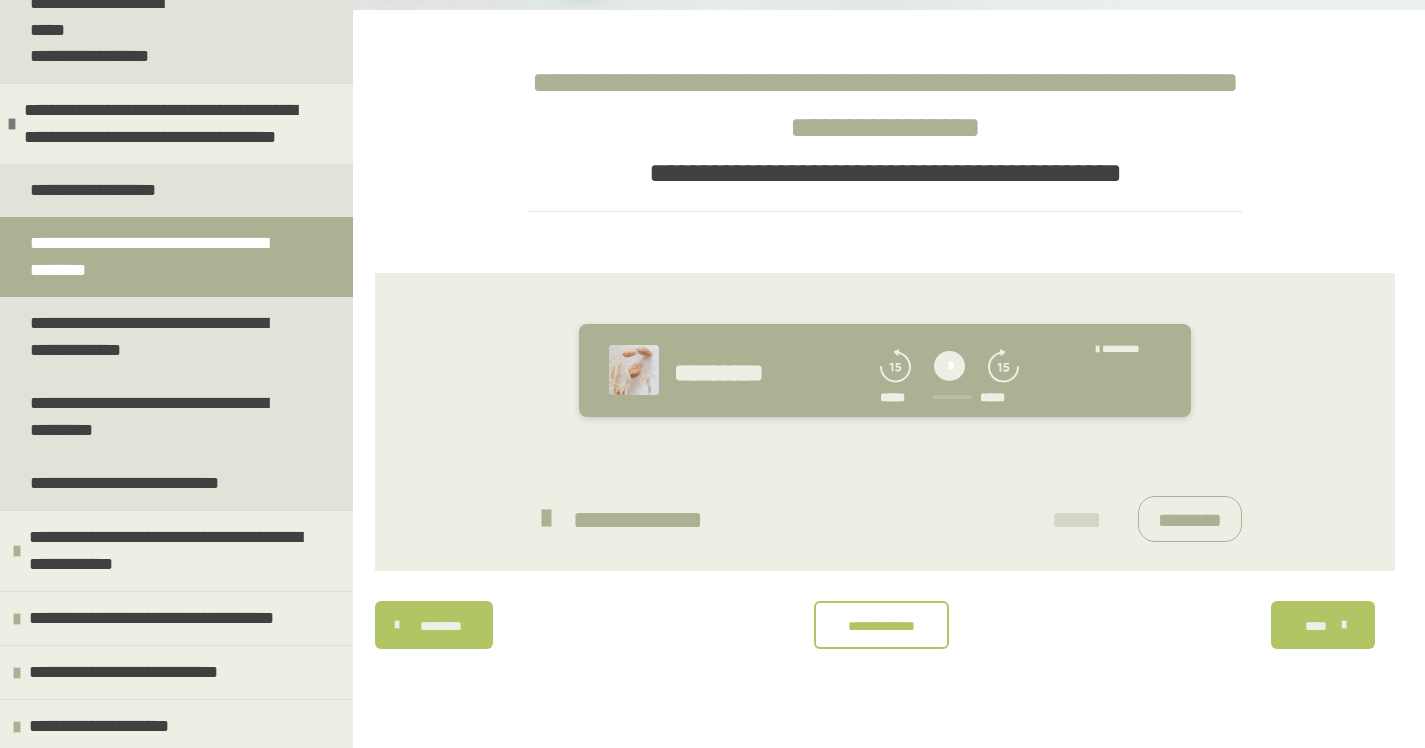click on "**********" at bounding box center [173, 124] 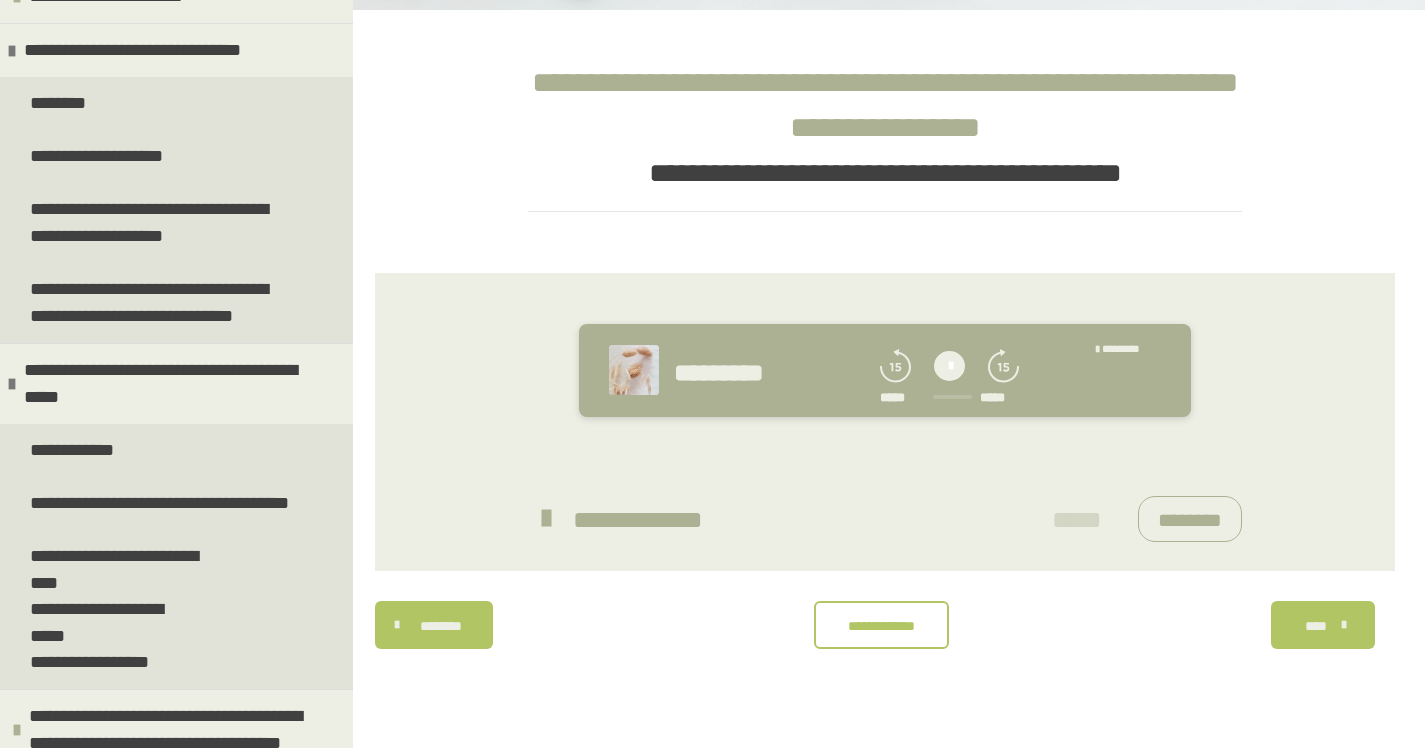 scroll, scrollTop: 401, scrollLeft: 0, axis: vertical 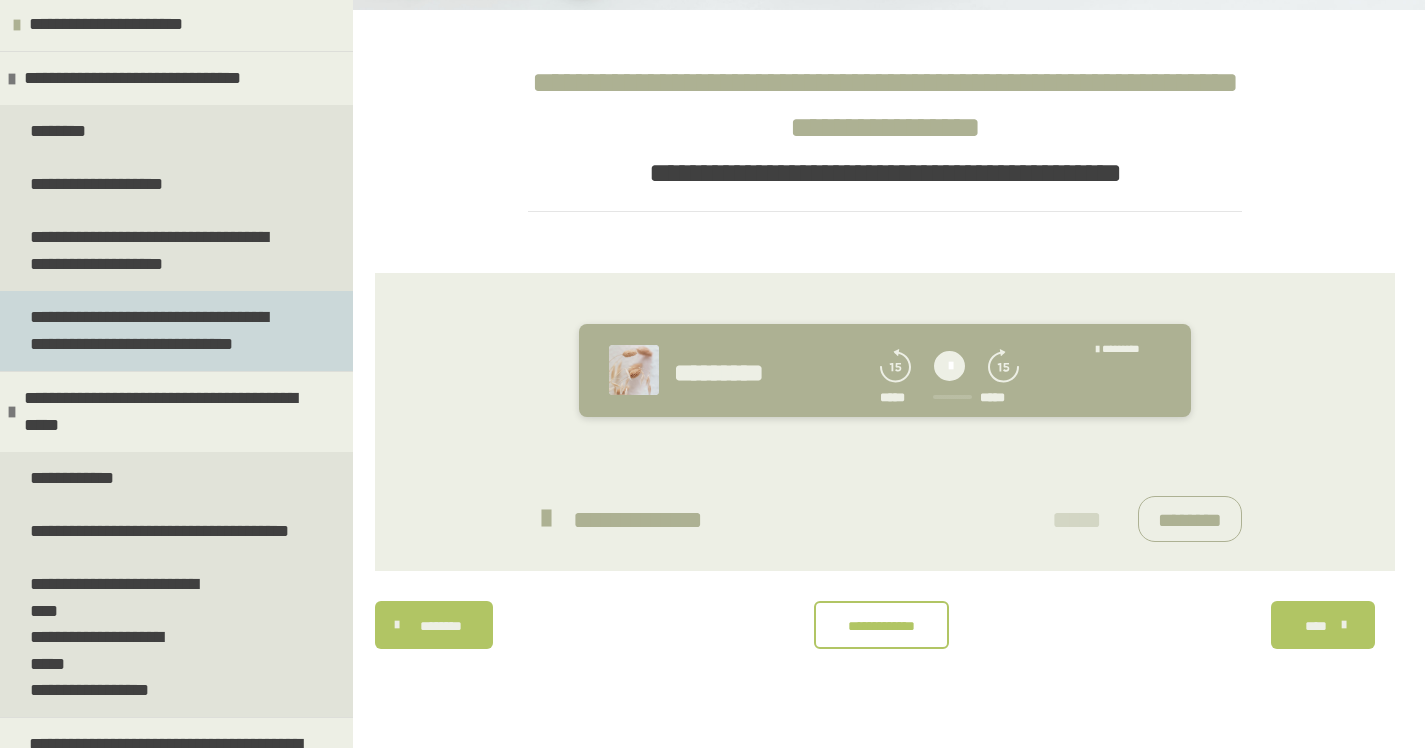 click on "**********" at bounding box center [161, 331] 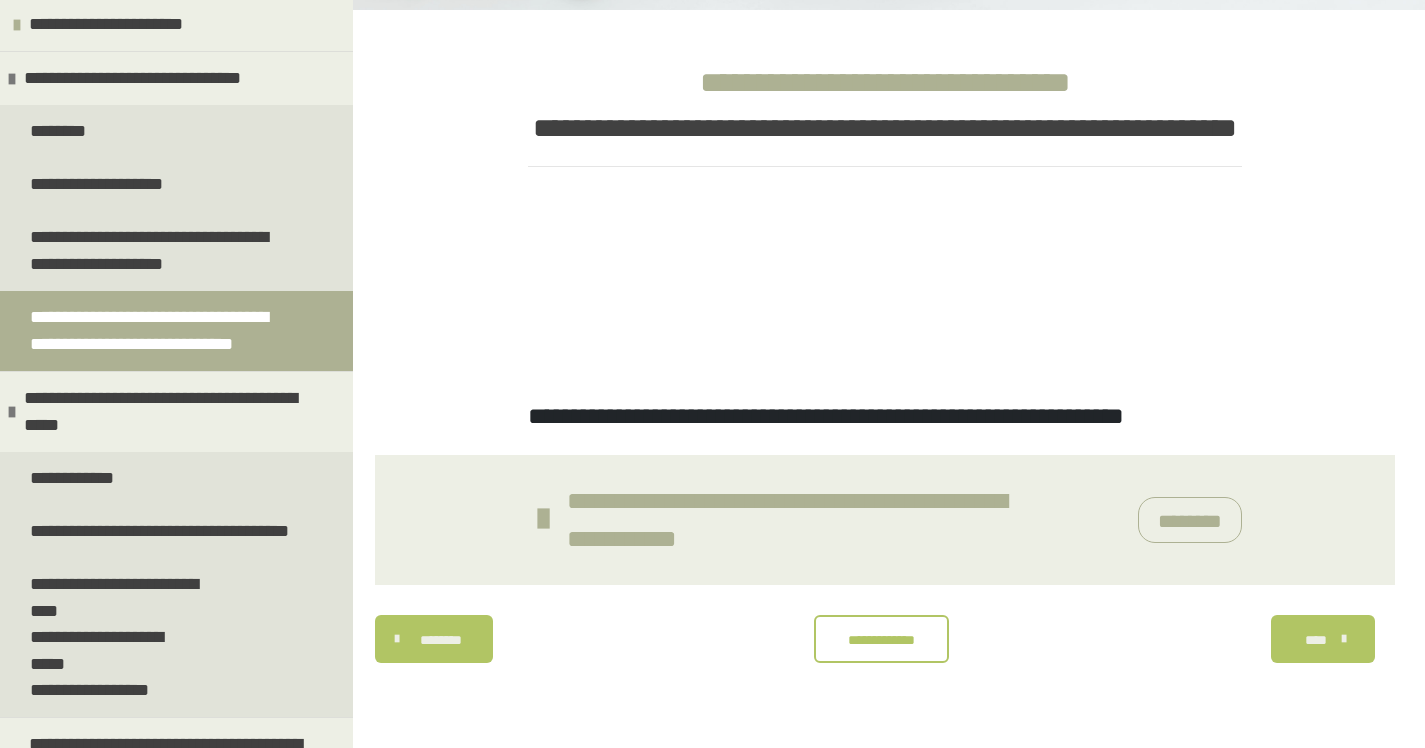 click on "**********" at bounding box center [161, 331] 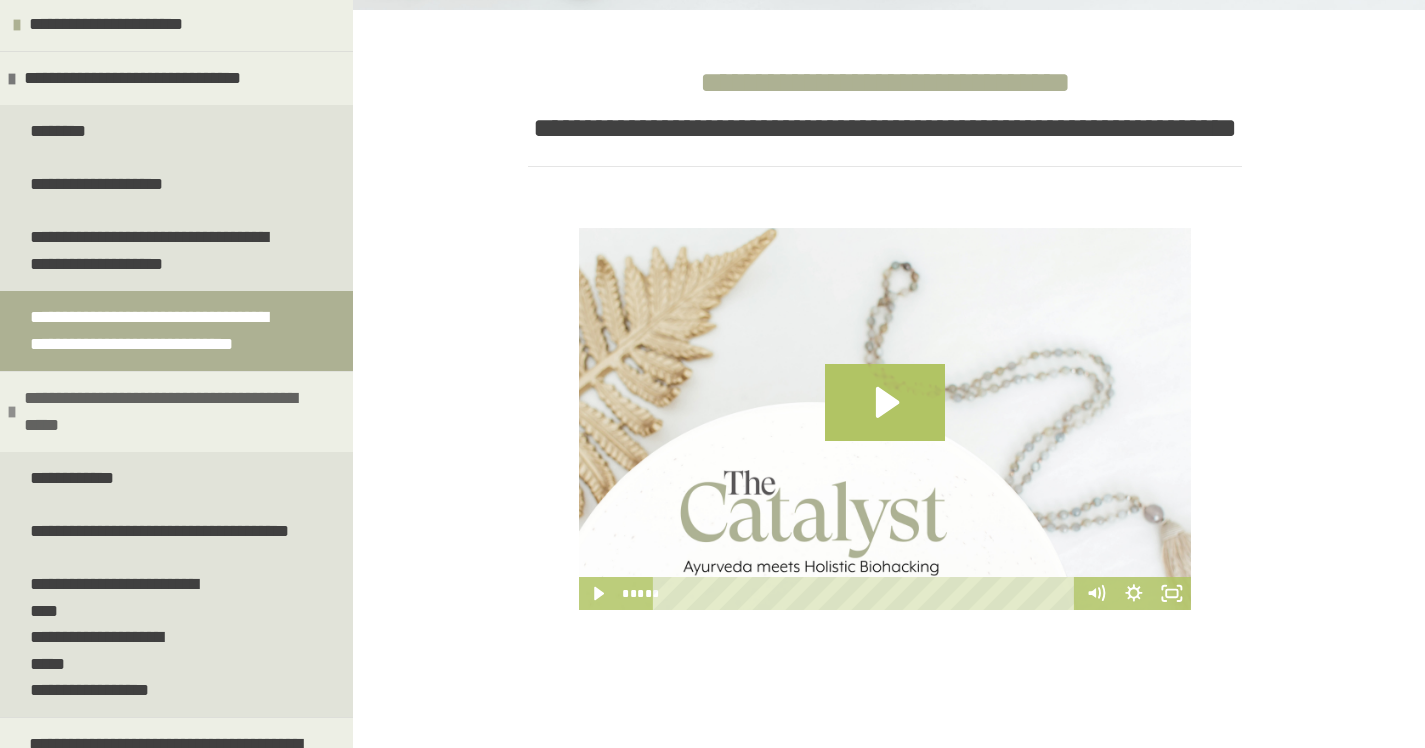 click on "**********" at bounding box center [173, 412] 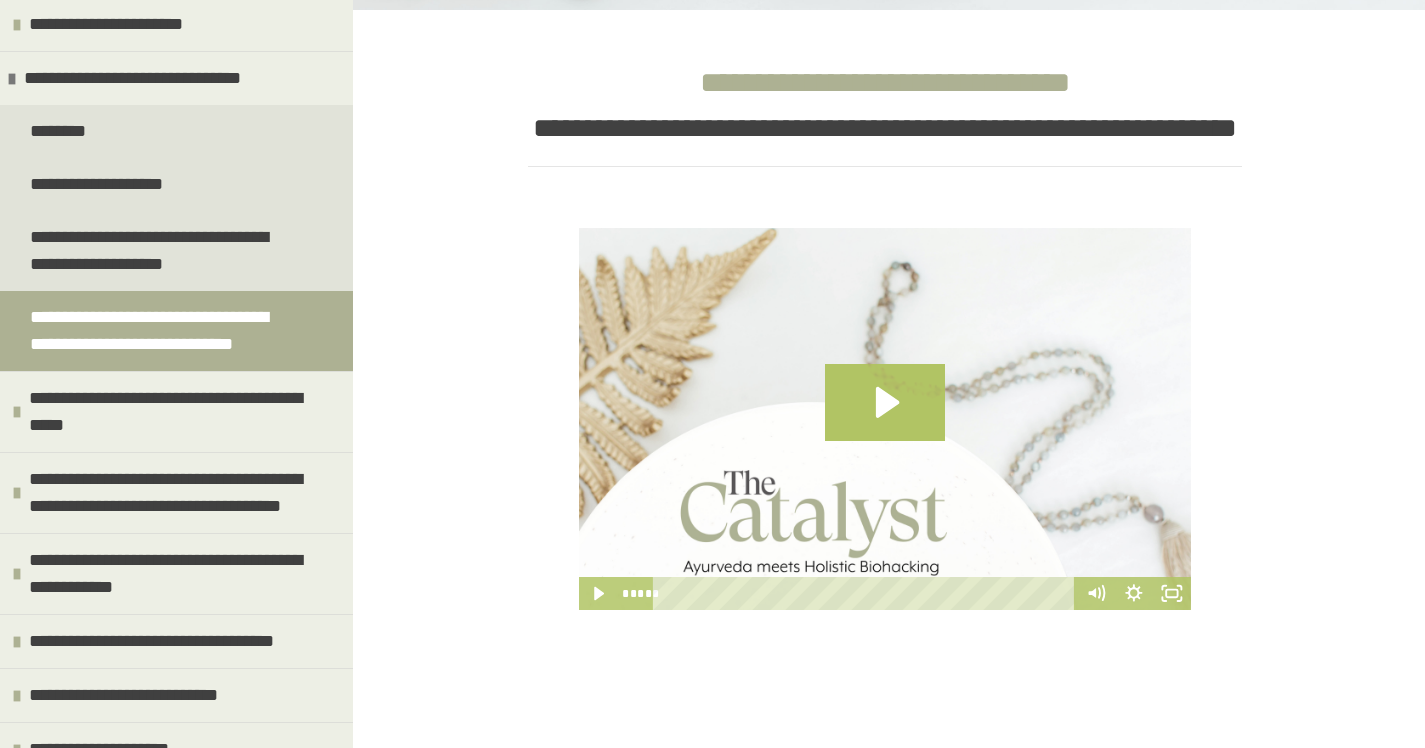 scroll, scrollTop: 374, scrollLeft: 0, axis: vertical 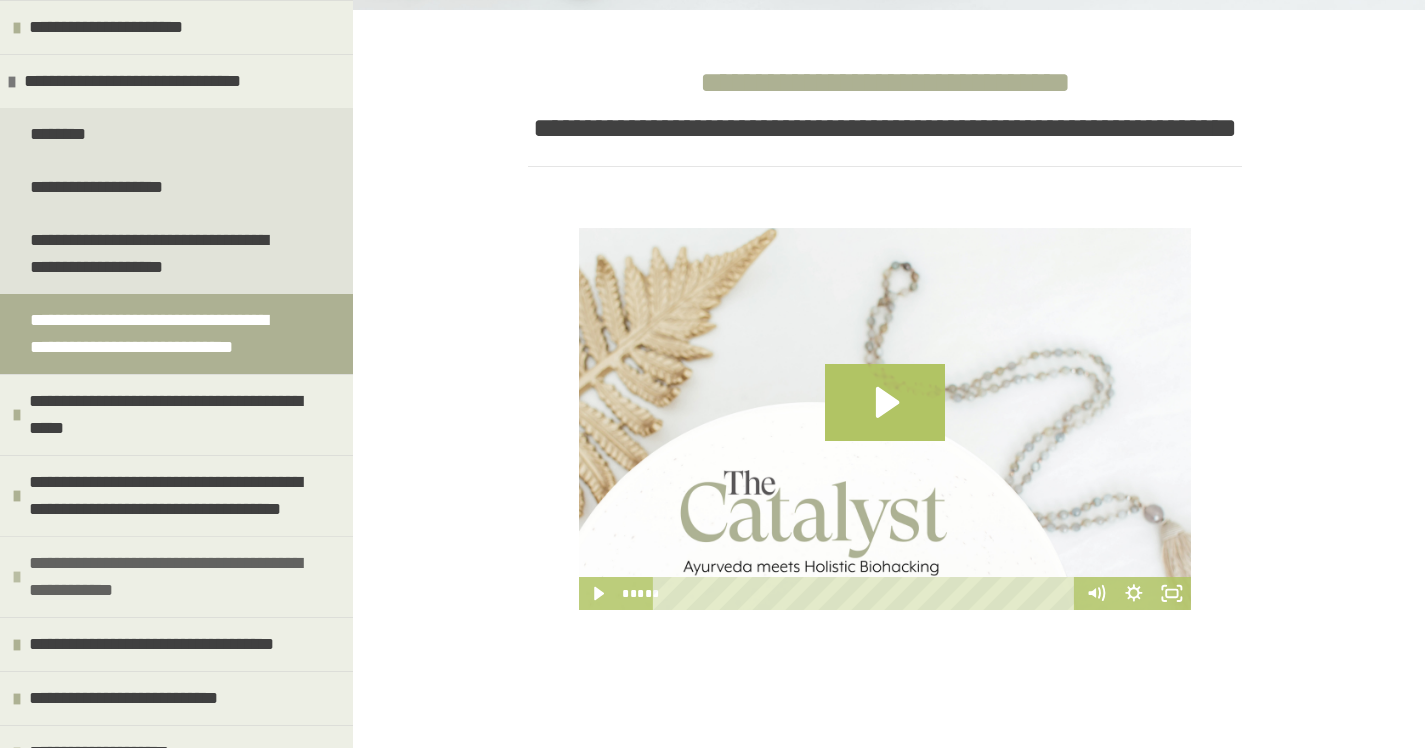 click on "**********" at bounding box center [178, 577] 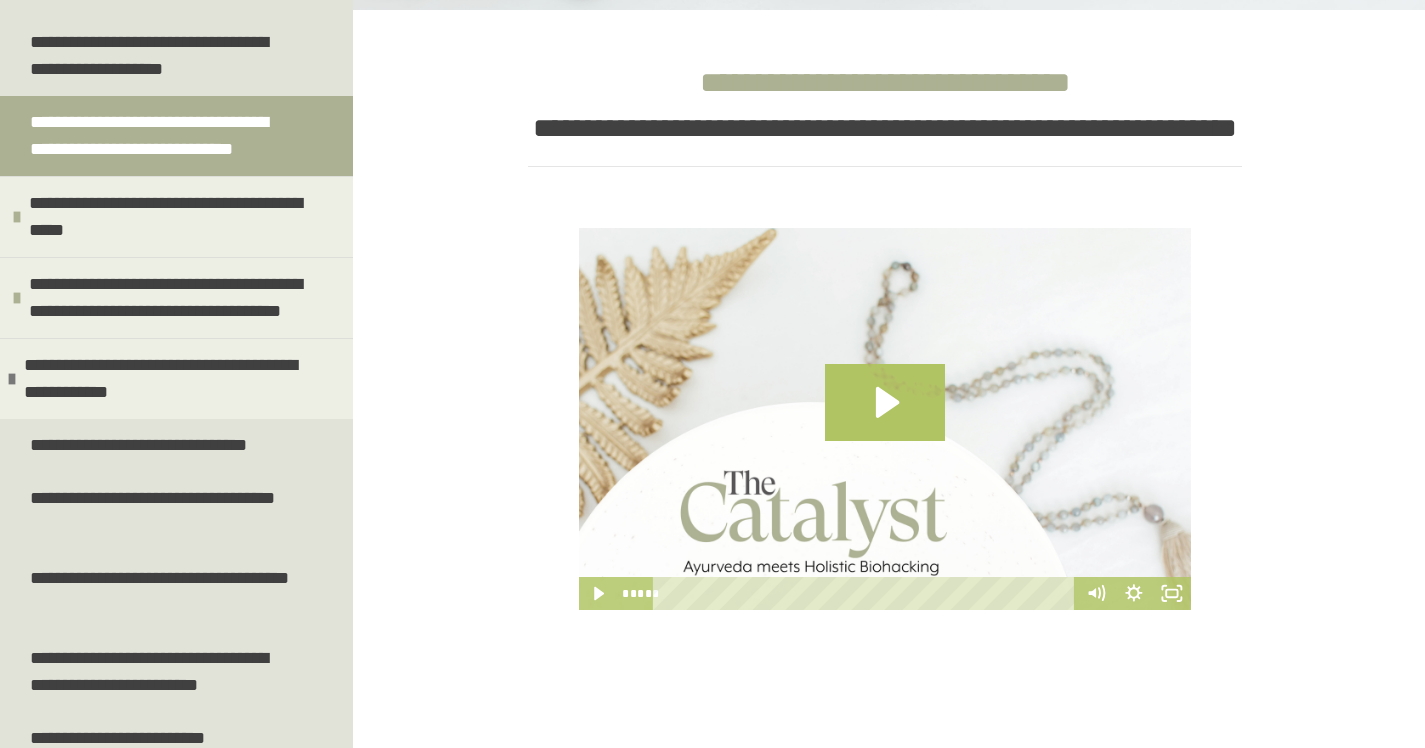 scroll, scrollTop: 574, scrollLeft: 0, axis: vertical 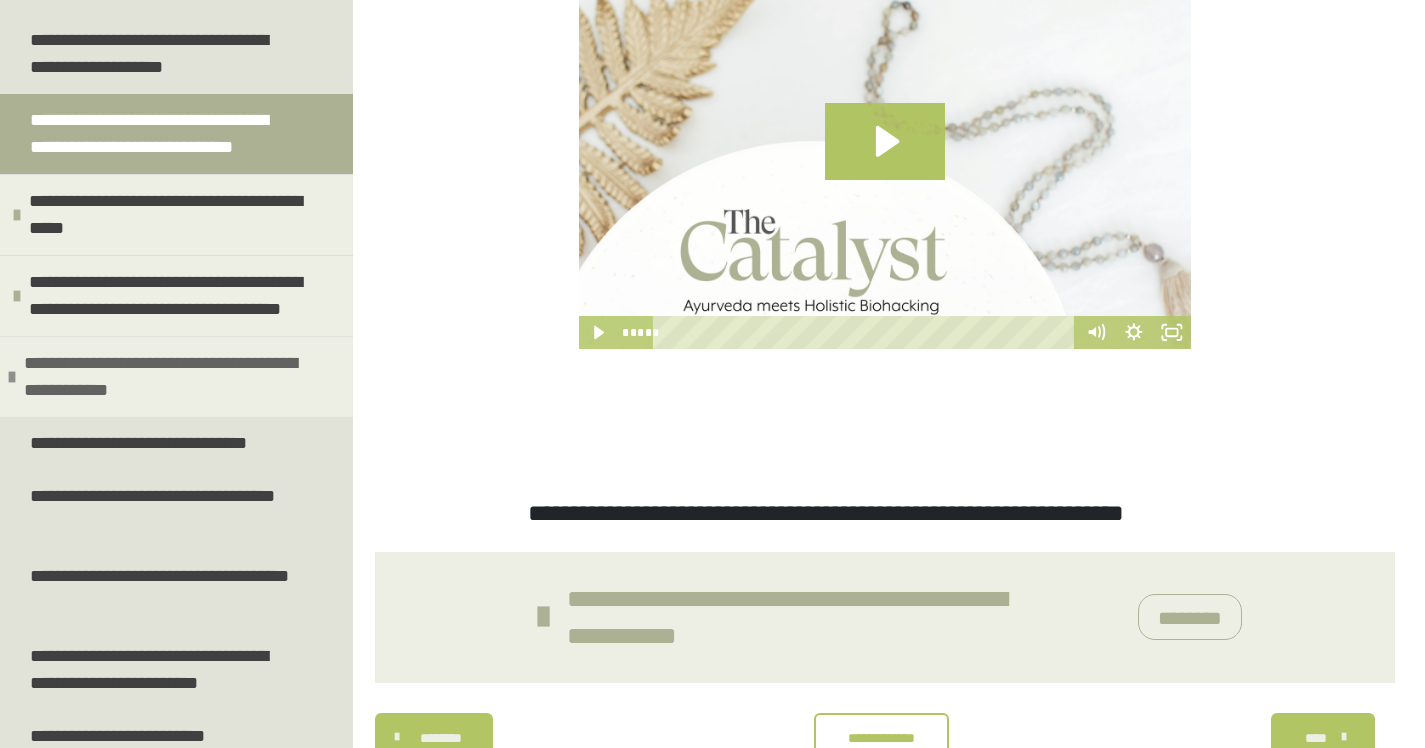 click on "**********" at bounding box center (173, 377) 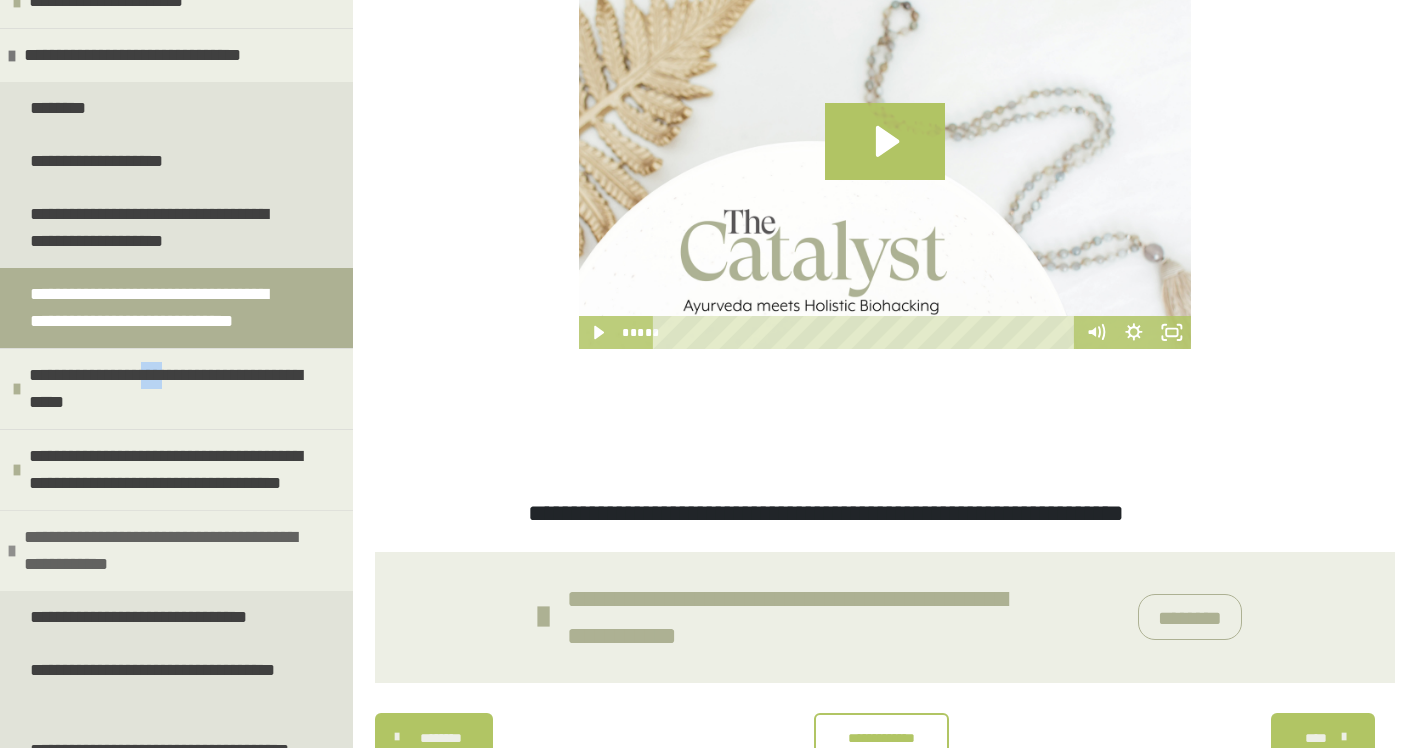 click on "**********" at bounding box center (178, 389) 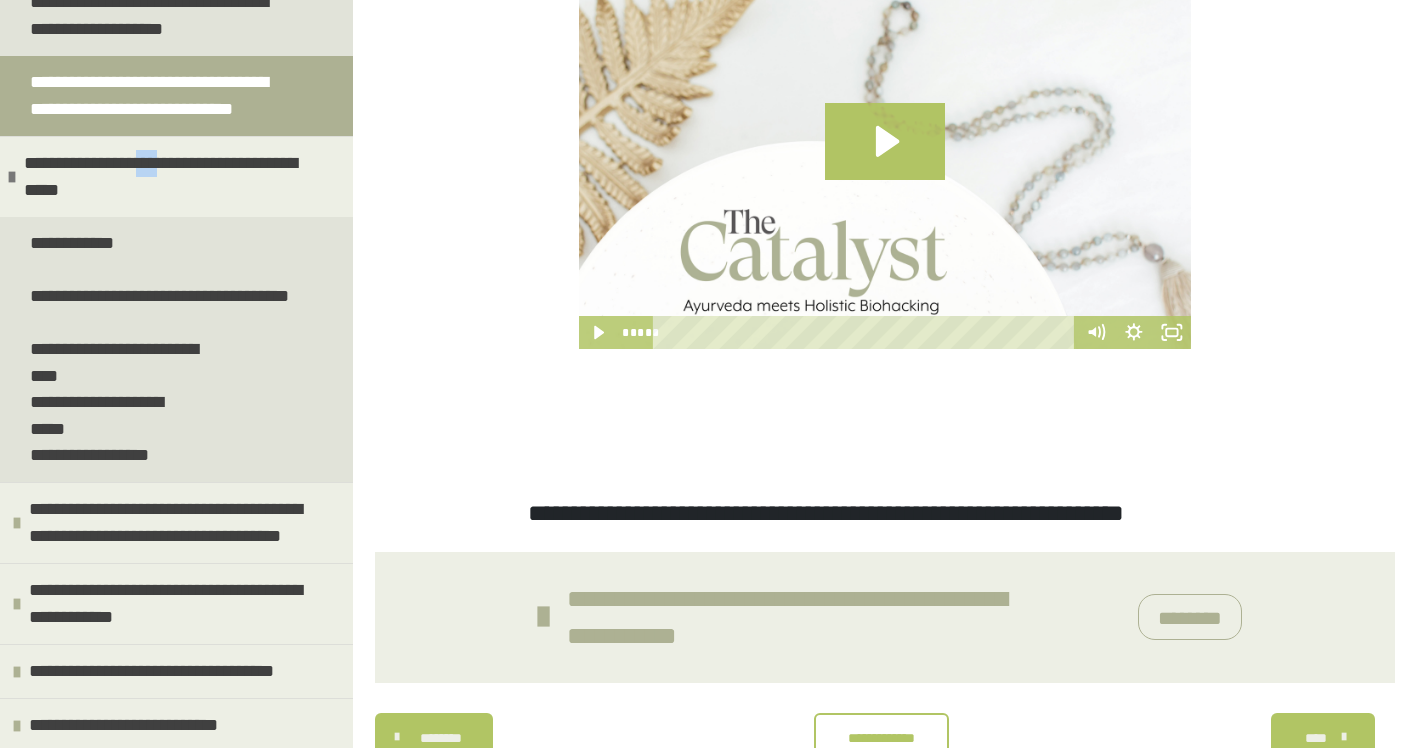 scroll, scrollTop: 665, scrollLeft: 0, axis: vertical 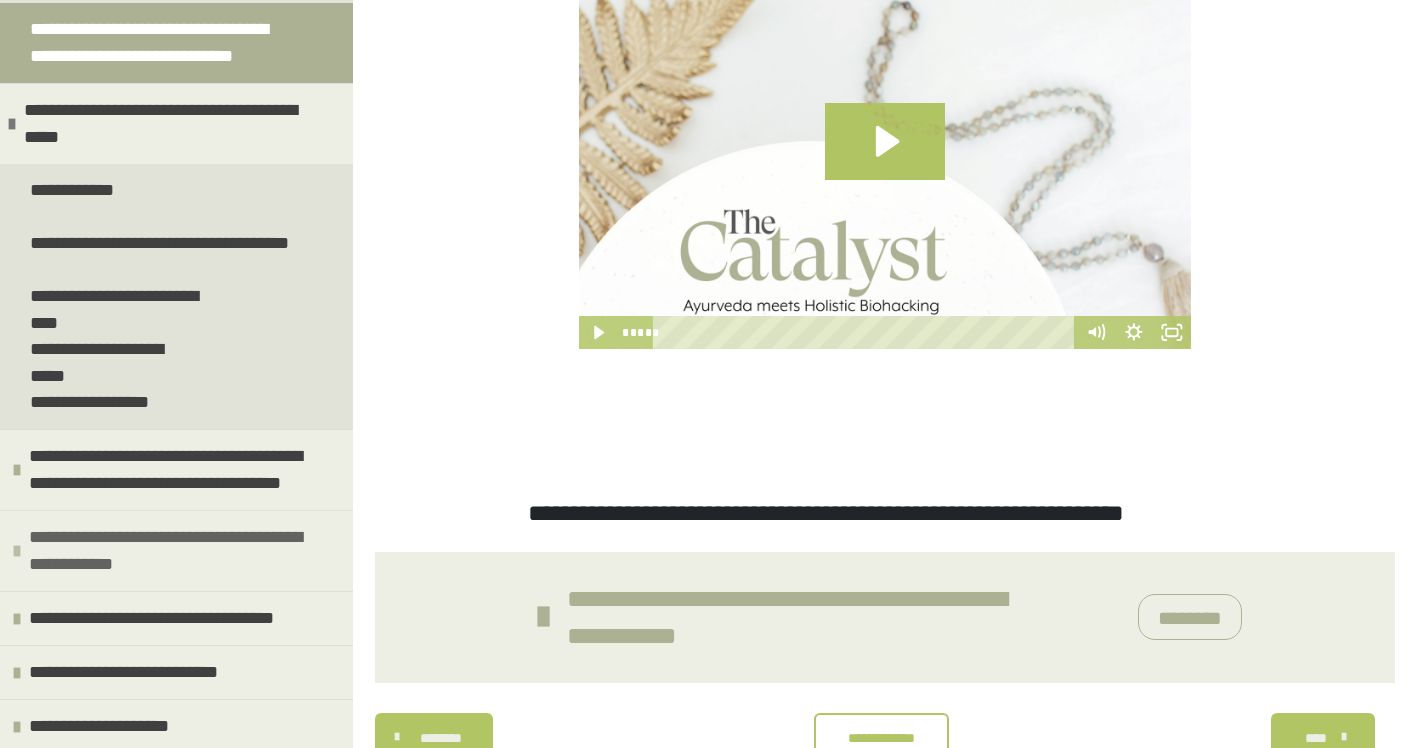 click on "**********" at bounding box center (178, 551) 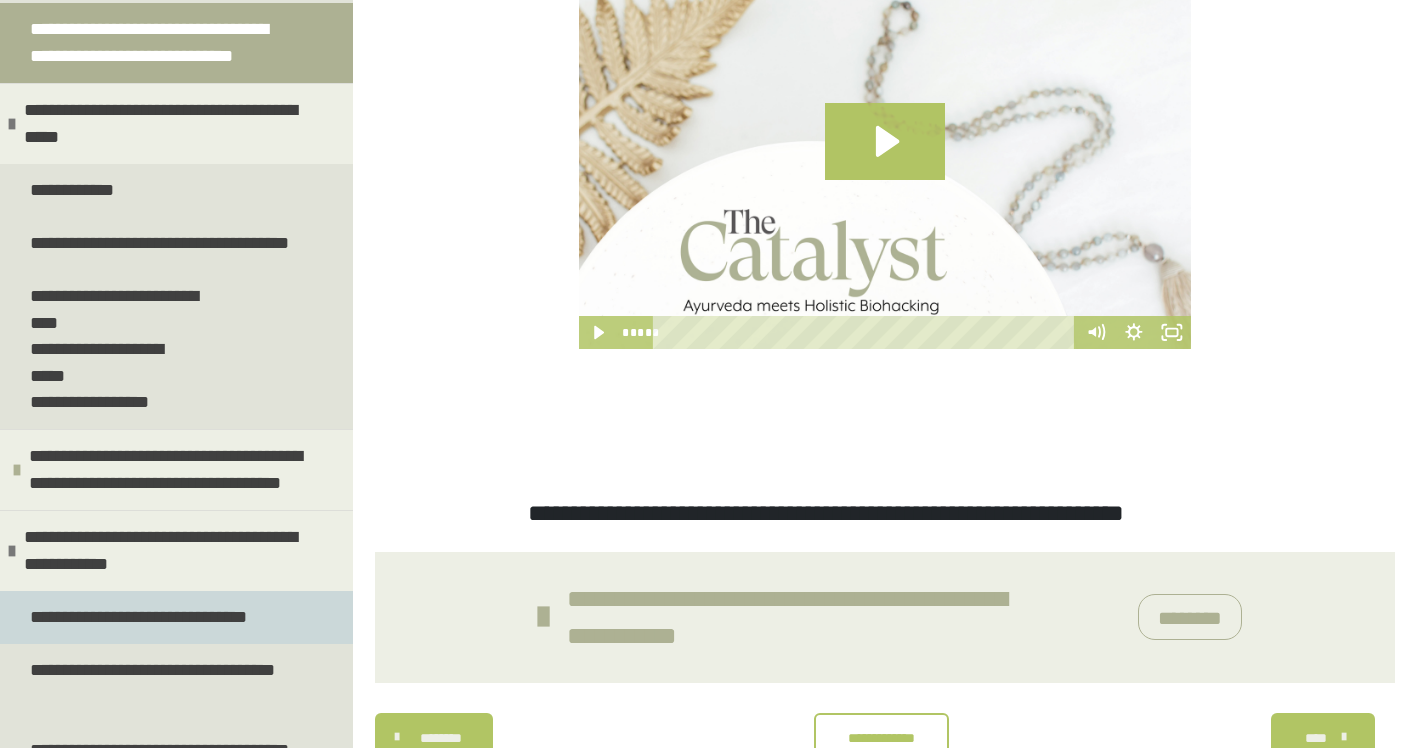 click on "**********" at bounding box center (176, 617) 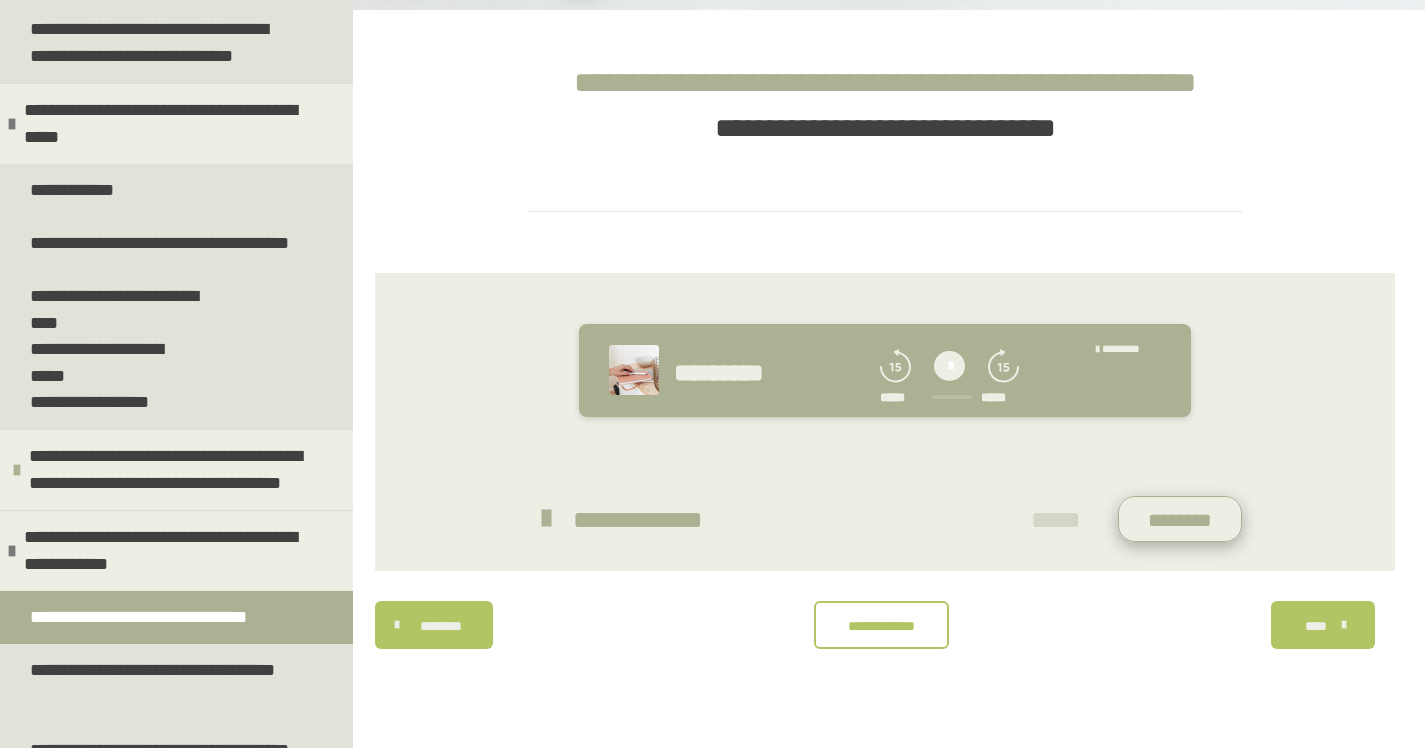 click on "********" at bounding box center (1180, 519) 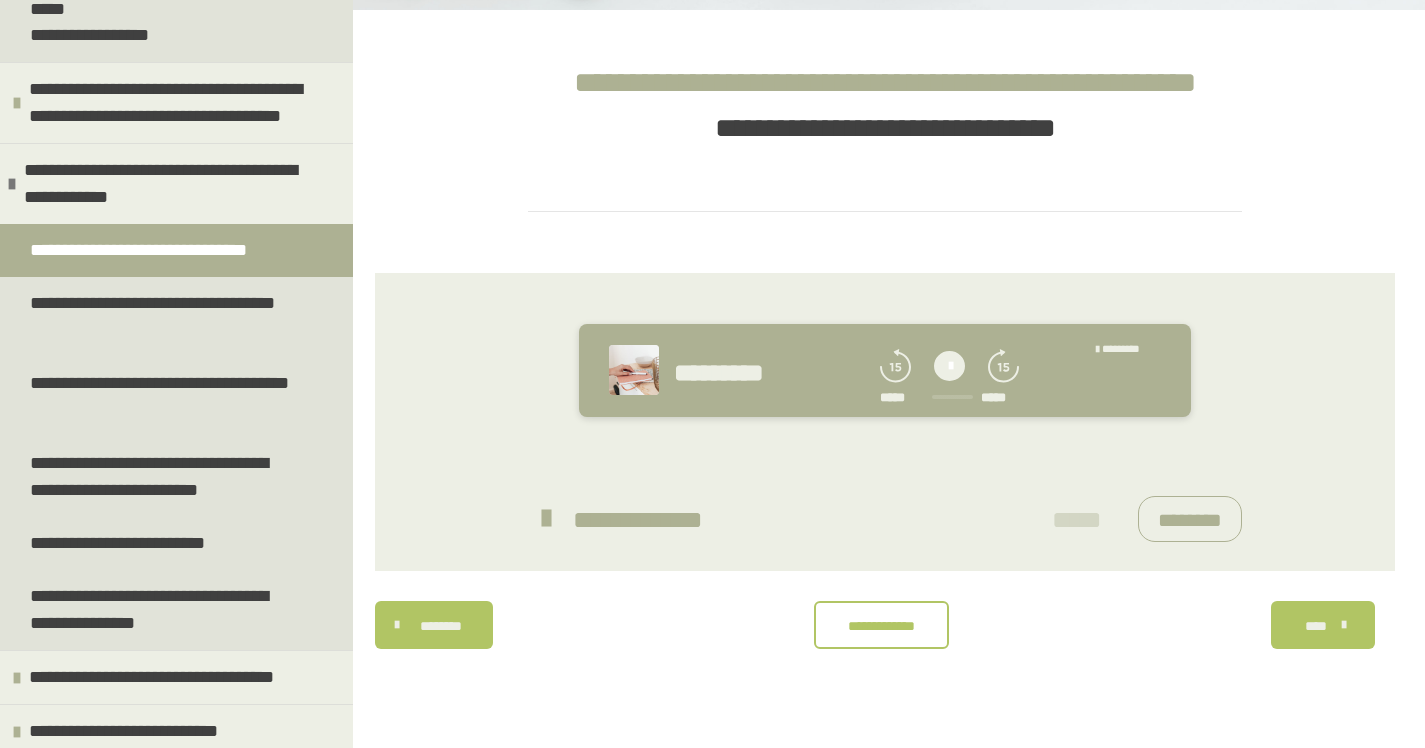 scroll, scrollTop: 1037, scrollLeft: 0, axis: vertical 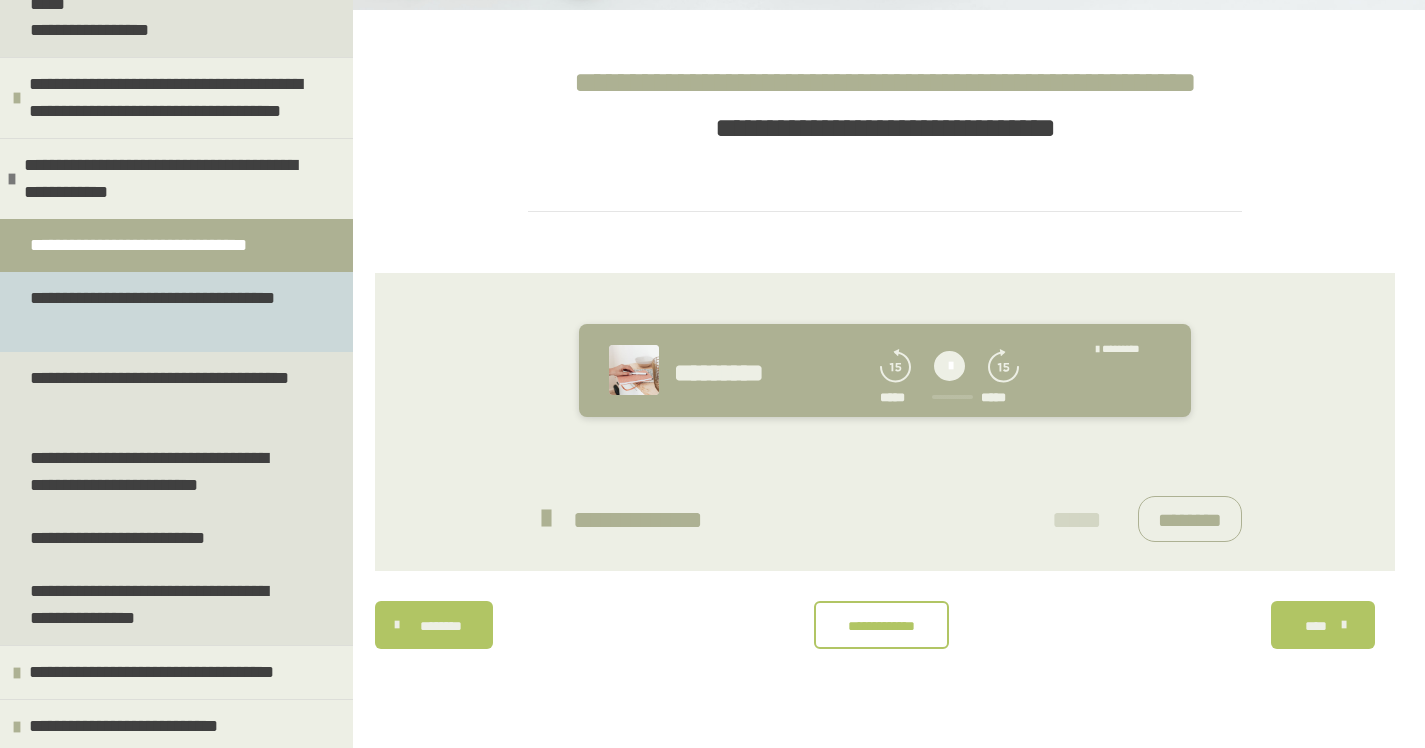 click on "**********" at bounding box center [161, 312] 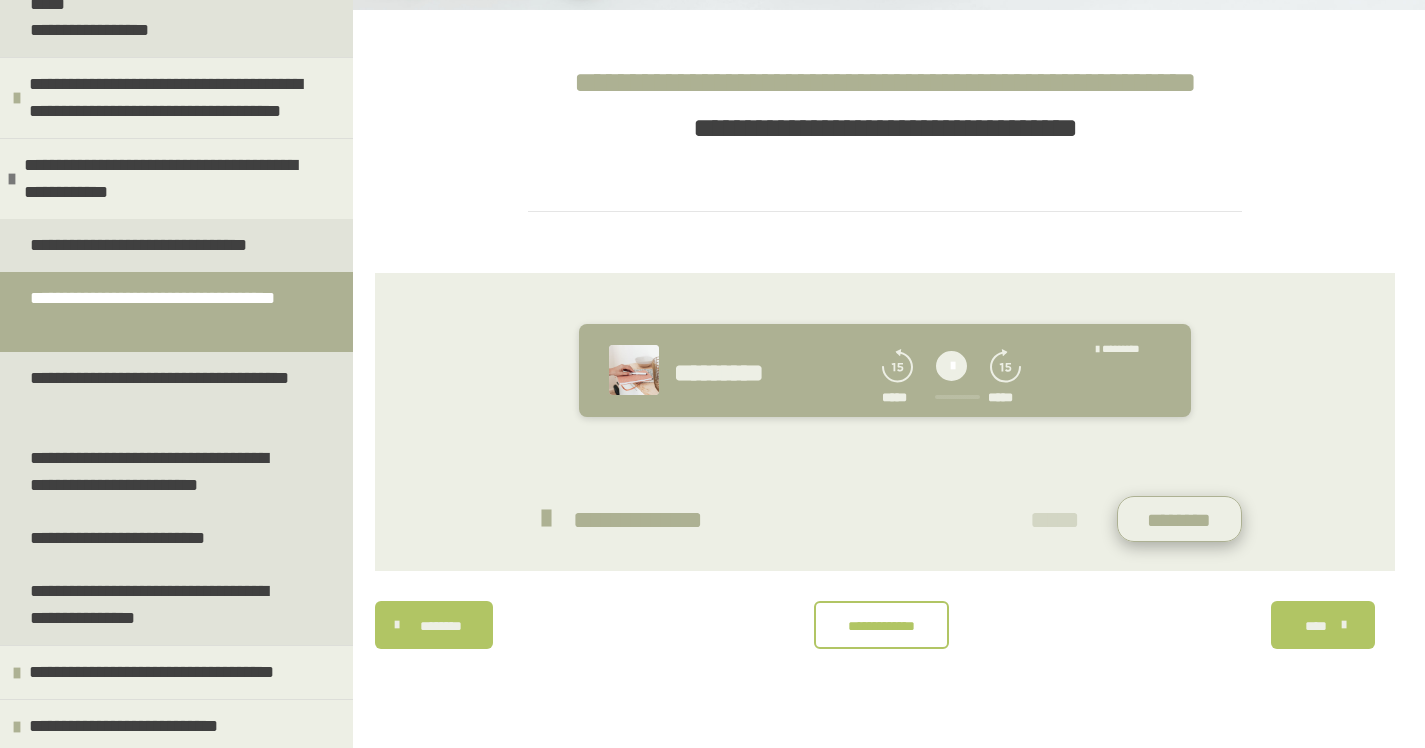 click on "********" at bounding box center [1180, 519] 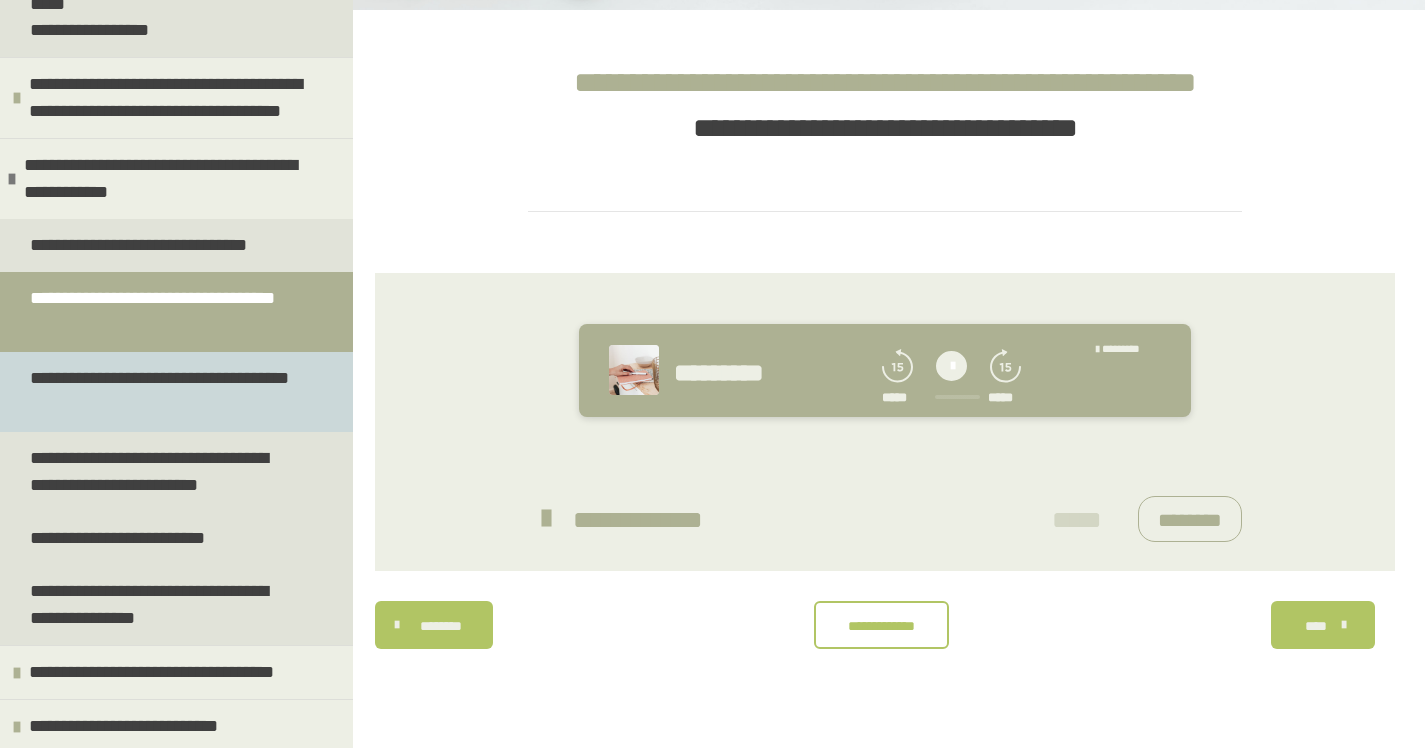 click on "**********" at bounding box center [161, 392] 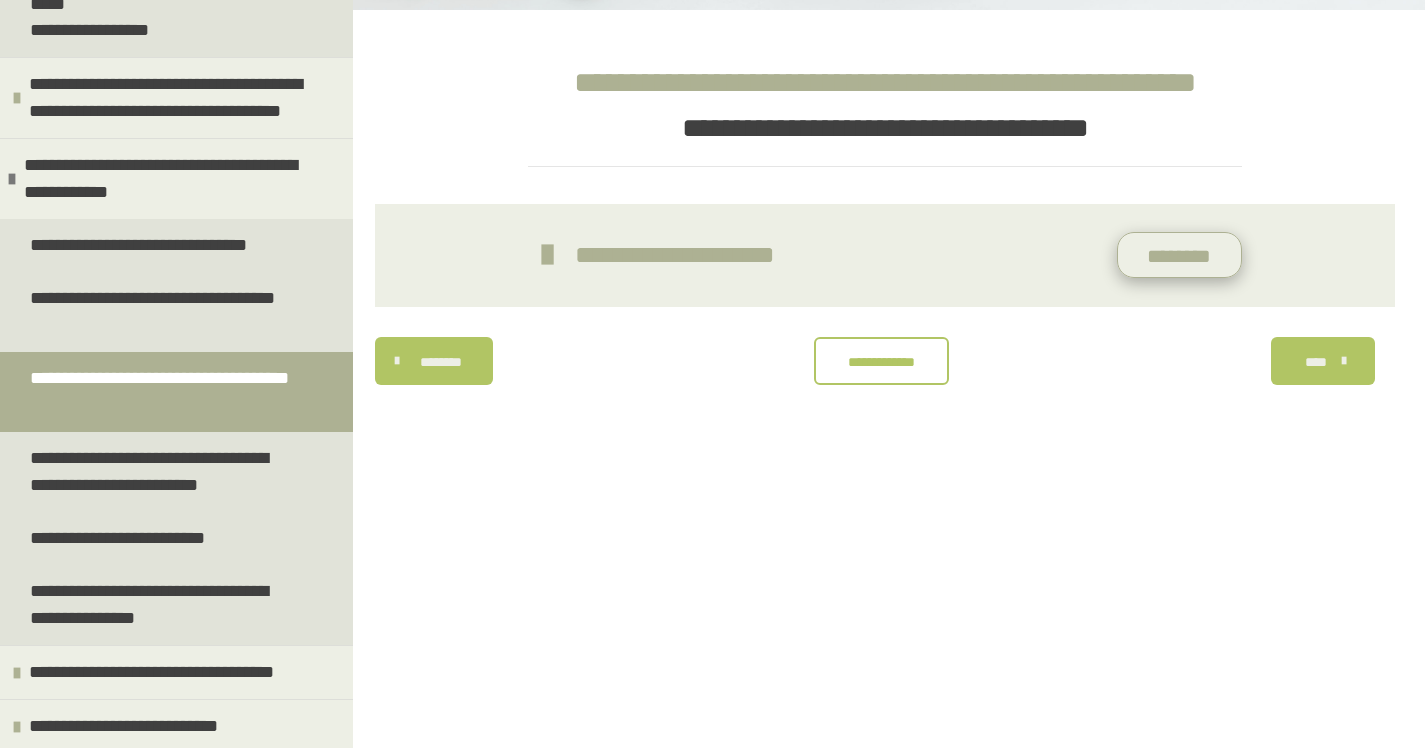 click on "********" at bounding box center (1180, 255) 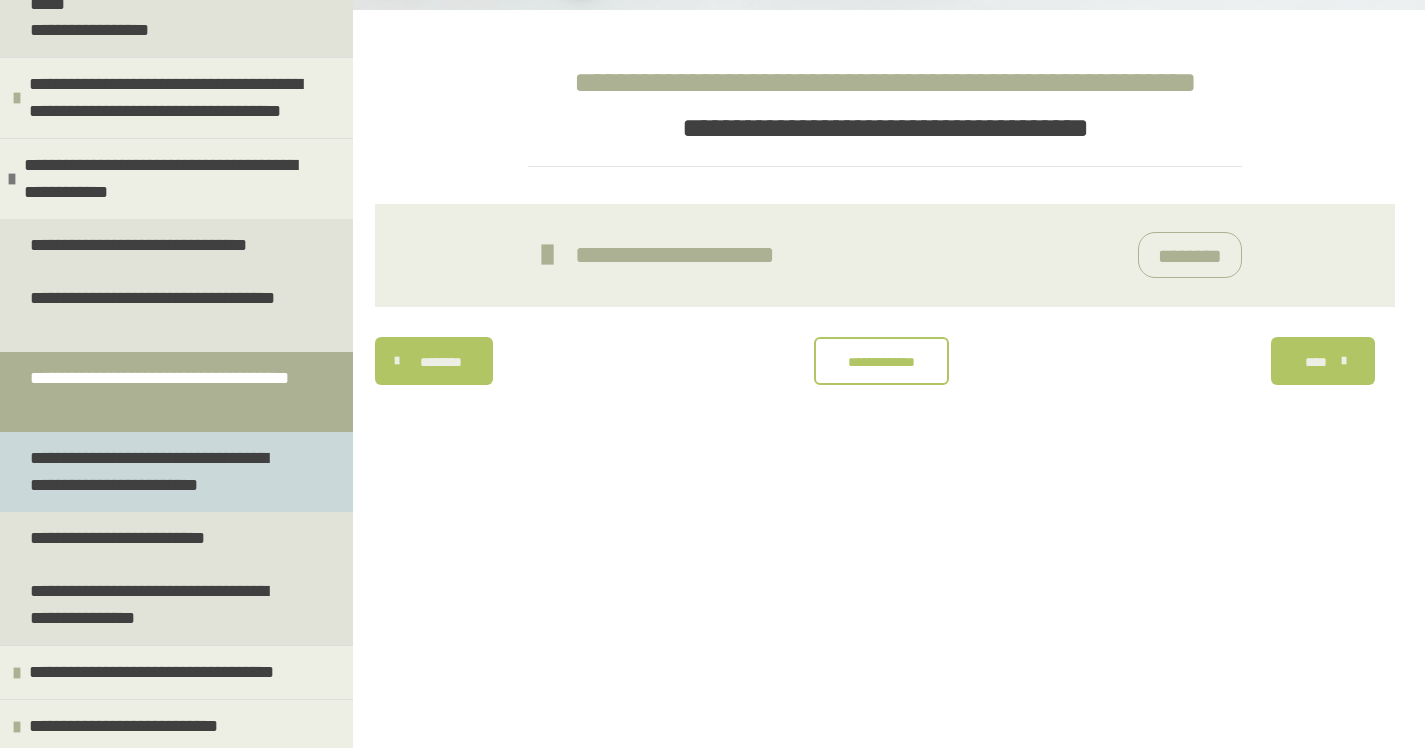 click on "**********" at bounding box center (161, 472) 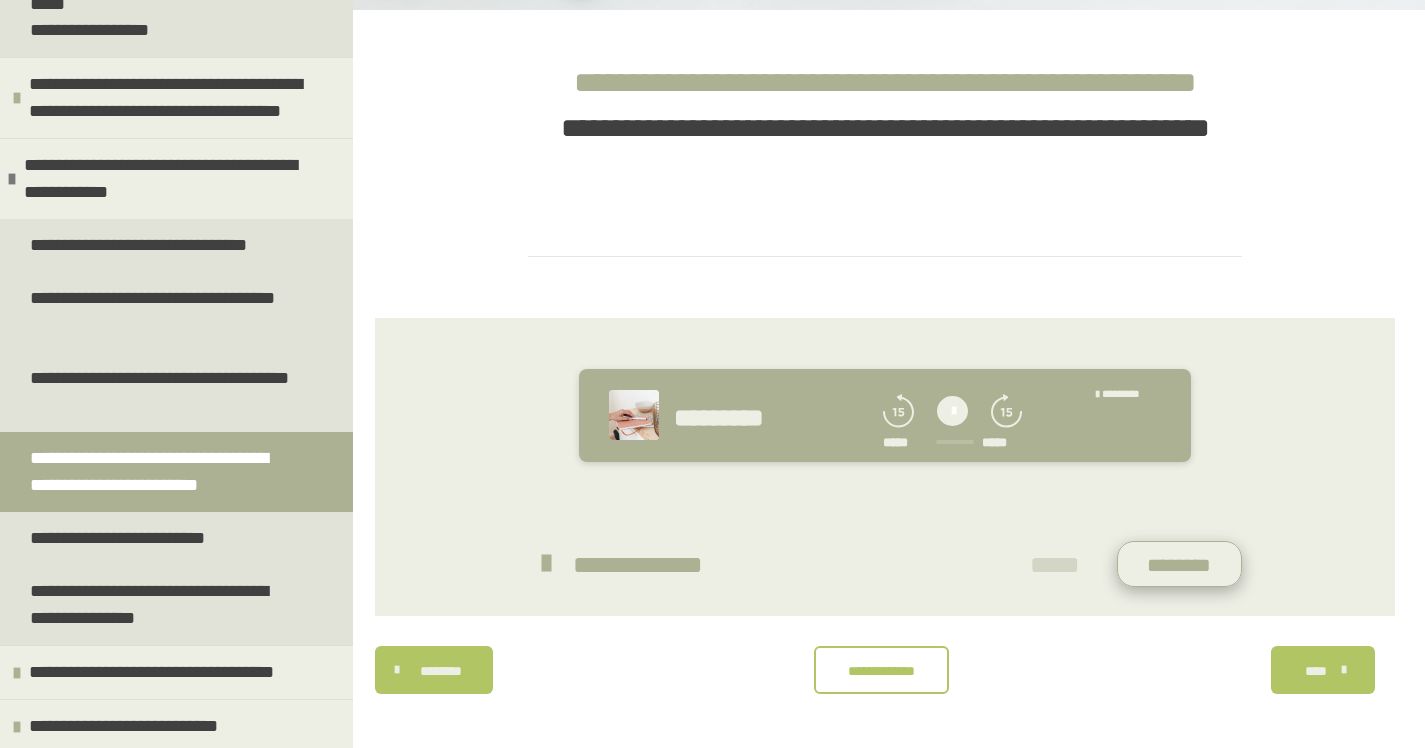 click on "********" at bounding box center (1180, 564) 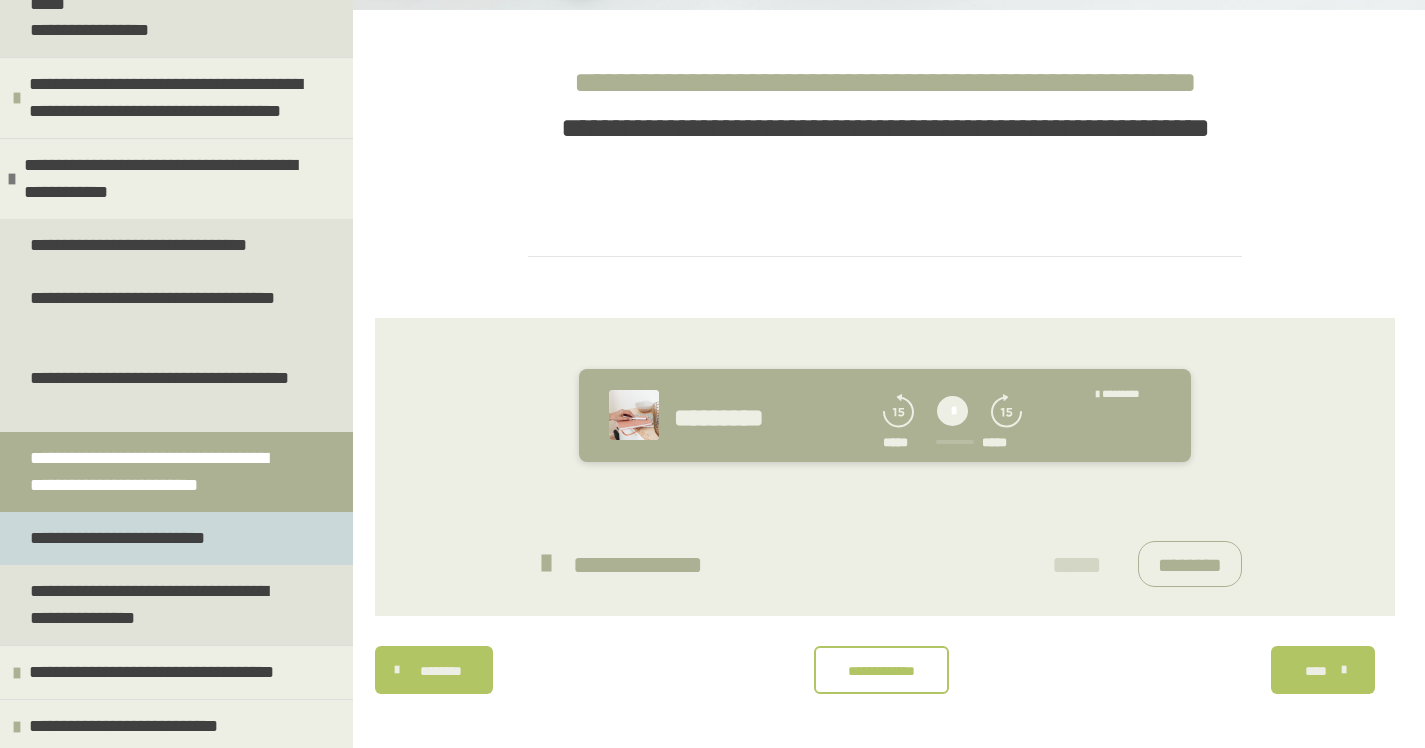 click on "**********" at bounding box center [126, 538] 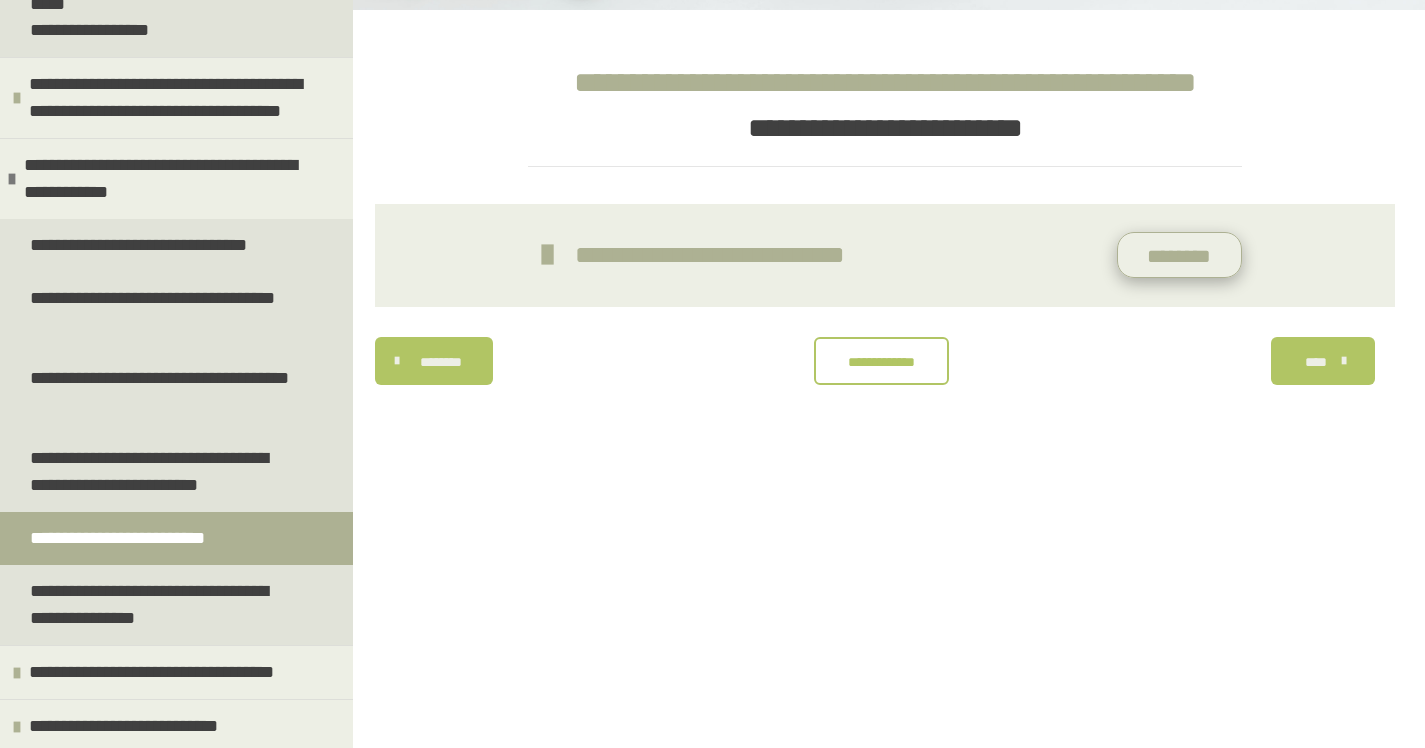 click on "********" at bounding box center (1180, 255) 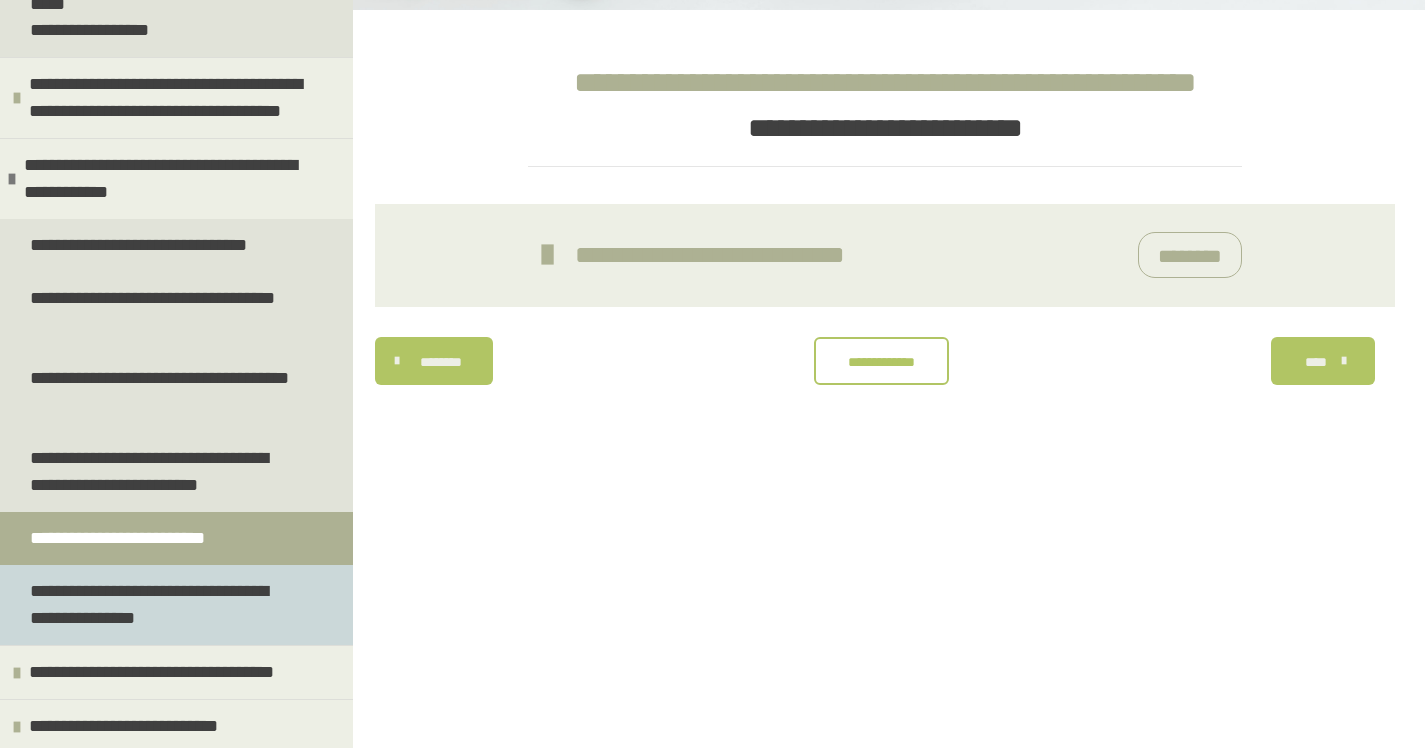 click on "**********" at bounding box center (161, 605) 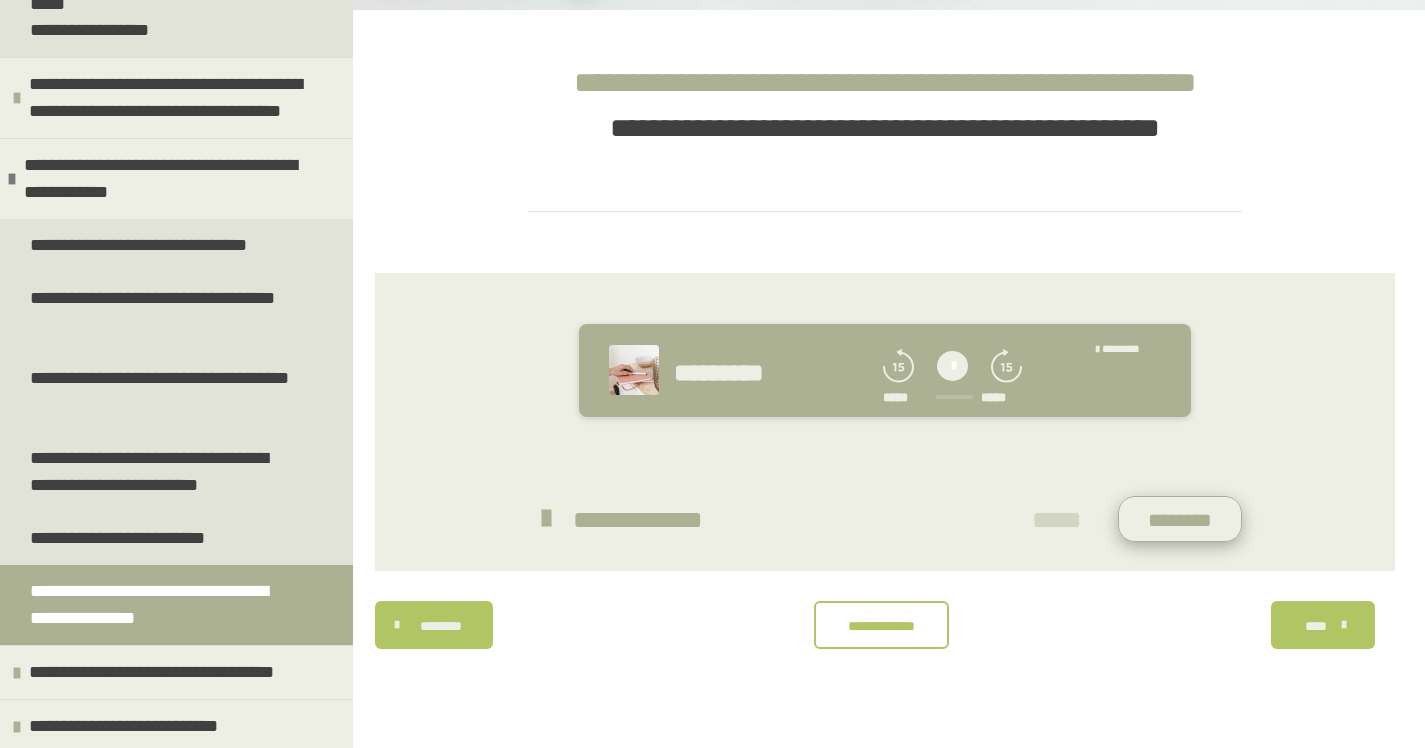 click on "********" at bounding box center [1180, 519] 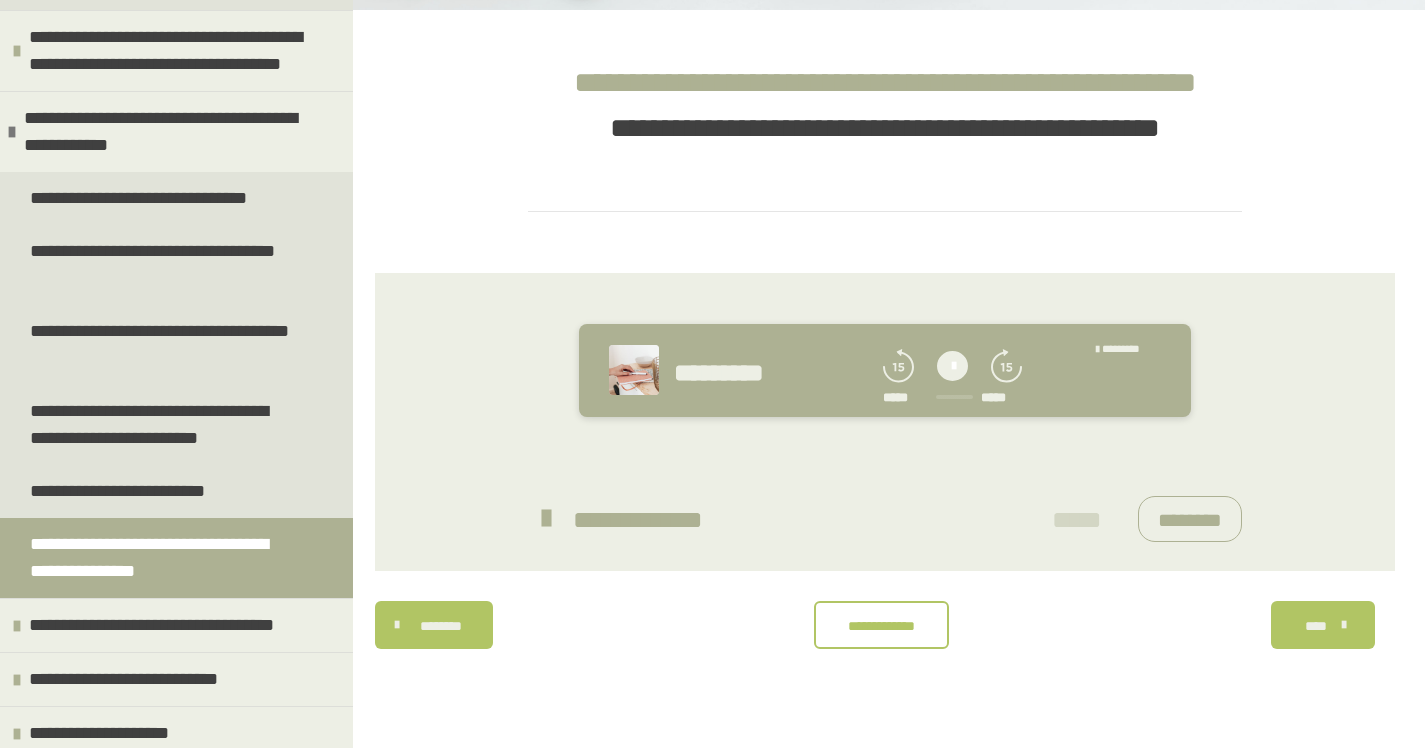 scroll, scrollTop: 1091, scrollLeft: 0, axis: vertical 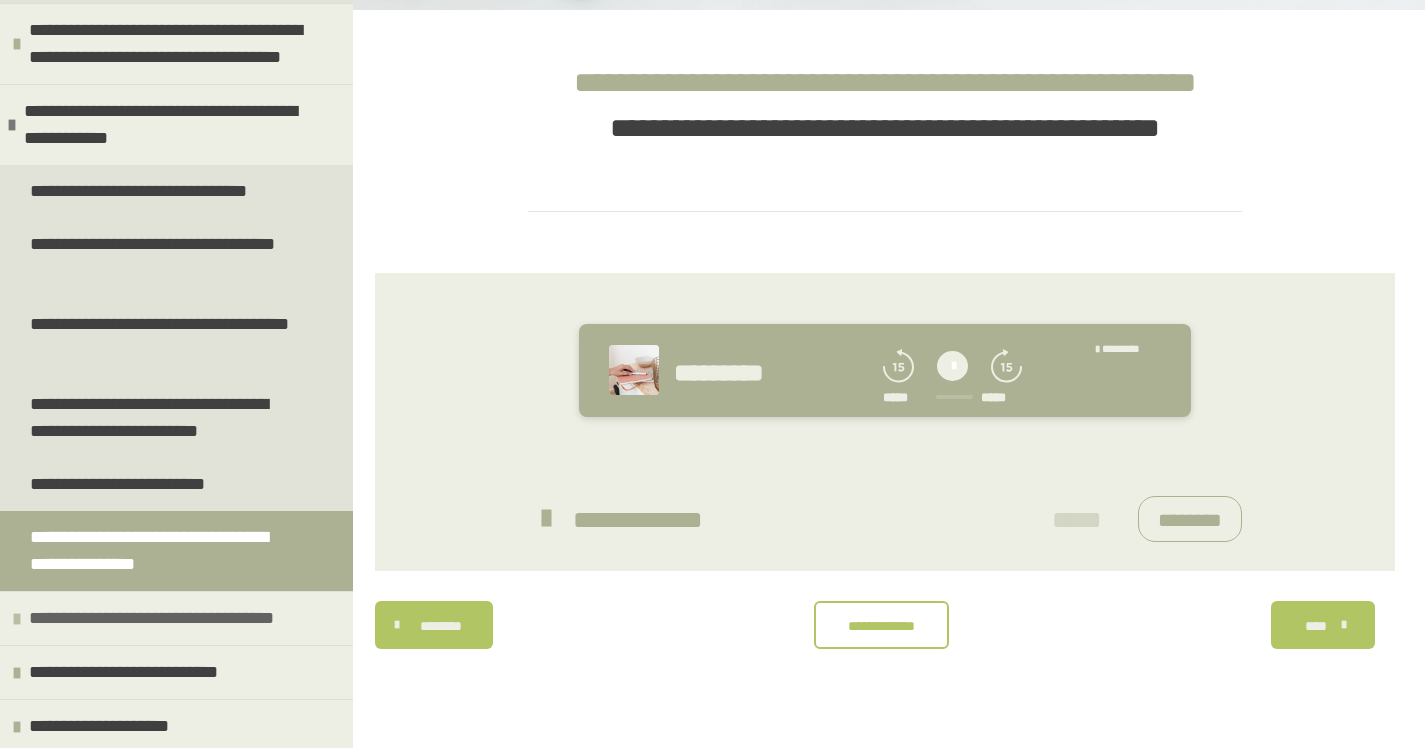 click on "**********" at bounding box center (161, 618) 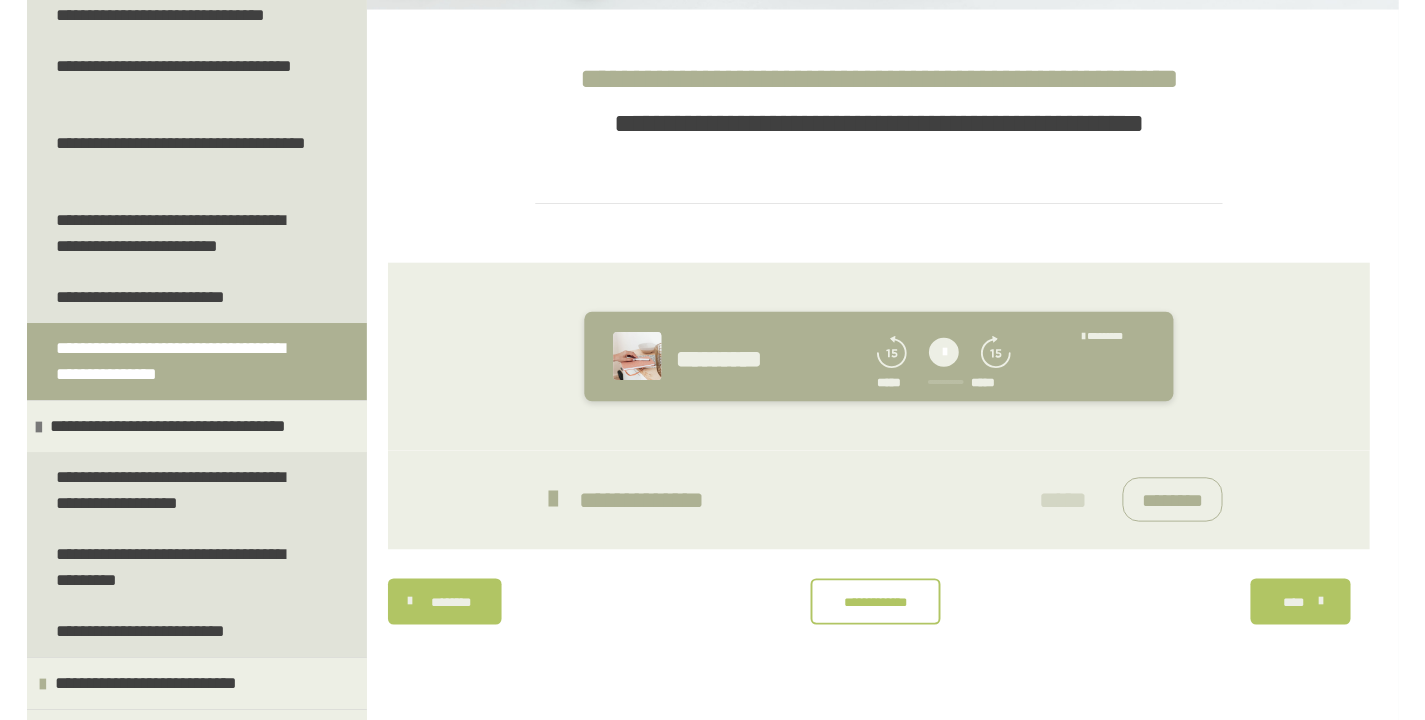 scroll, scrollTop: 1304, scrollLeft: 0, axis: vertical 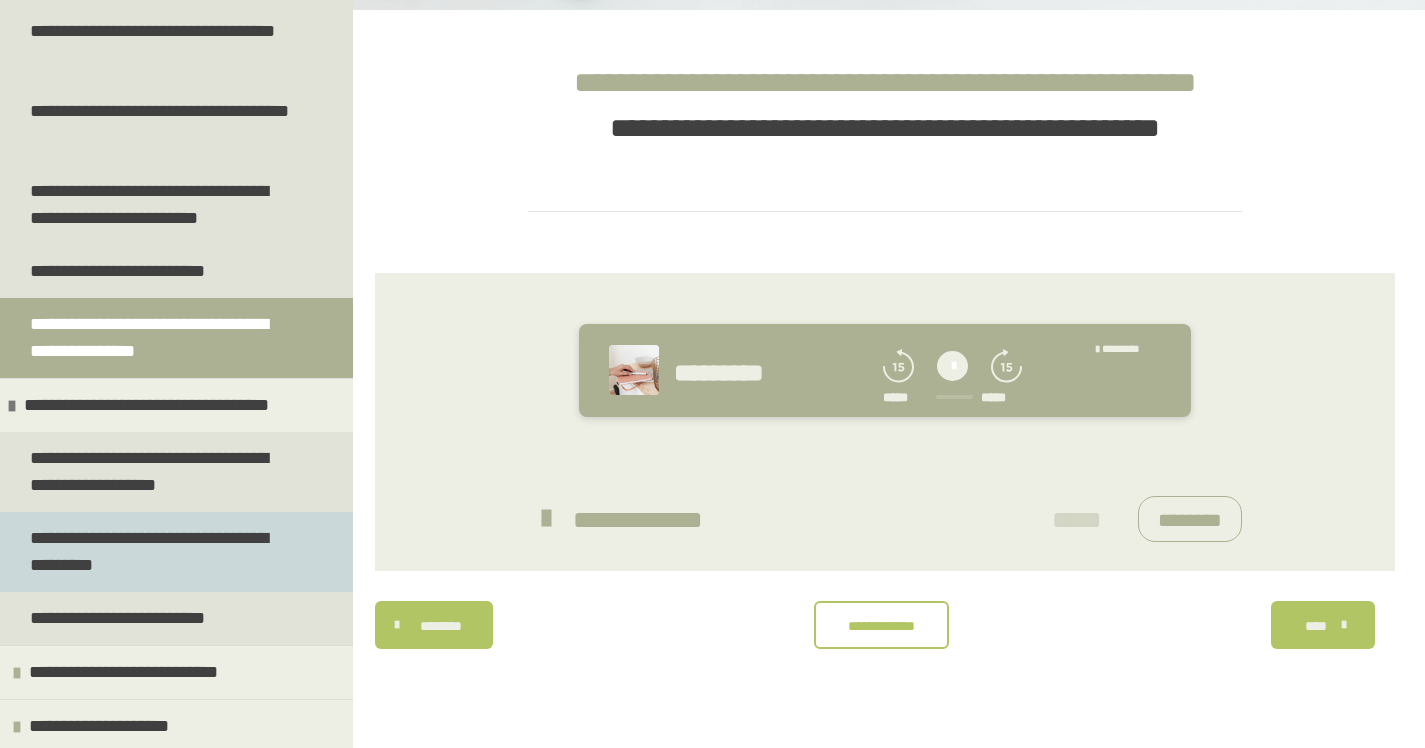 click on "**********" at bounding box center (161, 552) 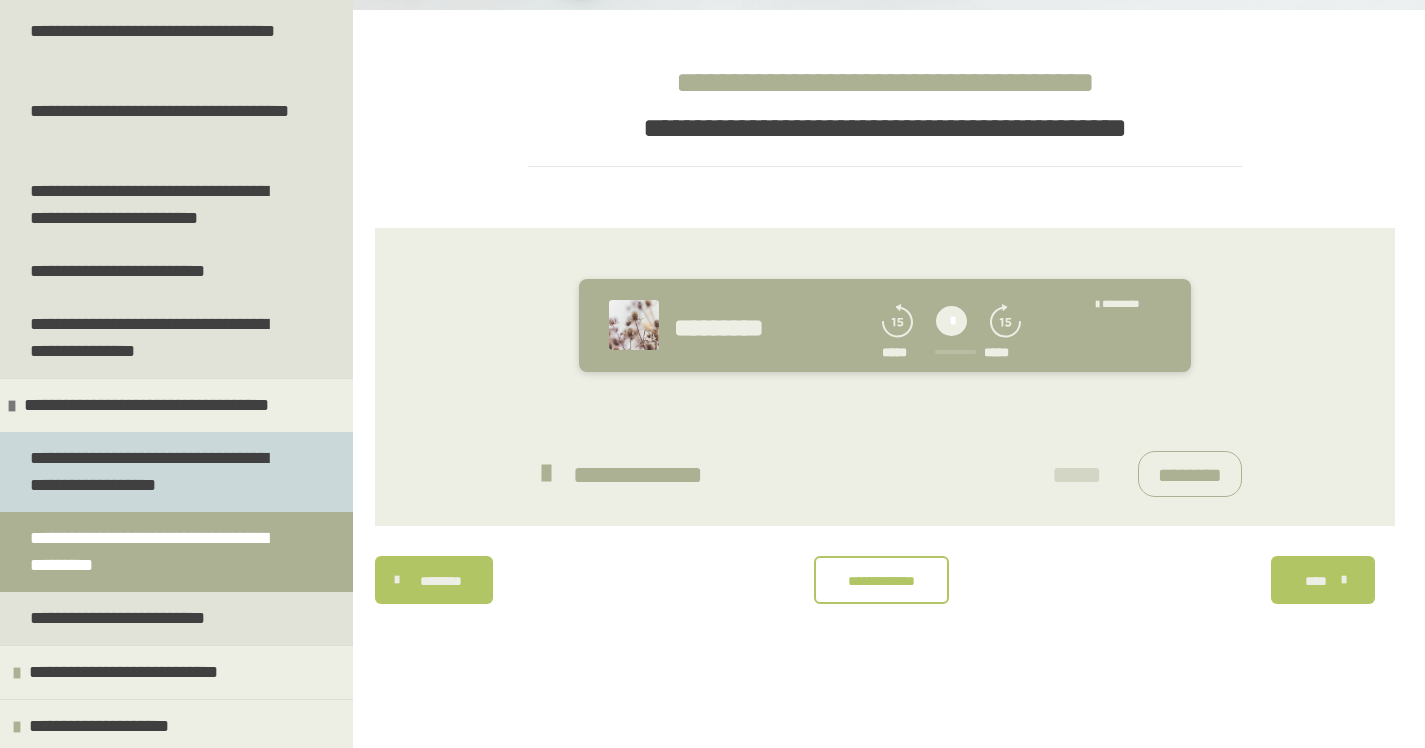 click on "**********" at bounding box center (161, 472) 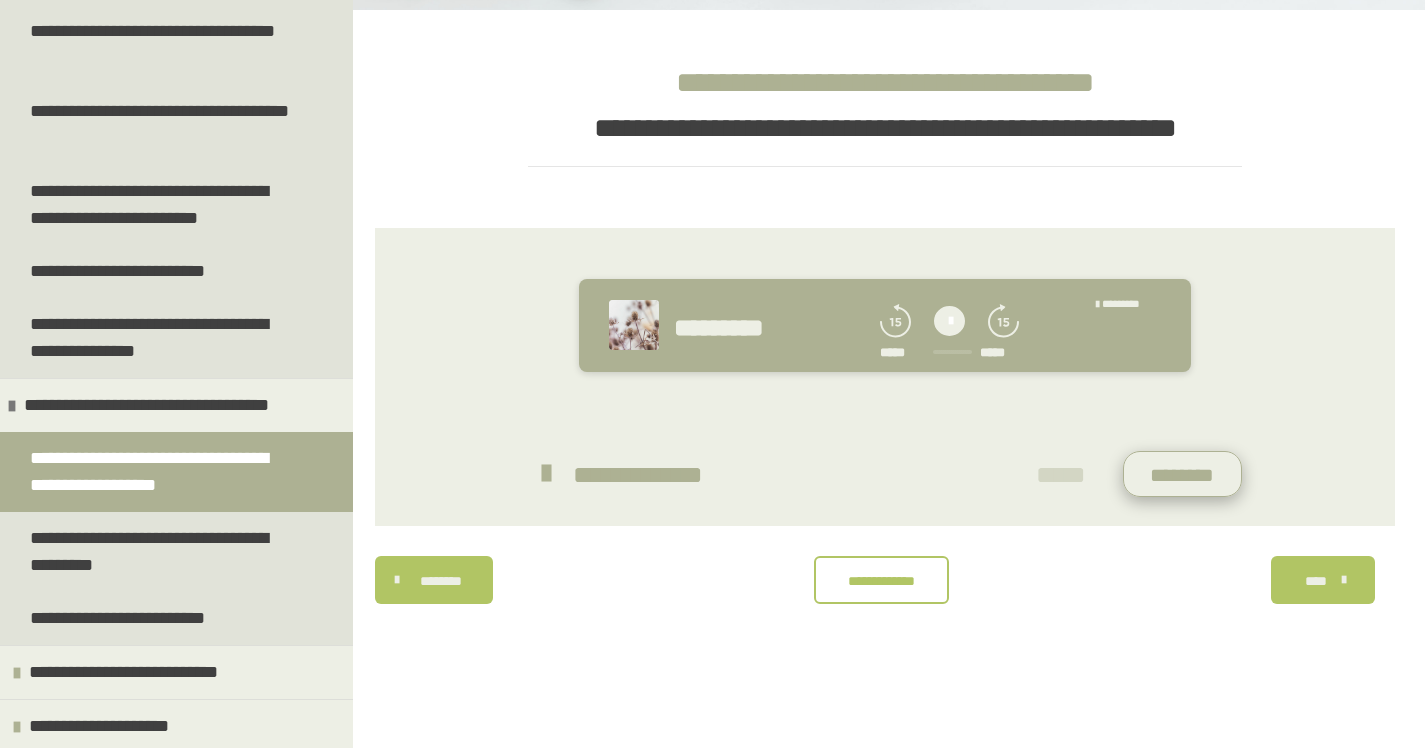 click on "********" at bounding box center [1182, 474] 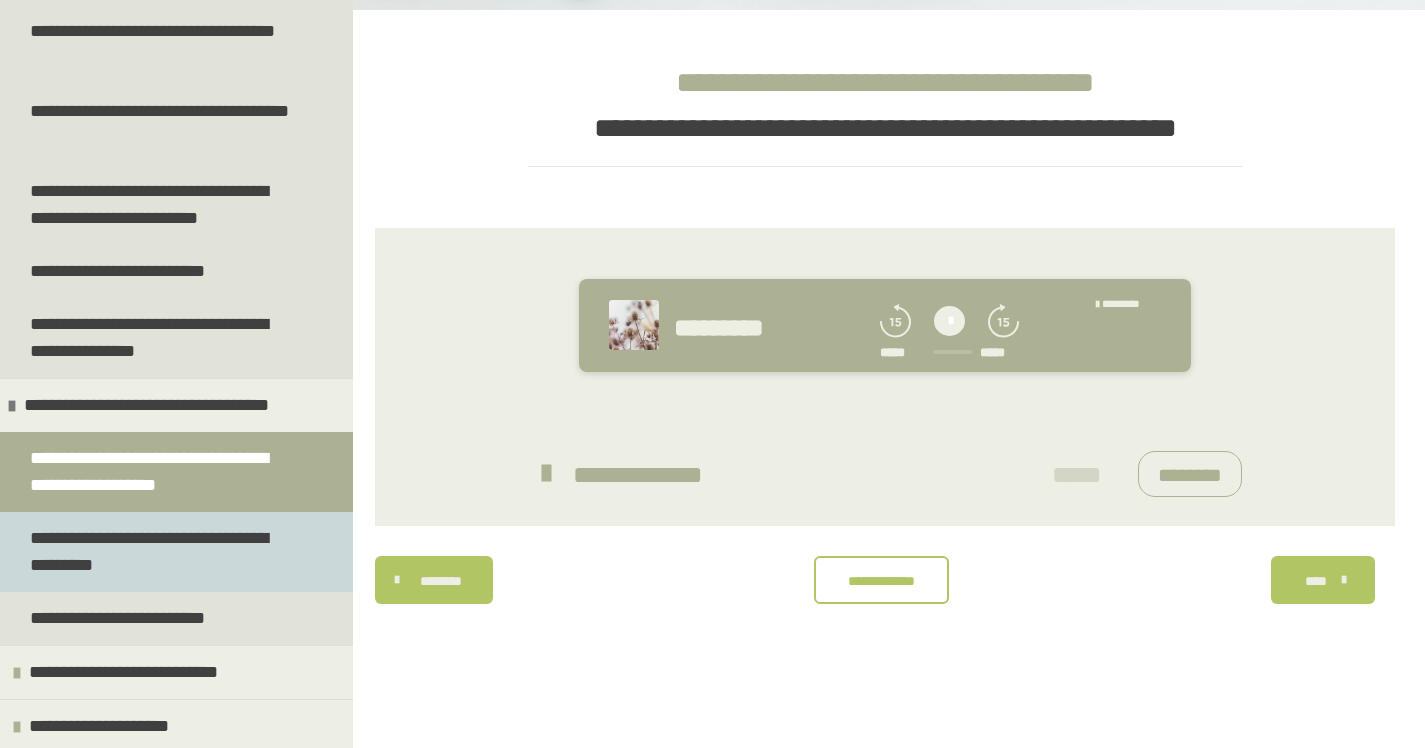 click on "**********" at bounding box center (161, 552) 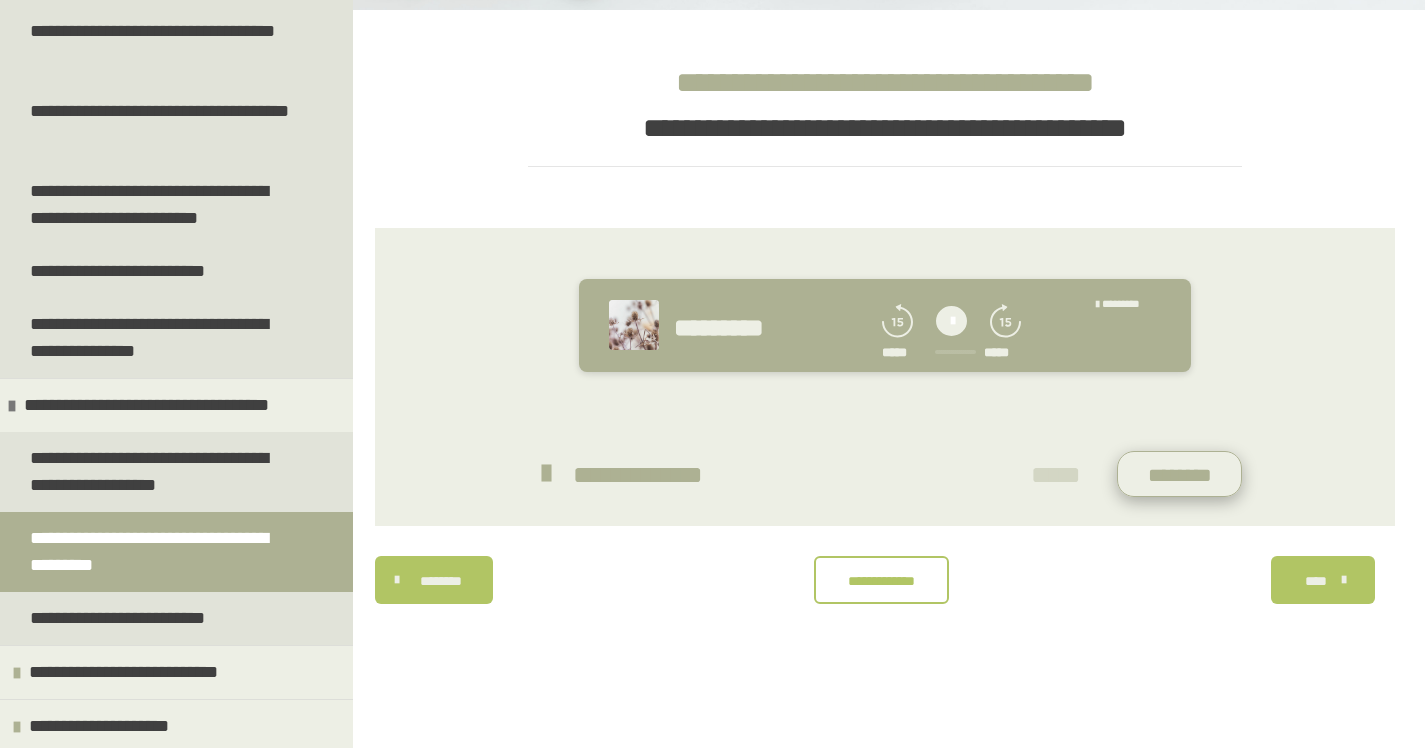click on "********" at bounding box center [1179, 474] 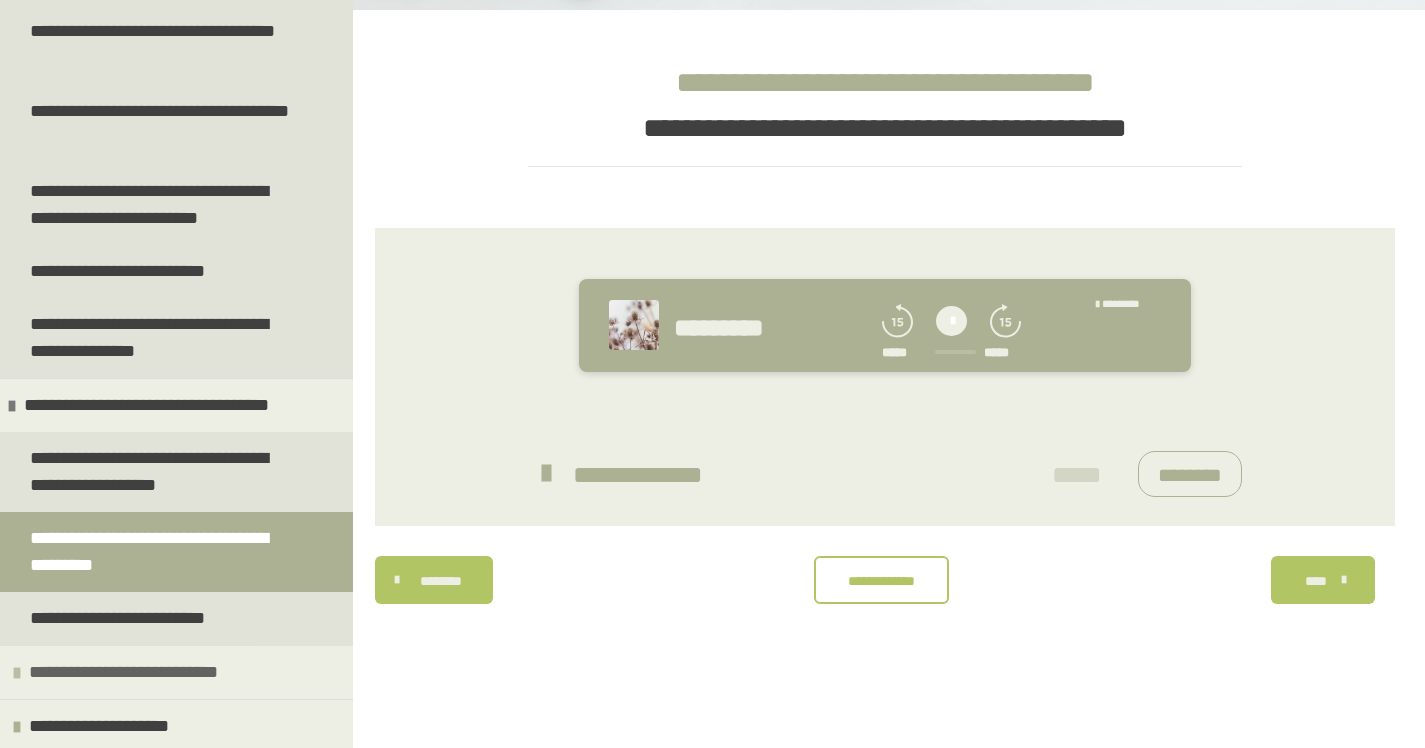 click on "**********" at bounding box center (122, 618) 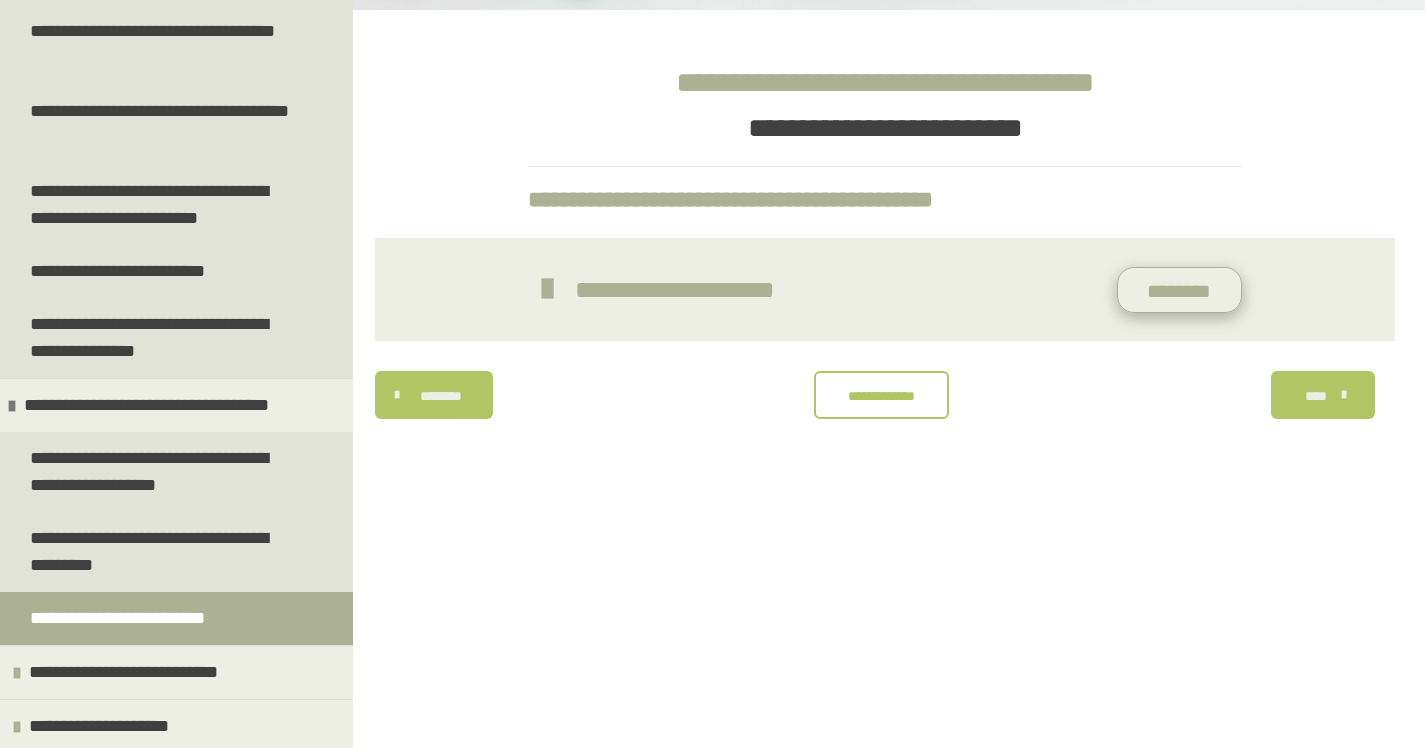click on "********" at bounding box center [1180, 290] 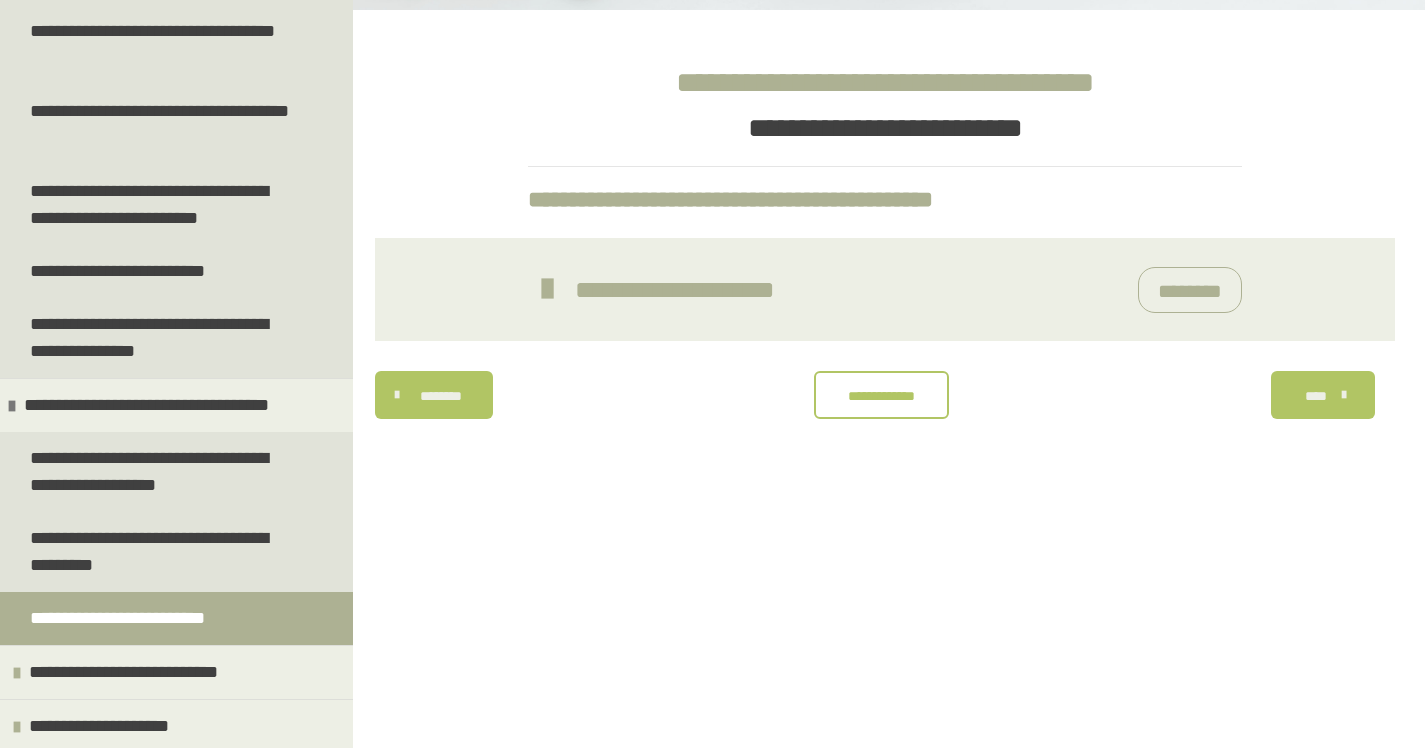 click on "**********" at bounding box center (122, 618) 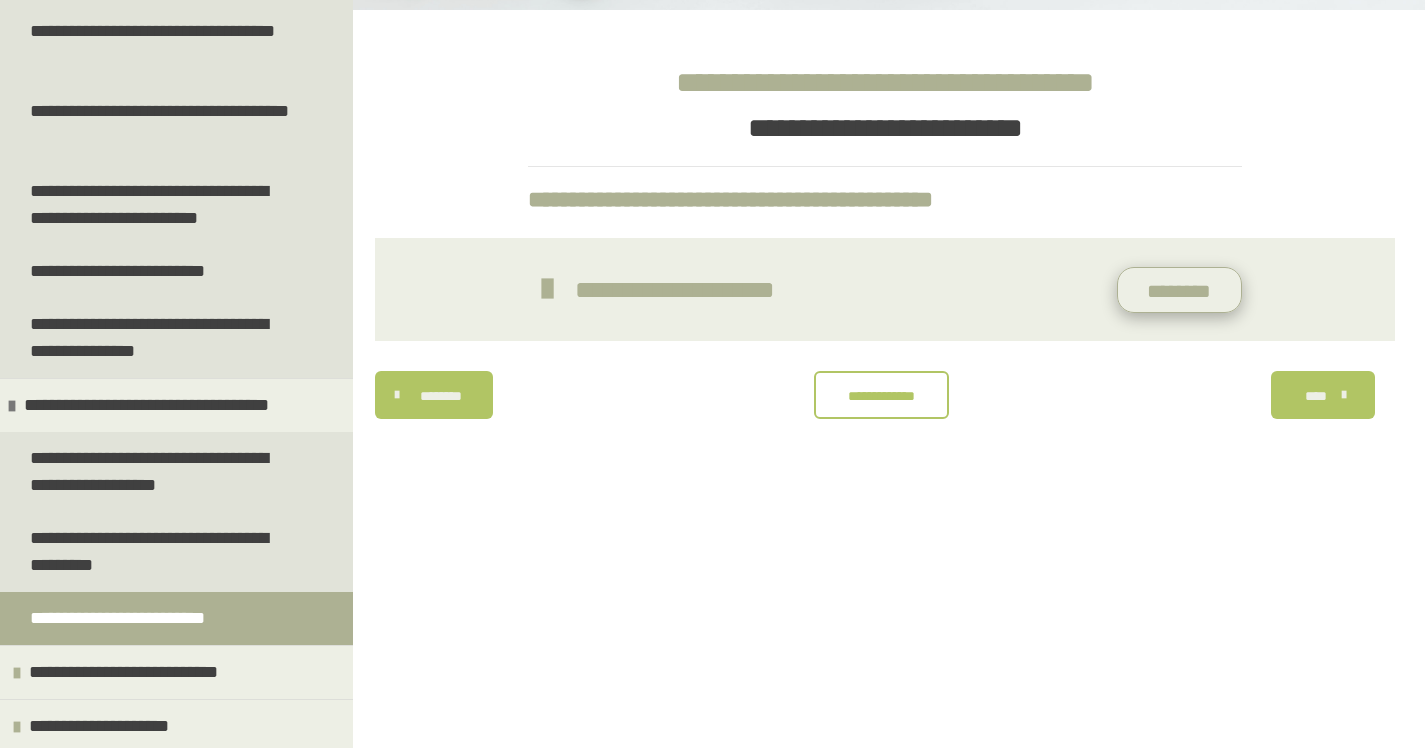 click on "********" at bounding box center (1180, 290) 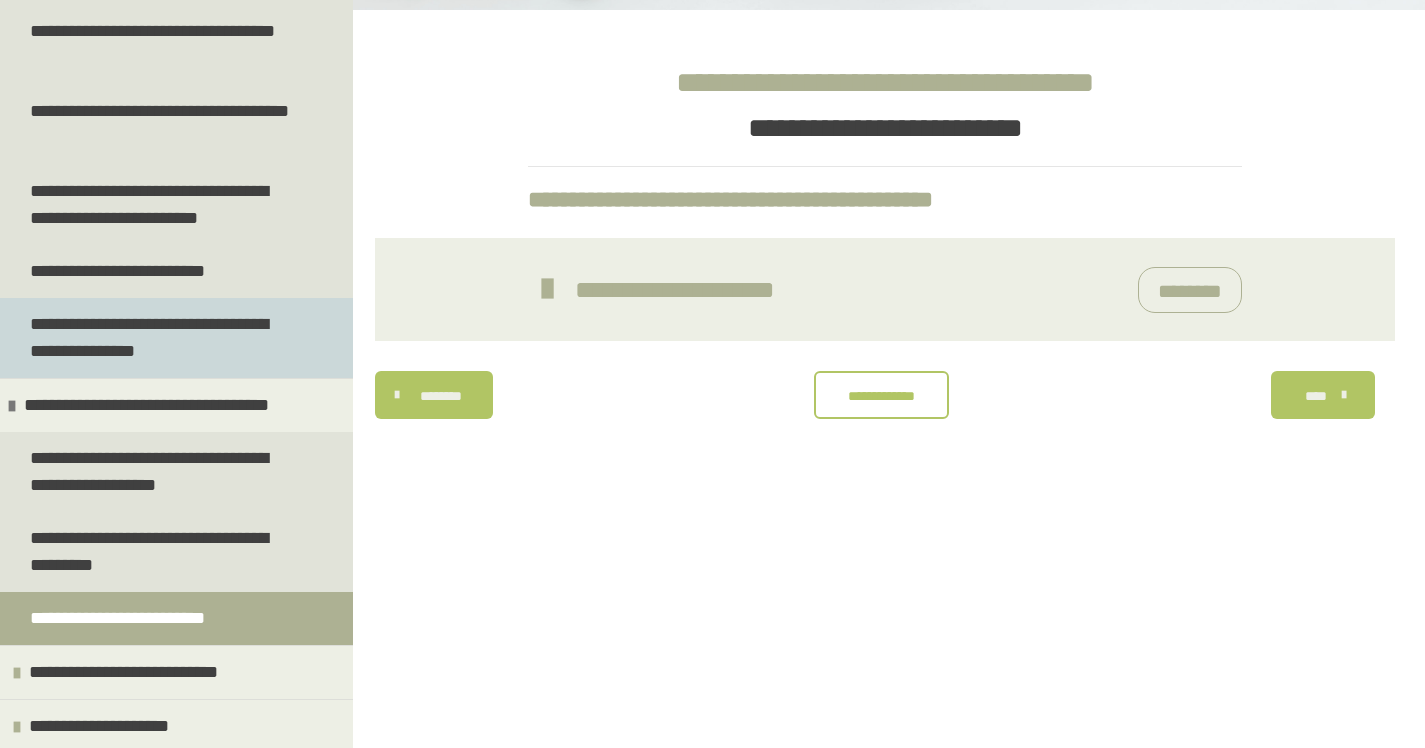 click on "**********" at bounding box center [161, 338] 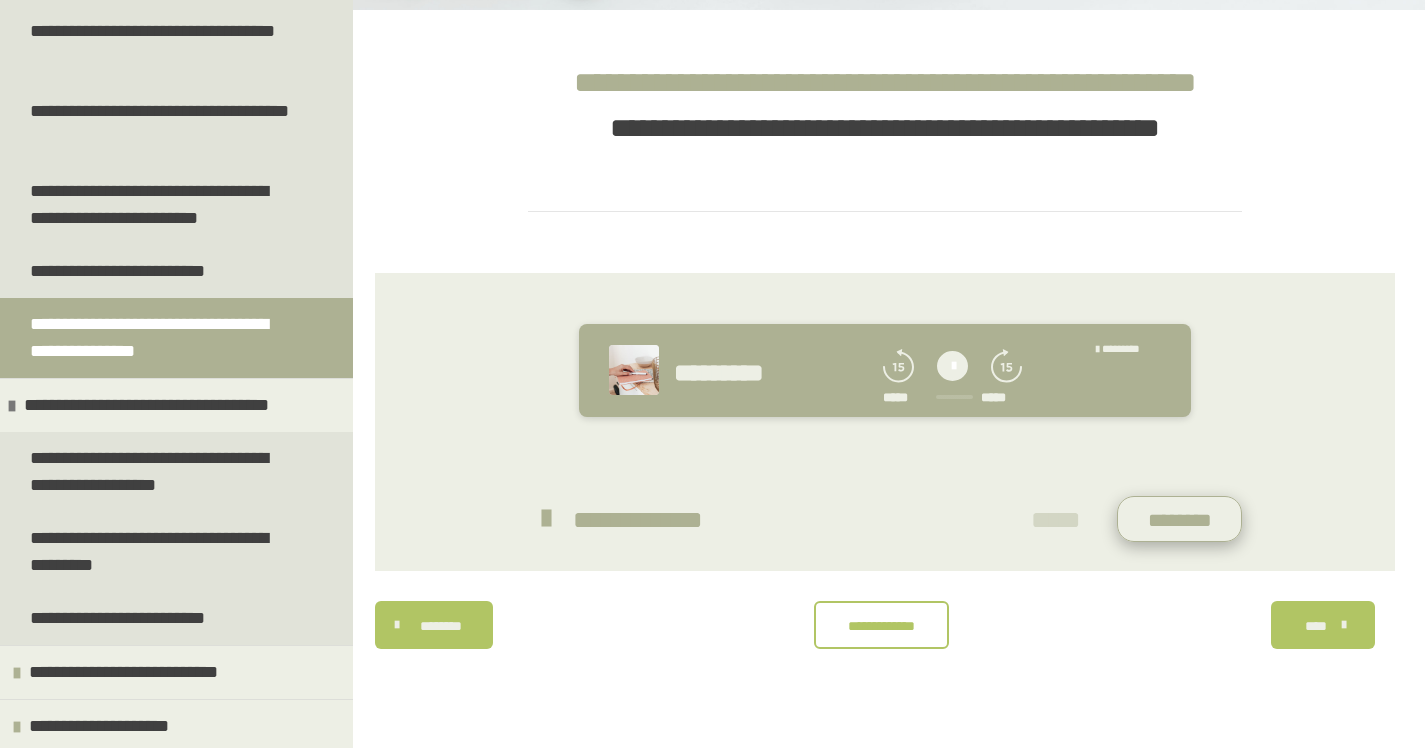 click on "********" at bounding box center (1179, 519) 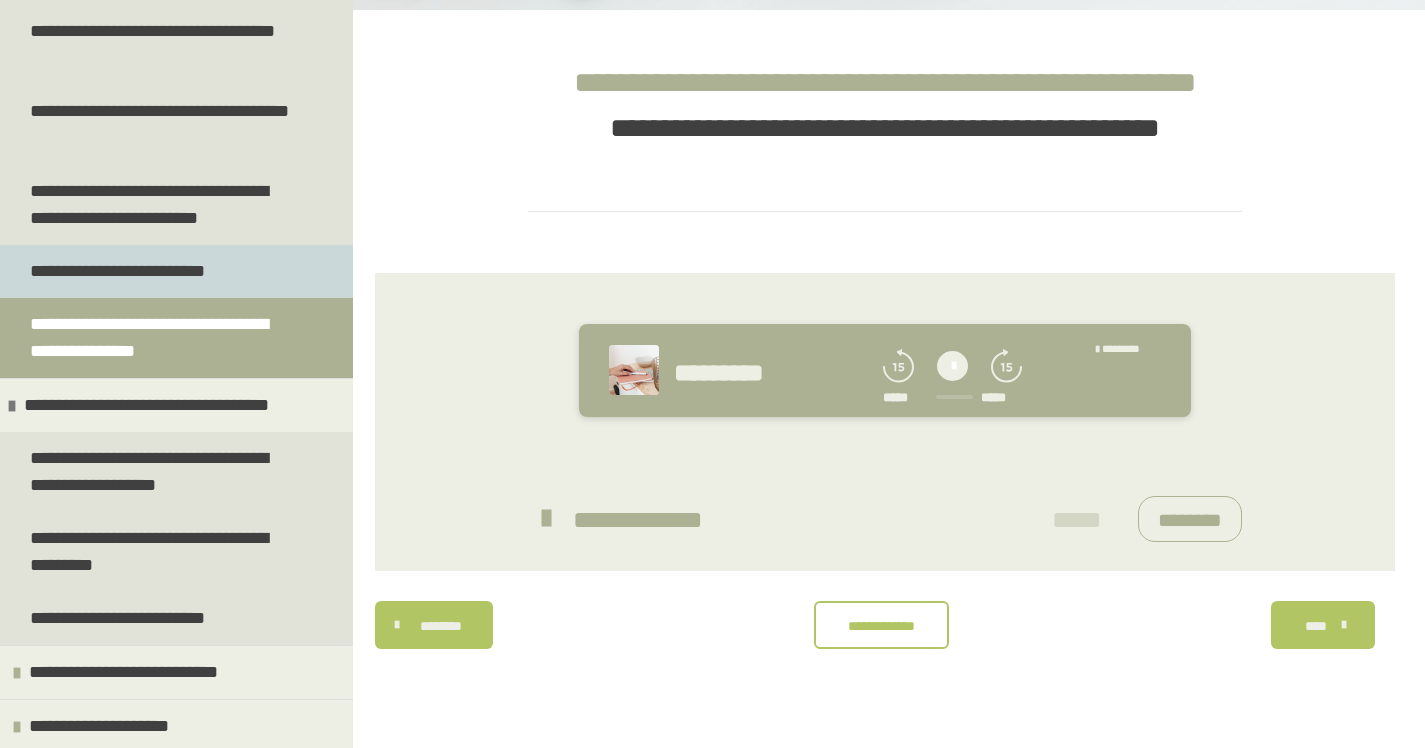 click on "**********" at bounding box center [126, 271] 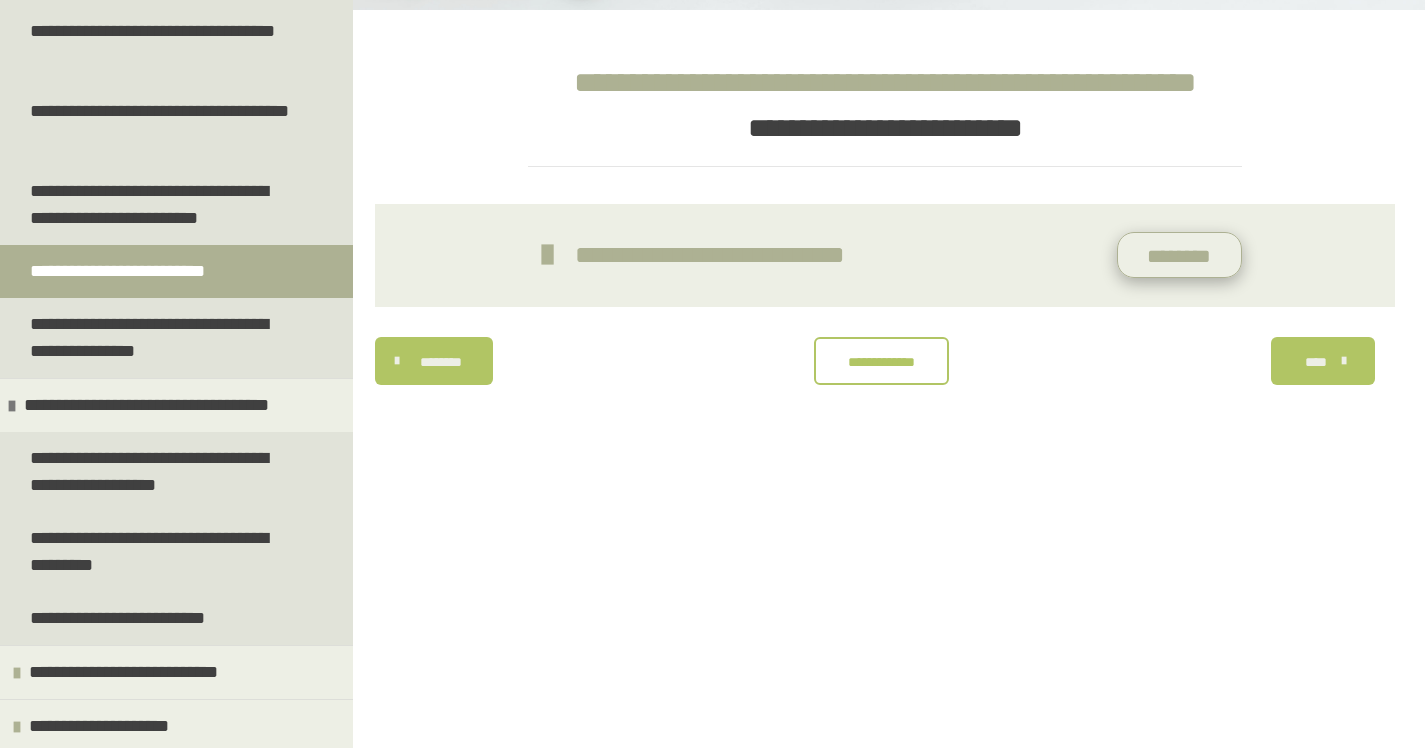 click on "********" at bounding box center (1180, 255) 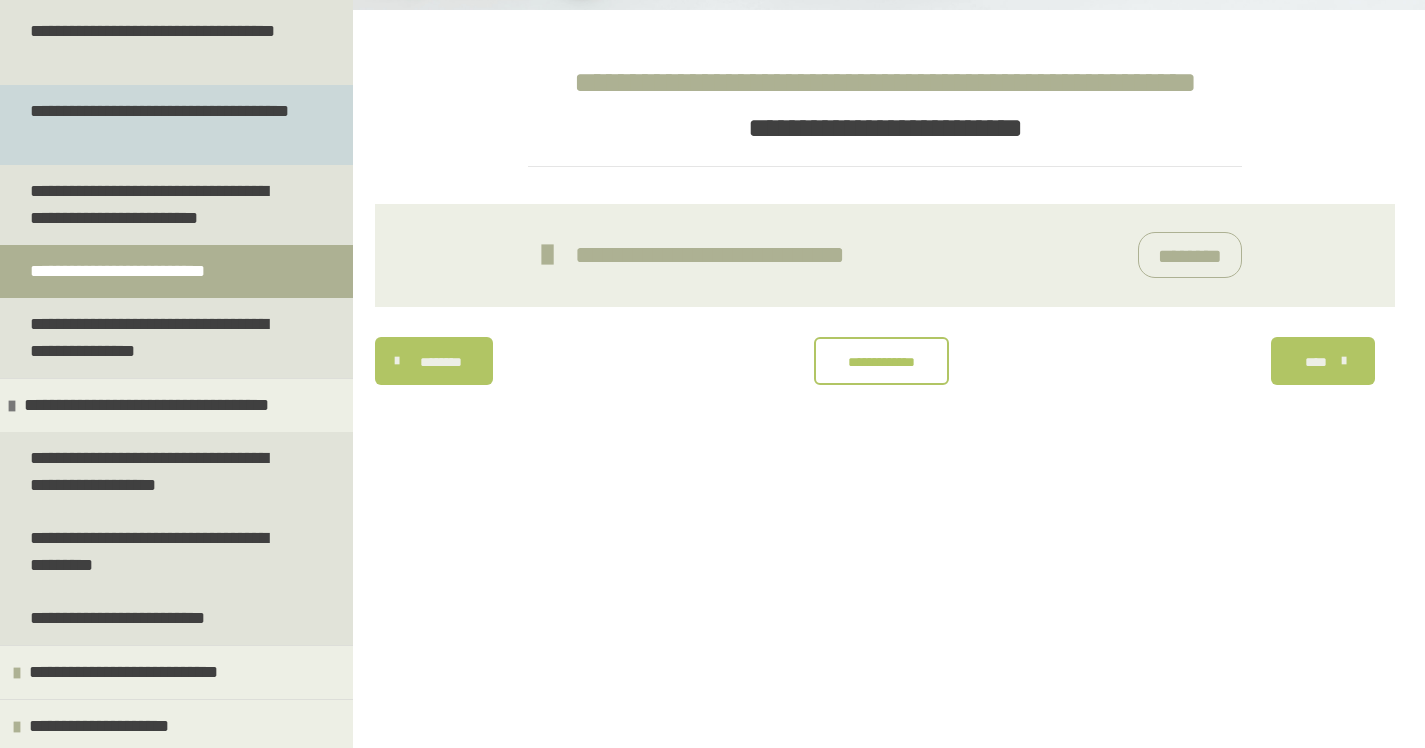 click on "**********" at bounding box center [161, 125] 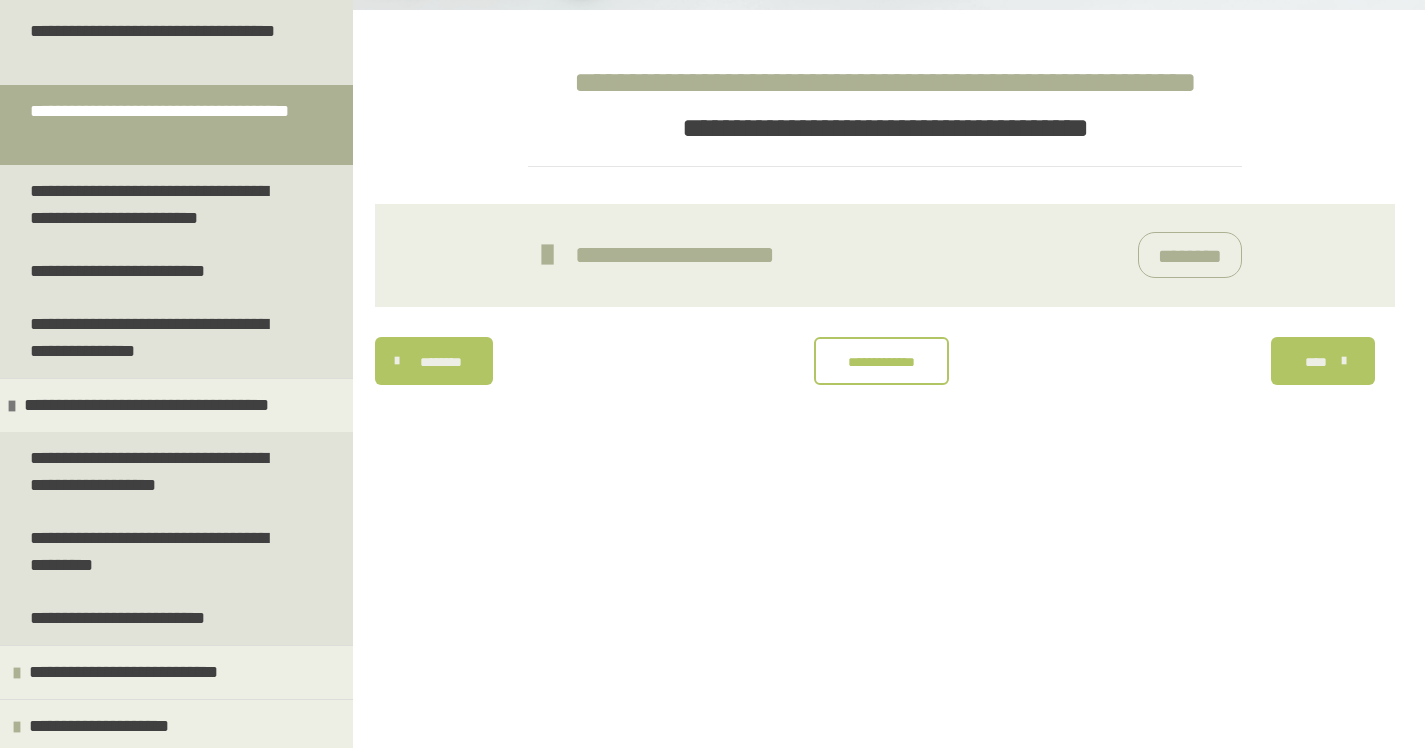 click on "**********" at bounding box center (161, 125) 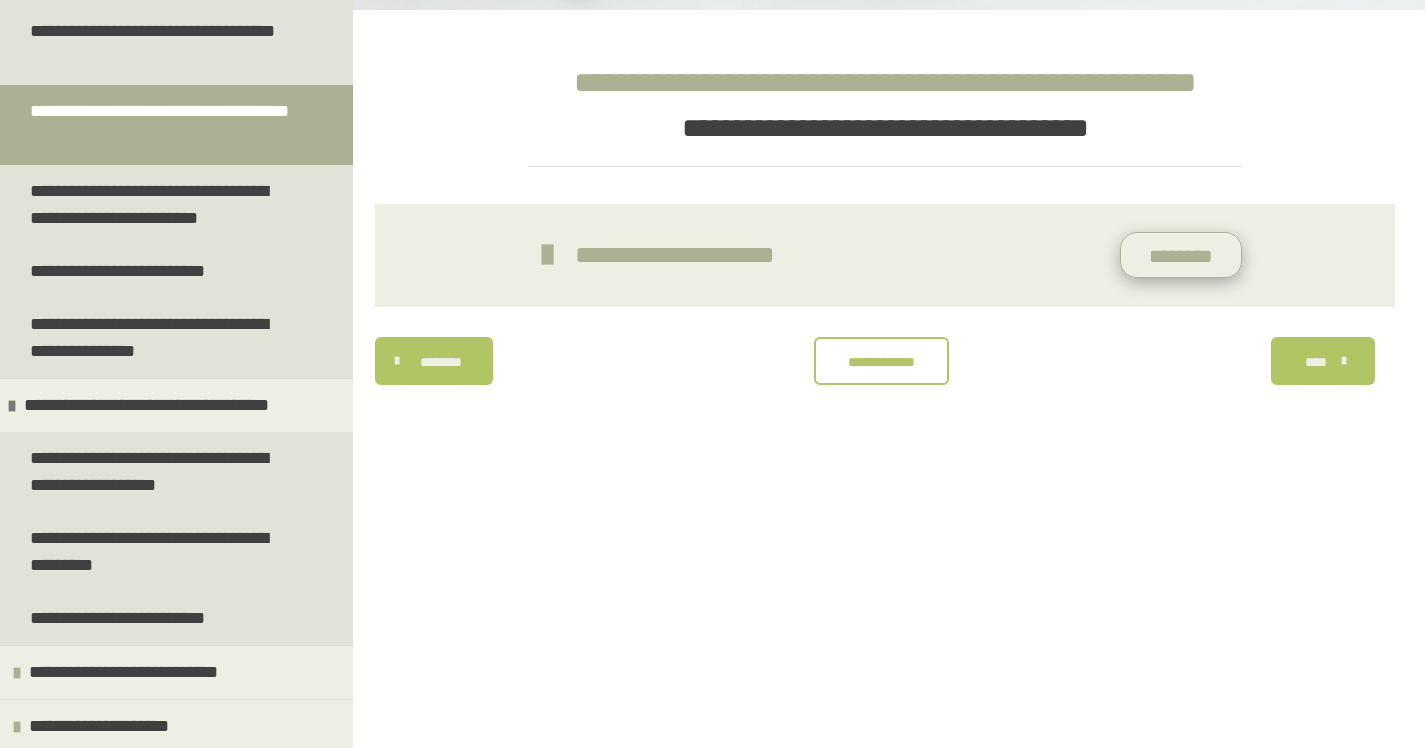 click on "********" at bounding box center (1181, 255) 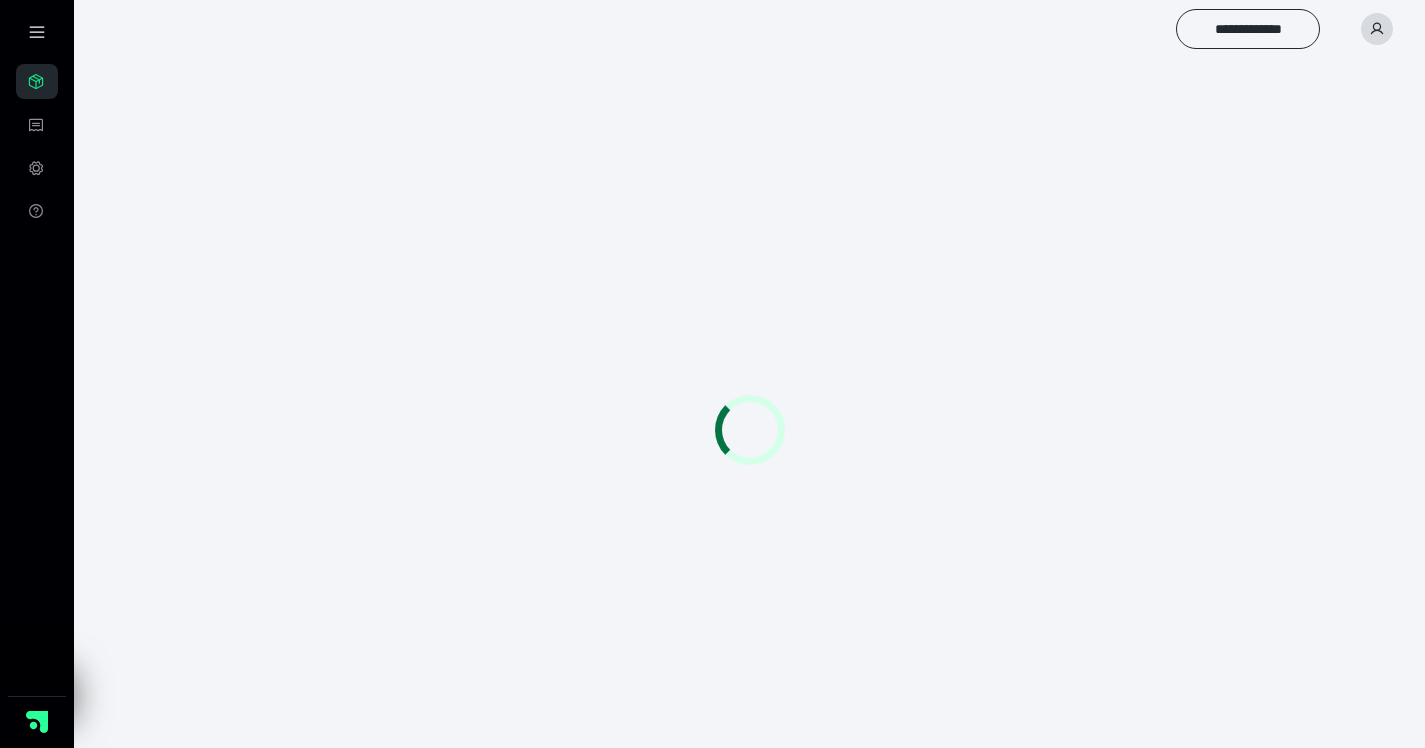scroll, scrollTop: 0, scrollLeft: 0, axis: both 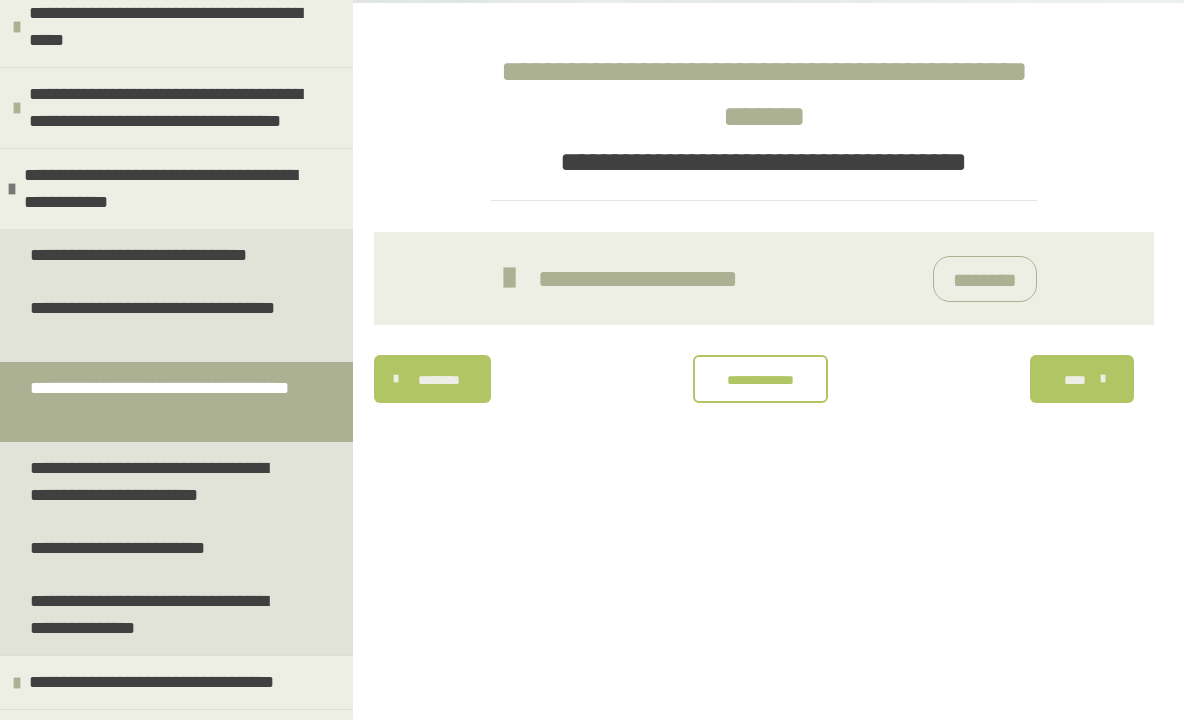 click on "**********" at bounding box center (161, 402) 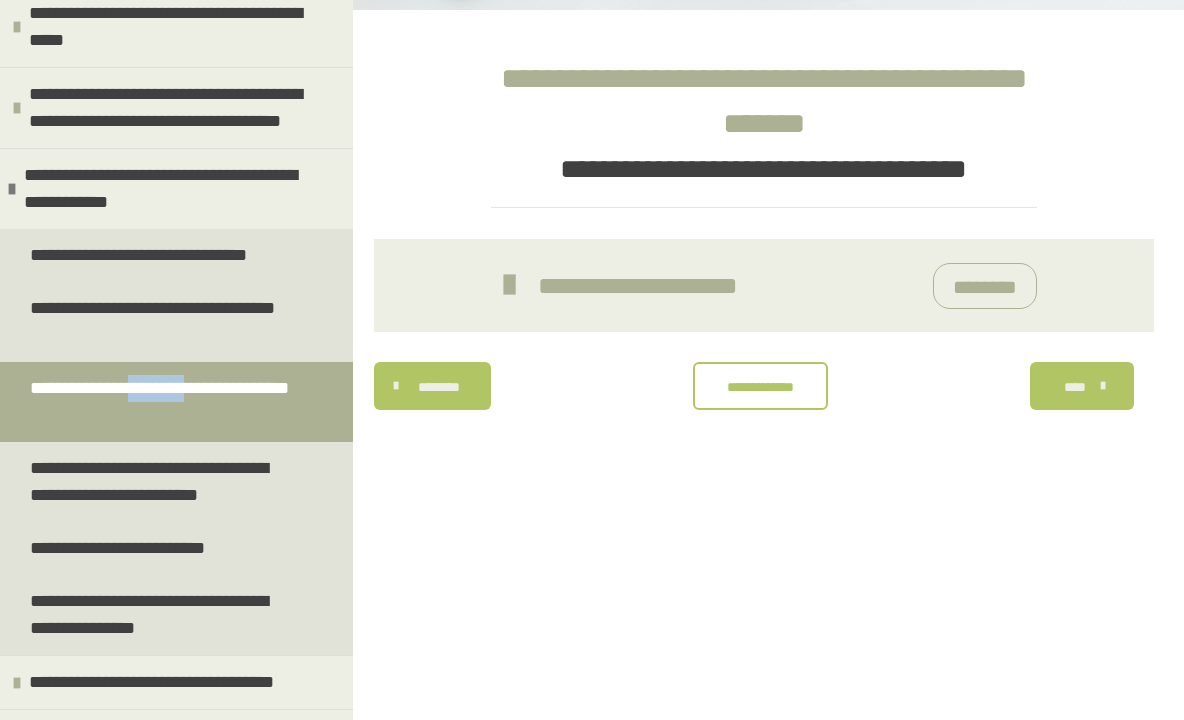 click on "**********" at bounding box center [161, 402] 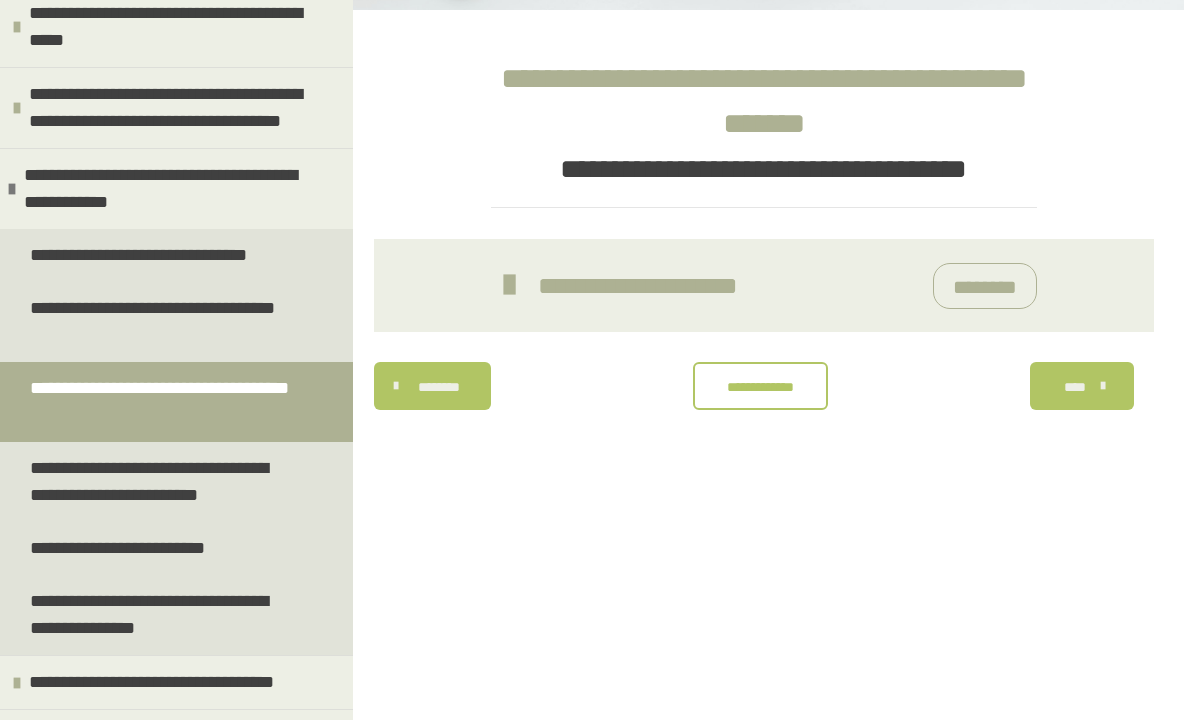 click on "**********" at bounding box center (161, 402) 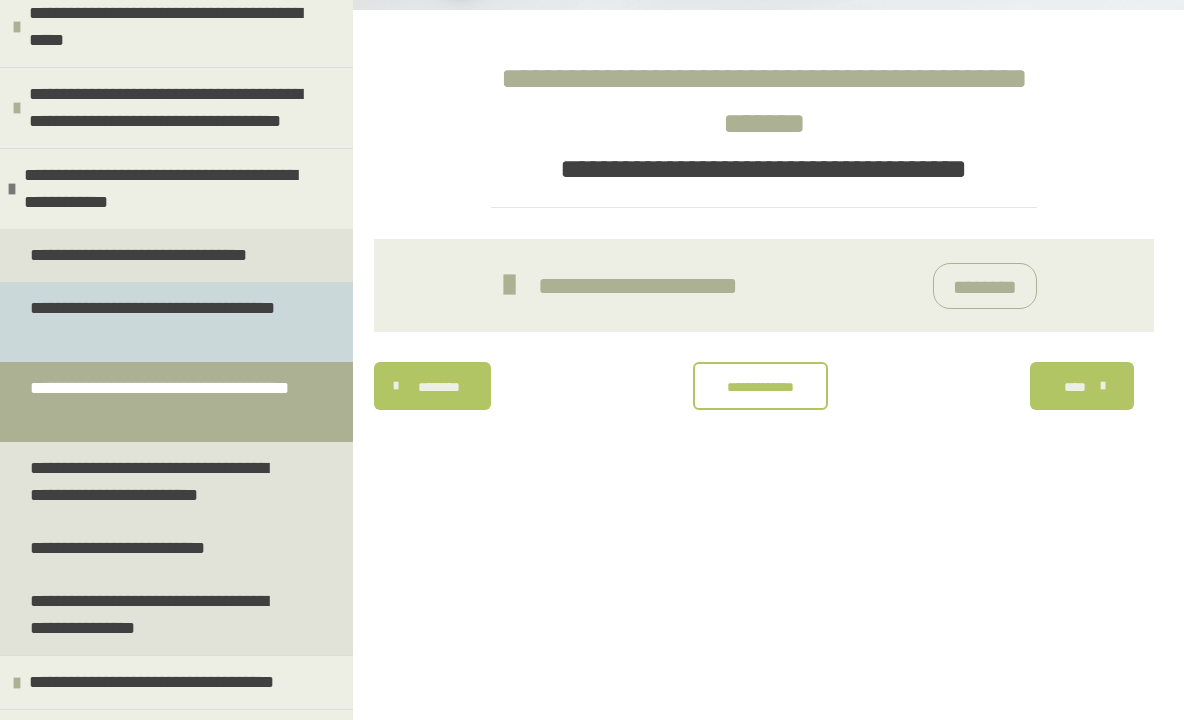 click on "**********" at bounding box center [161, 322] 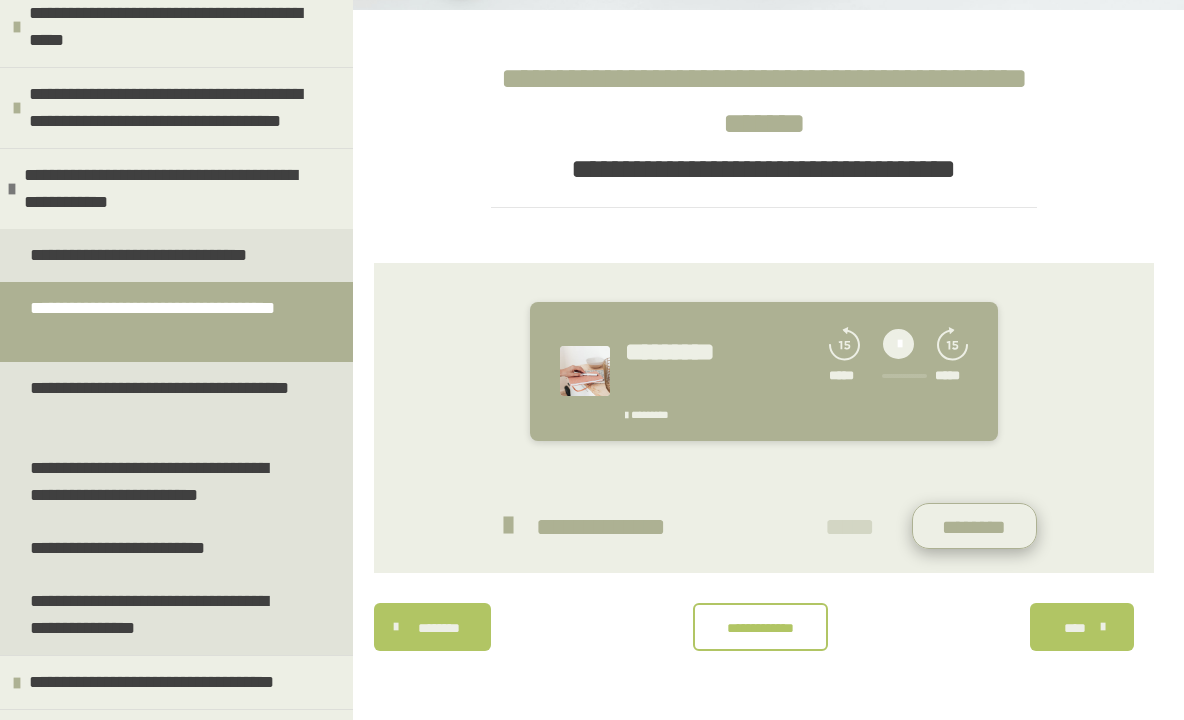 click on "********" at bounding box center [974, 526] 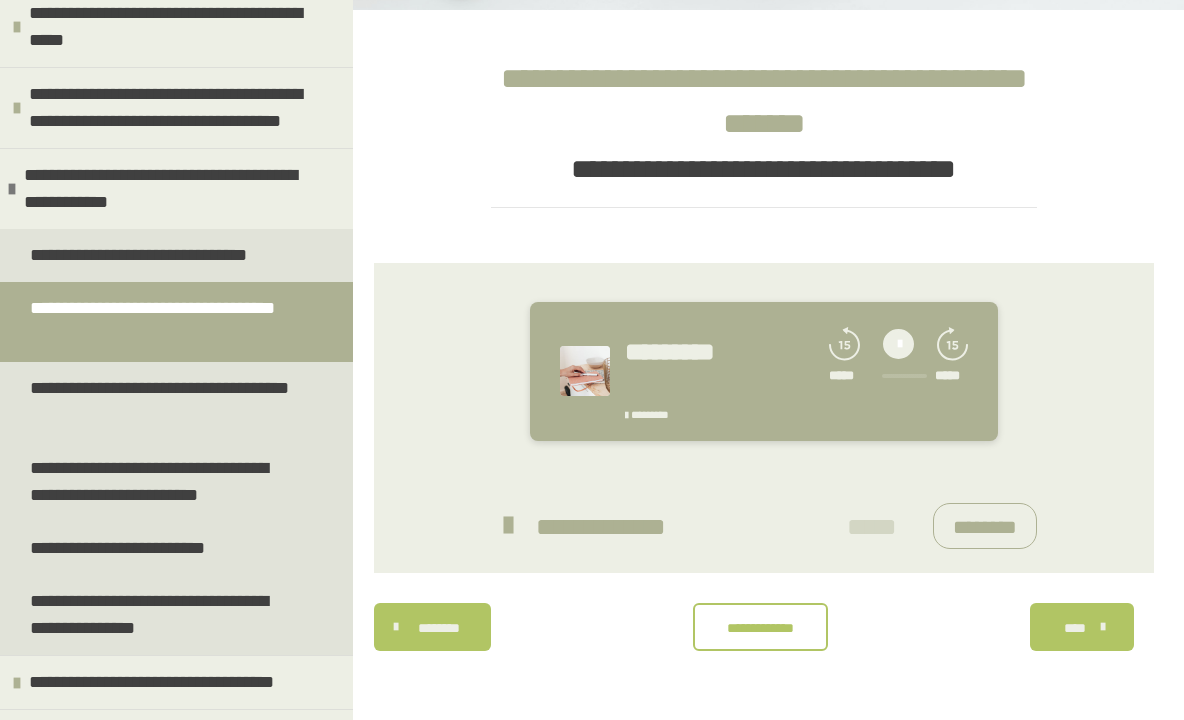 click at bounding box center [898, 344] 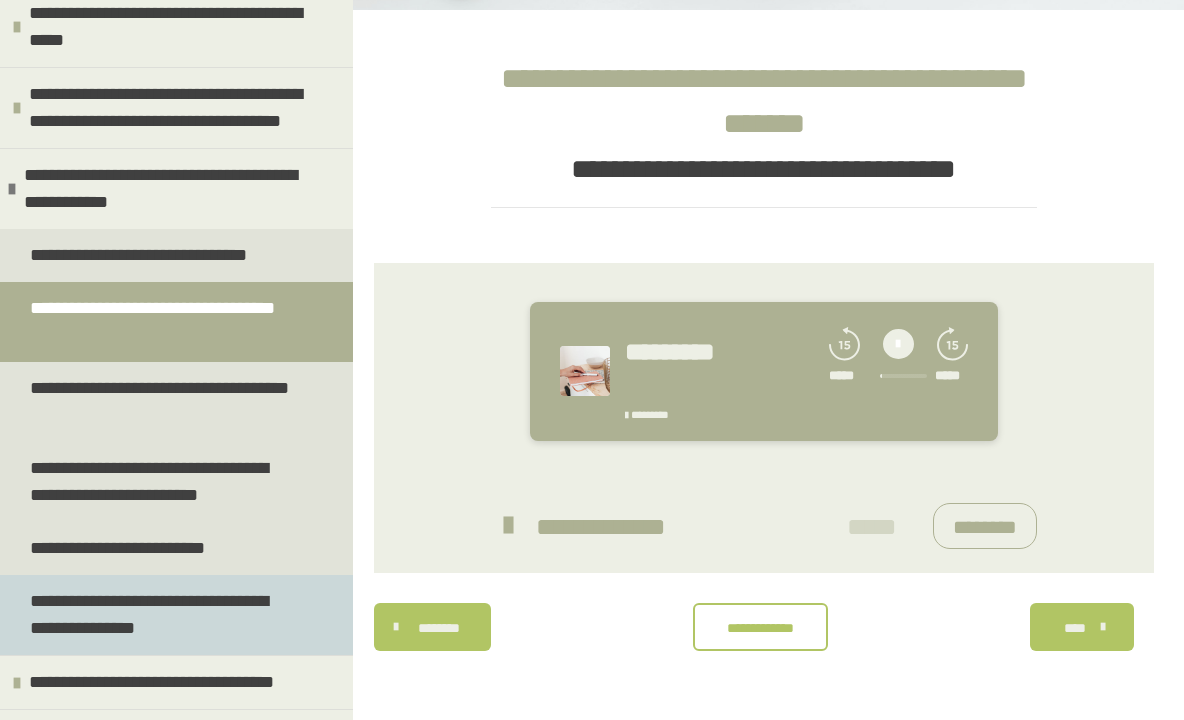 click on "**********" at bounding box center [161, 615] 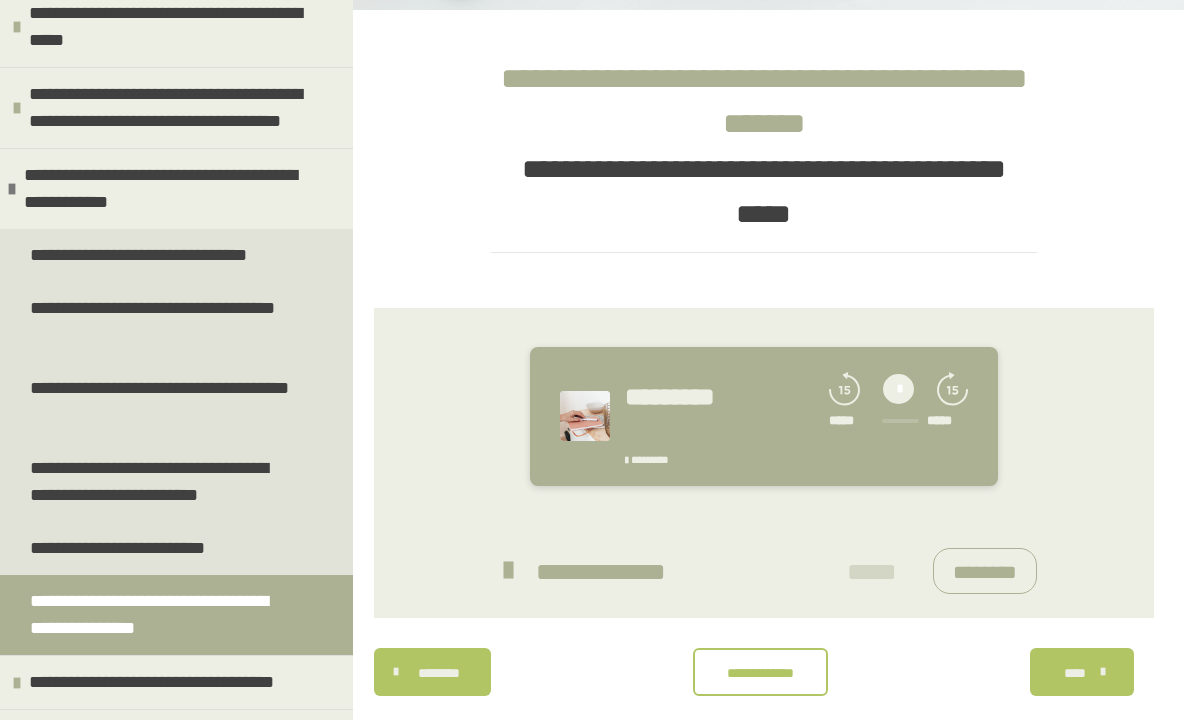 click on "**********" at bounding box center [161, 615] 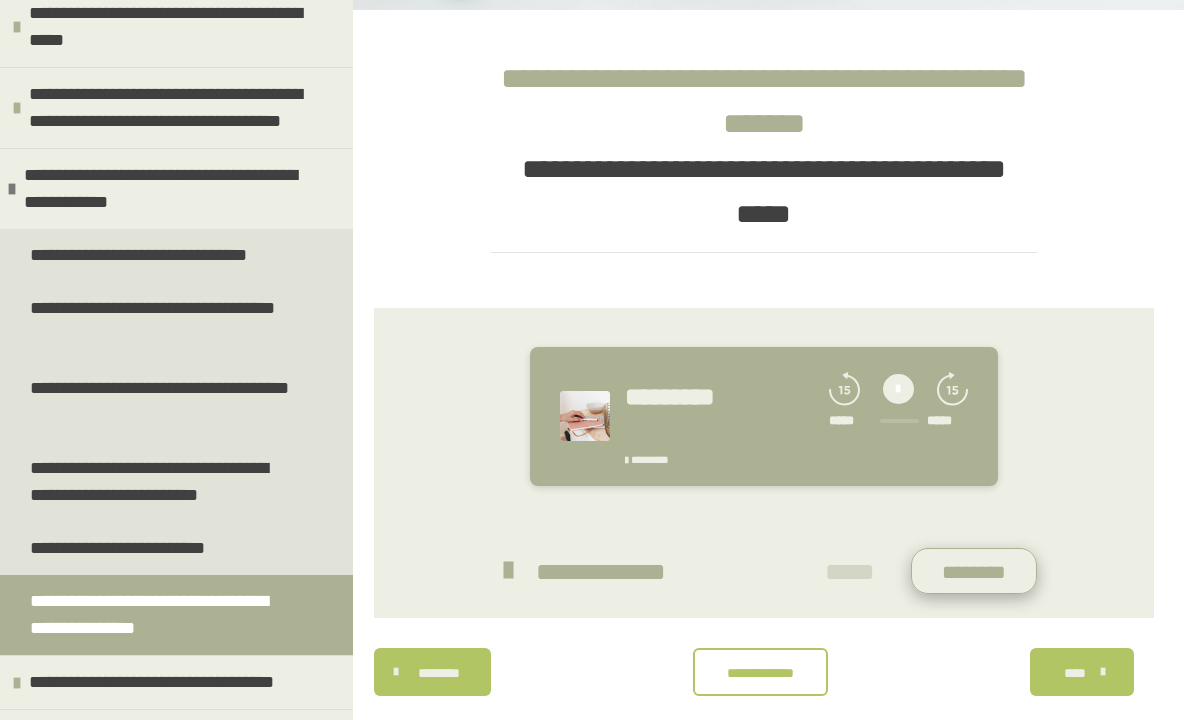 click on "********" at bounding box center [974, 571] 